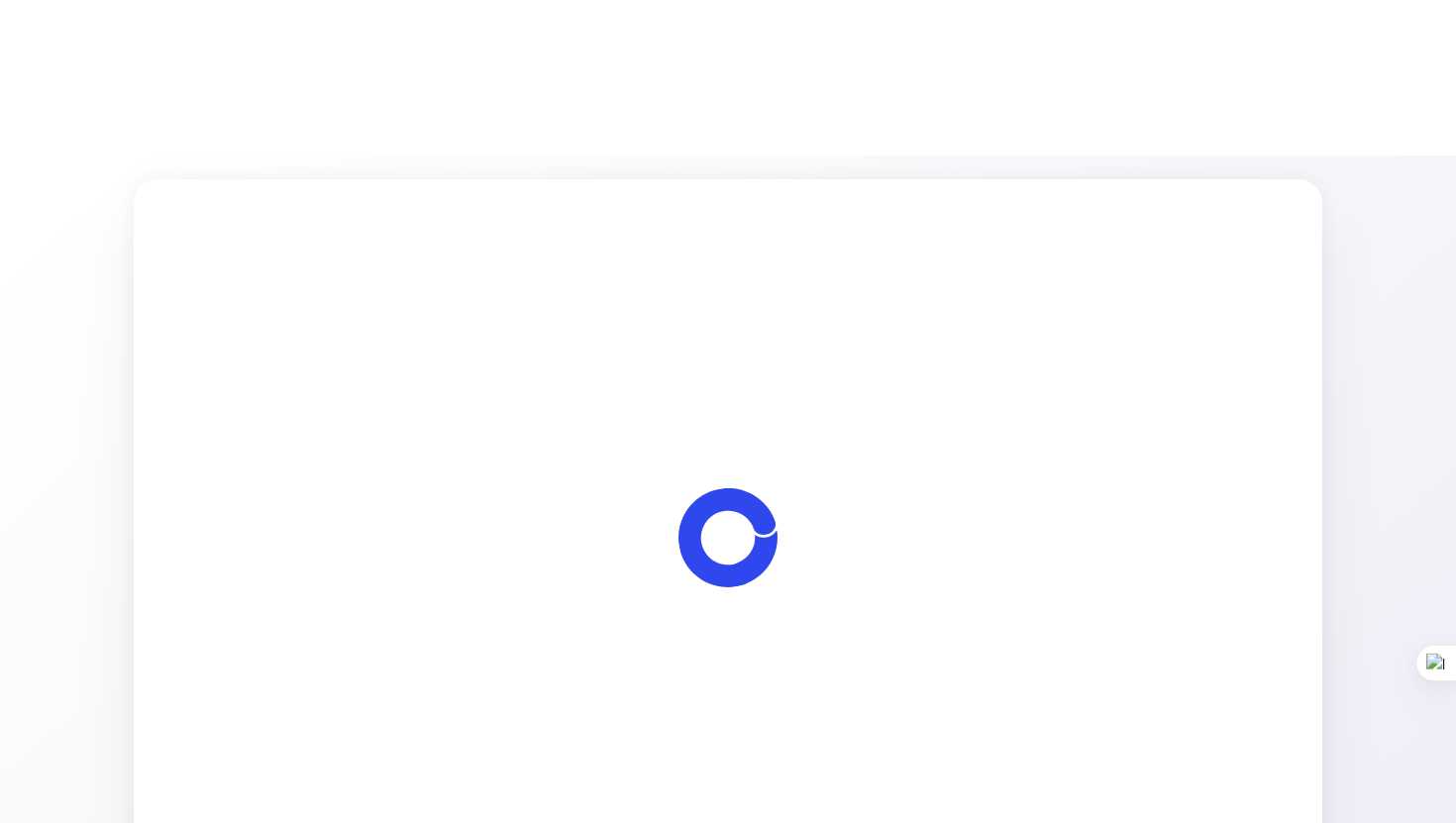 scroll, scrollTop: 0, scrollLeft: 0, axis: both 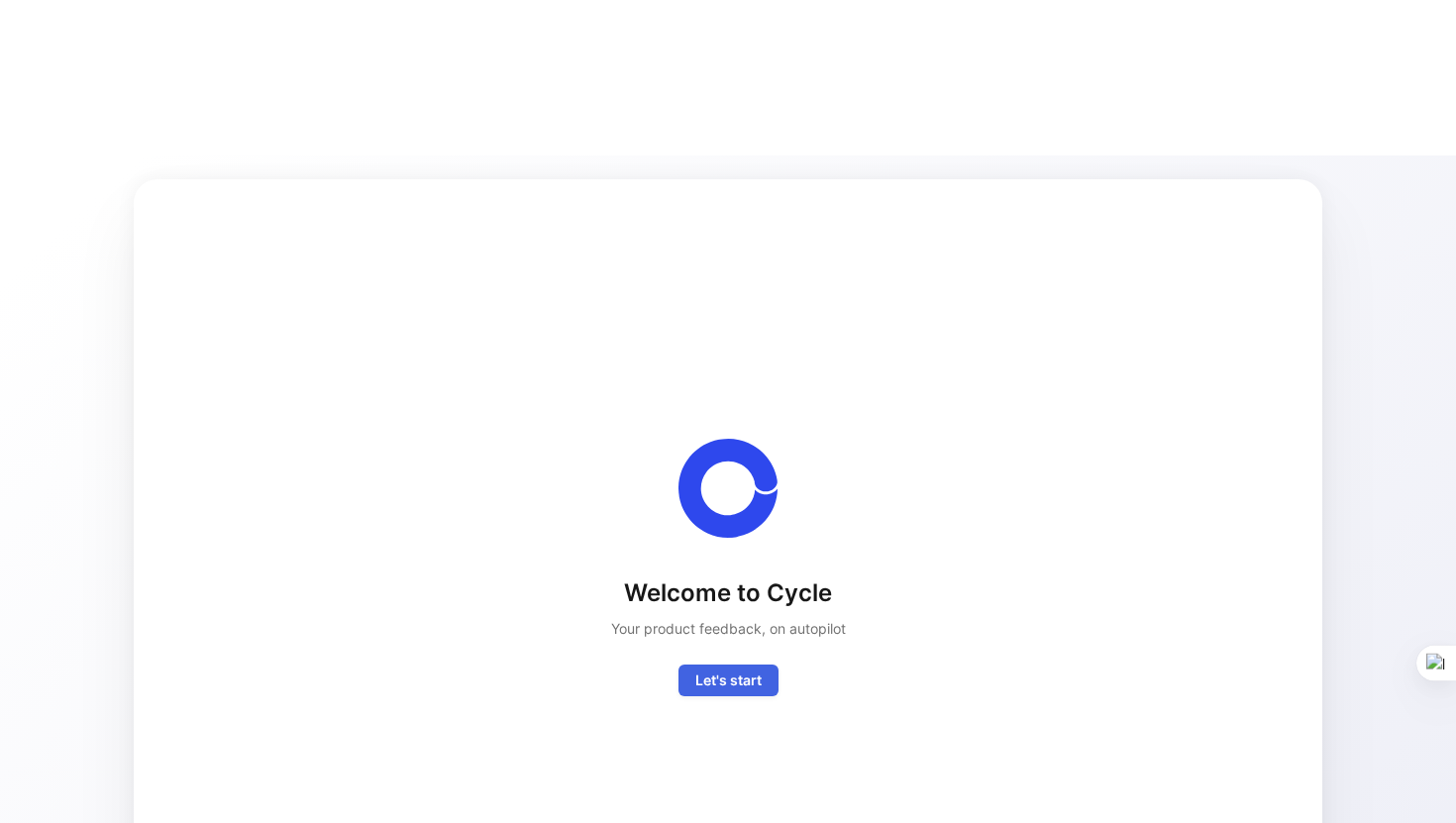 click on "Let's start" at bounding box center [728, 680] 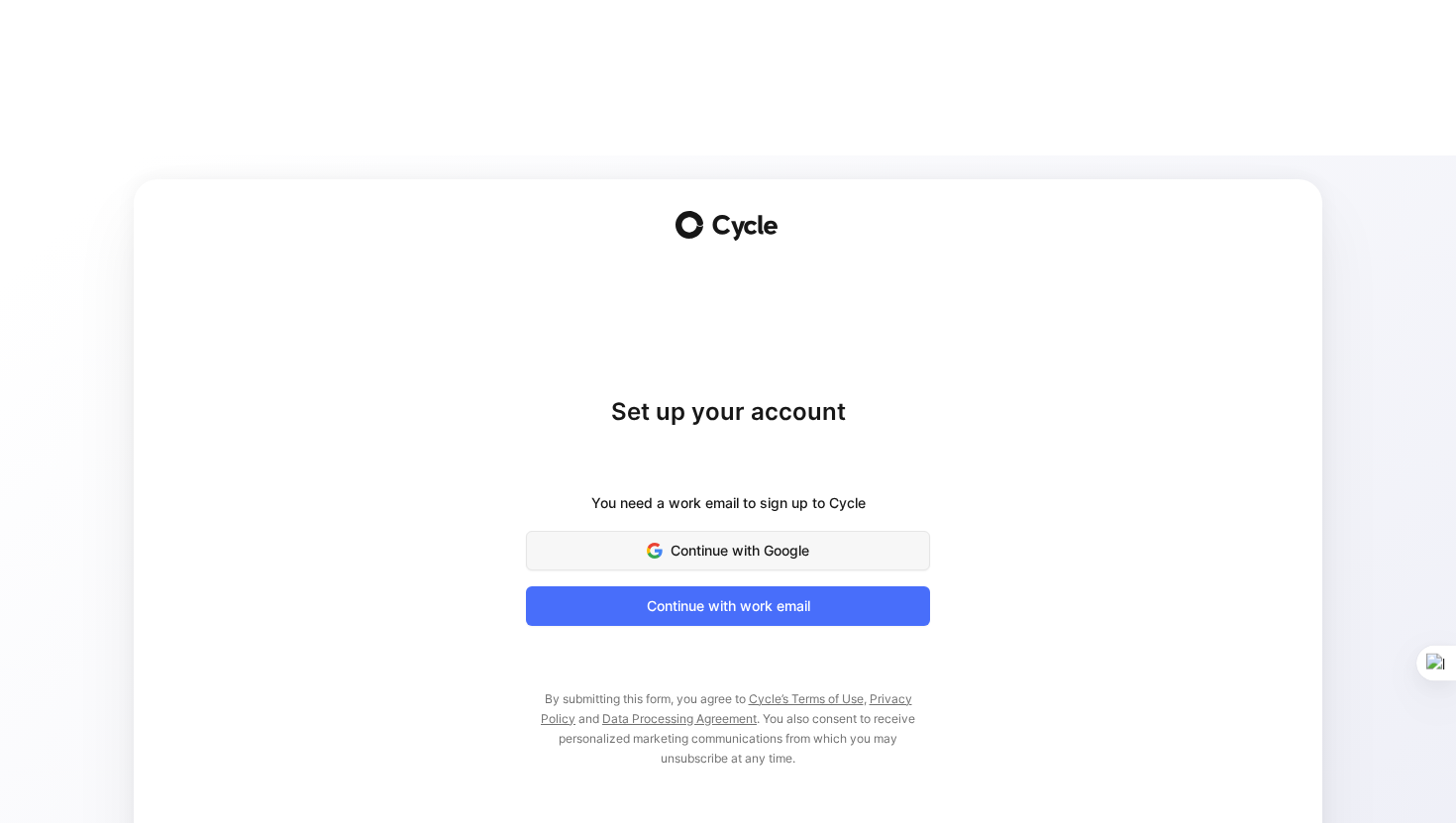 click on "Continue with Google" at bounding box center (728, 551) 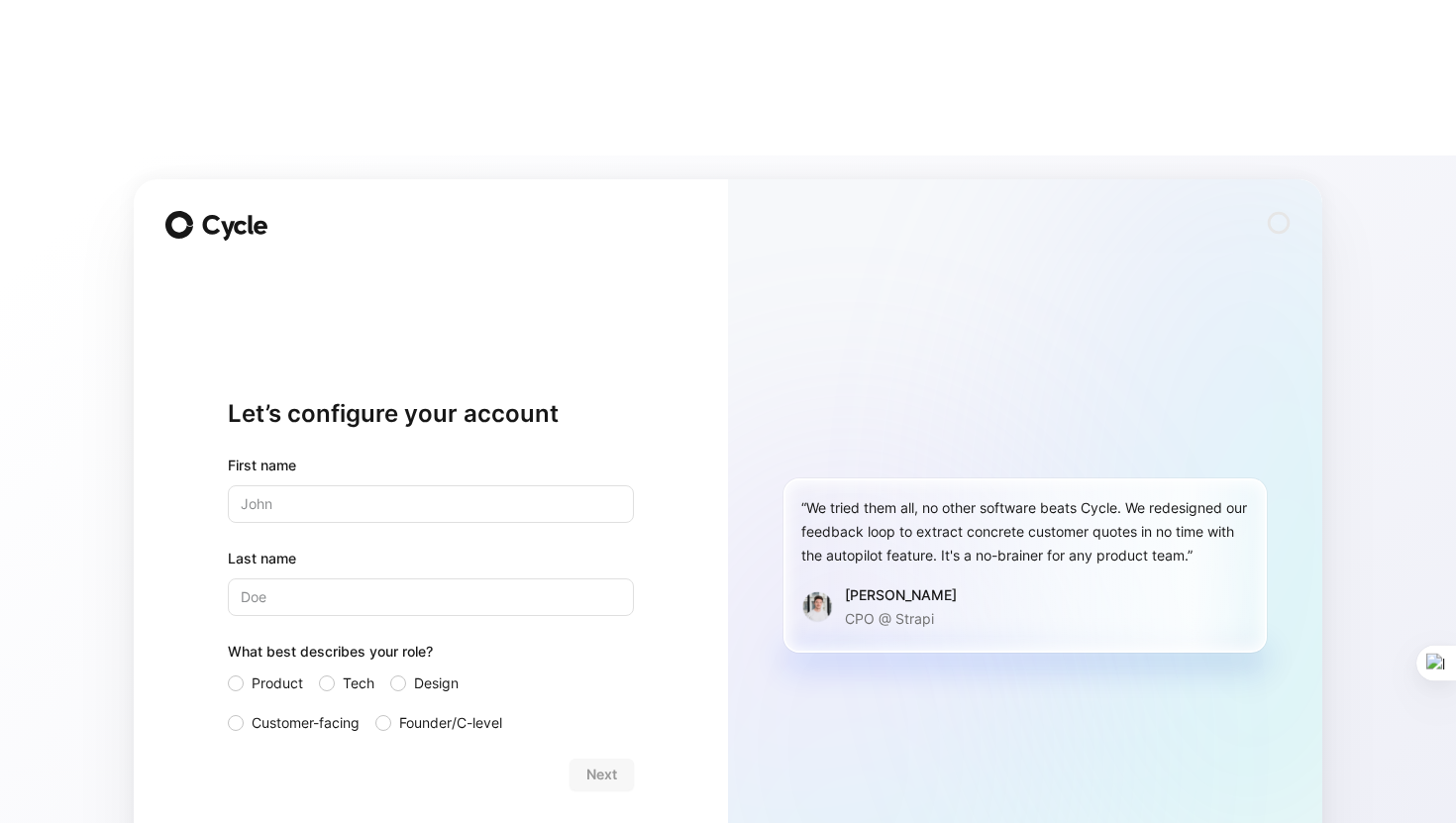 scroll, scrollTop: 0, scrollLeft: 0, axis: both 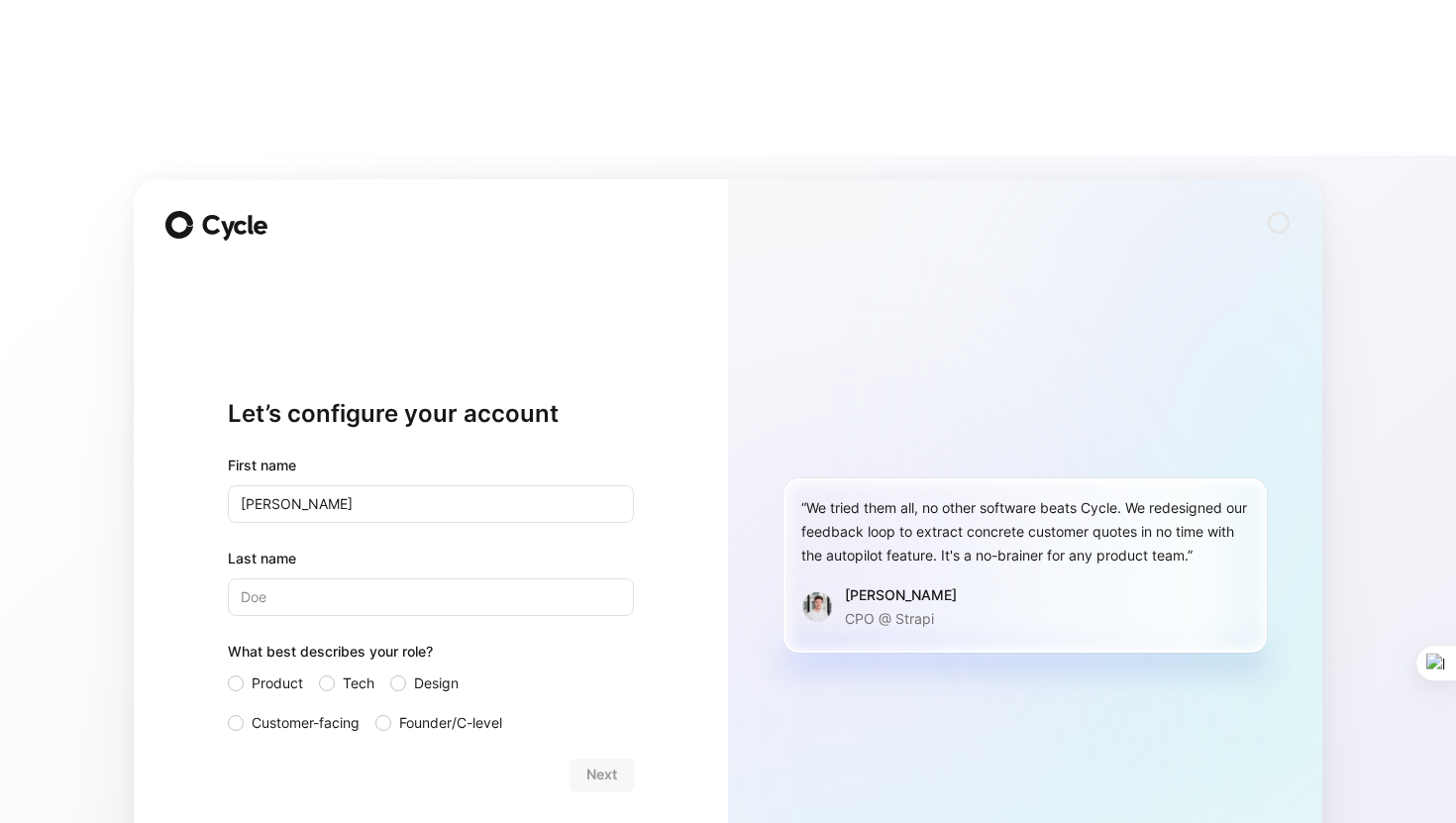 type on "[PERSON_NAME]" 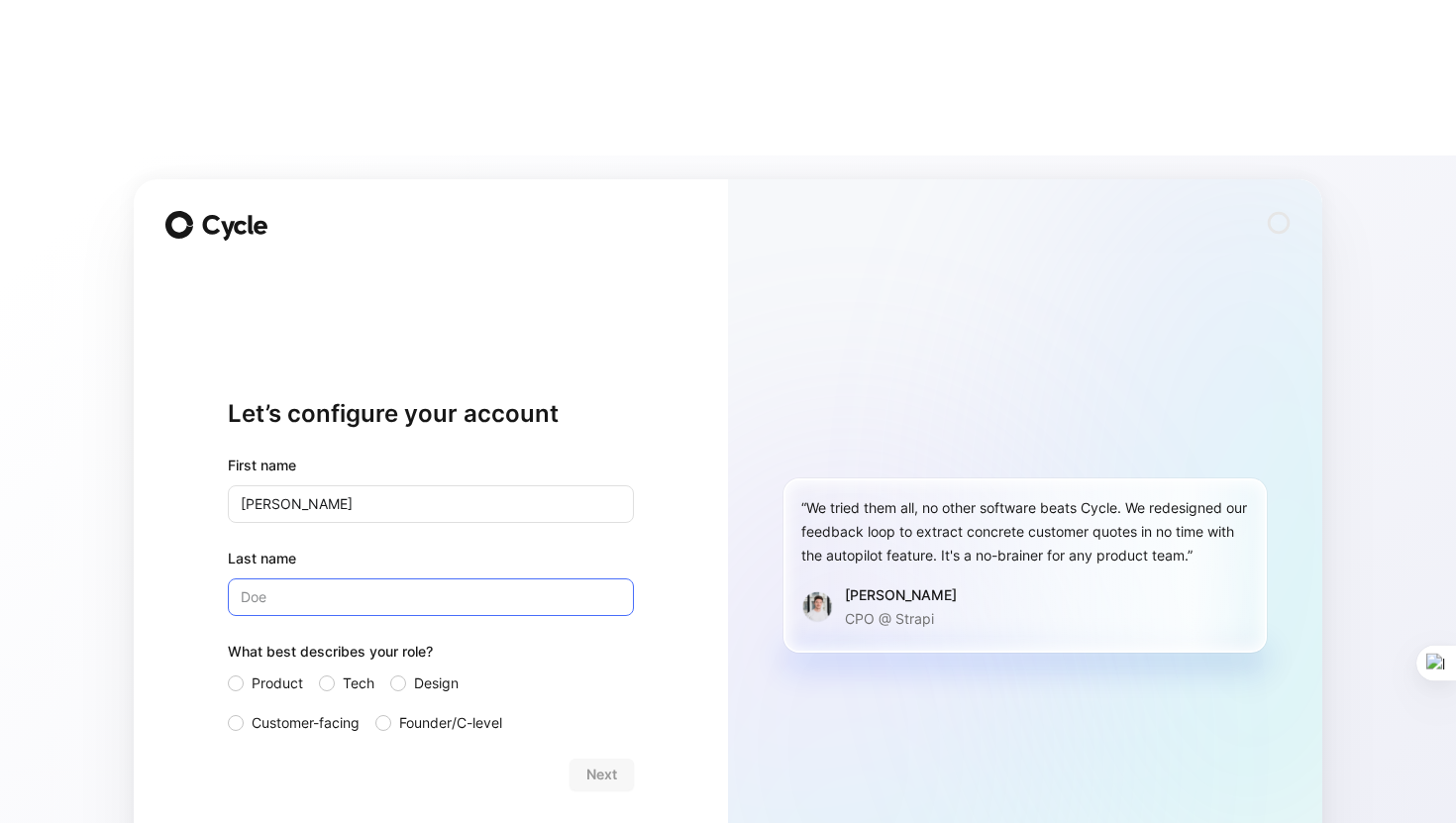 click on "Last name" at bounding box center (431, 597) 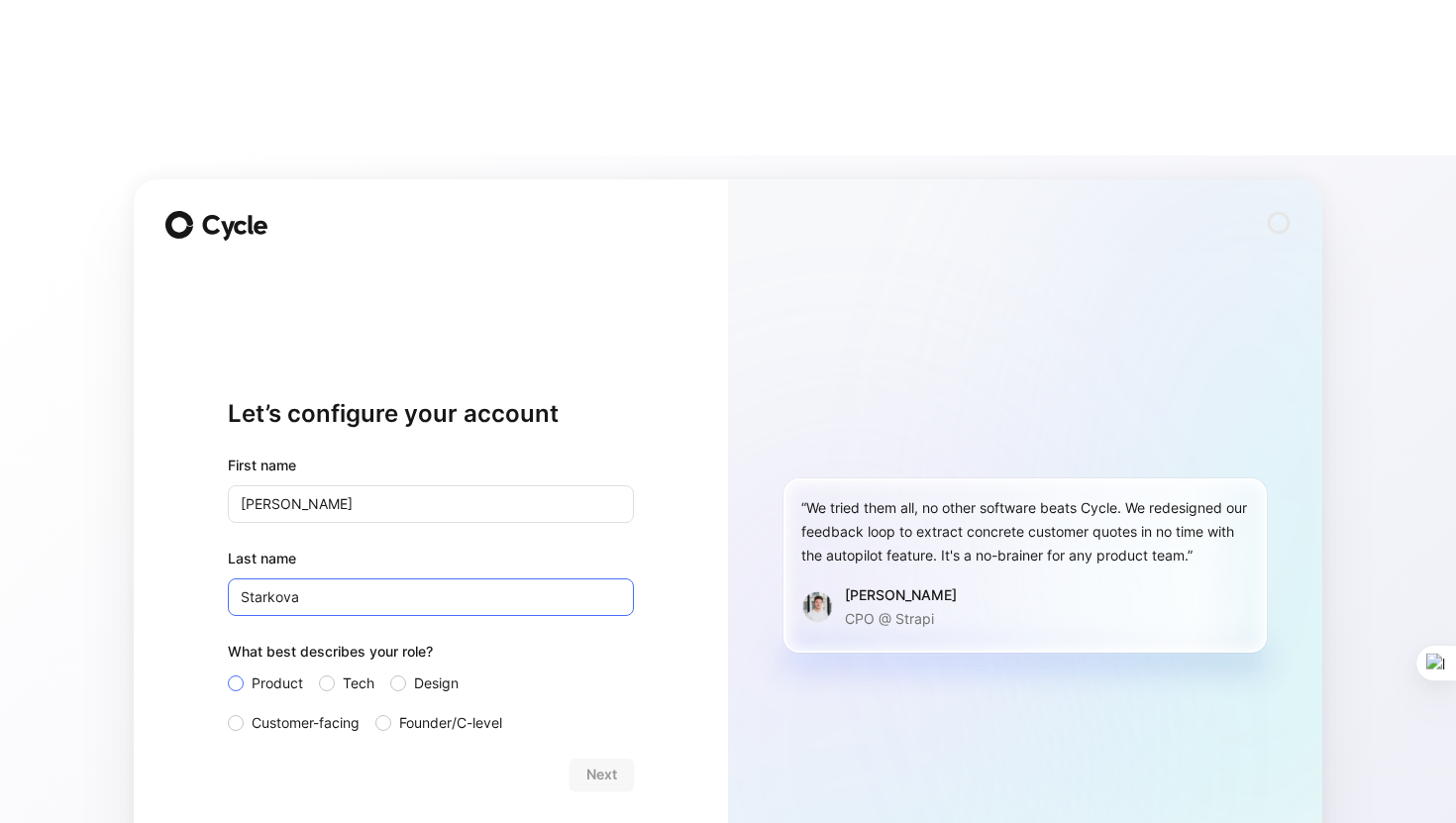 type on "Starkova" 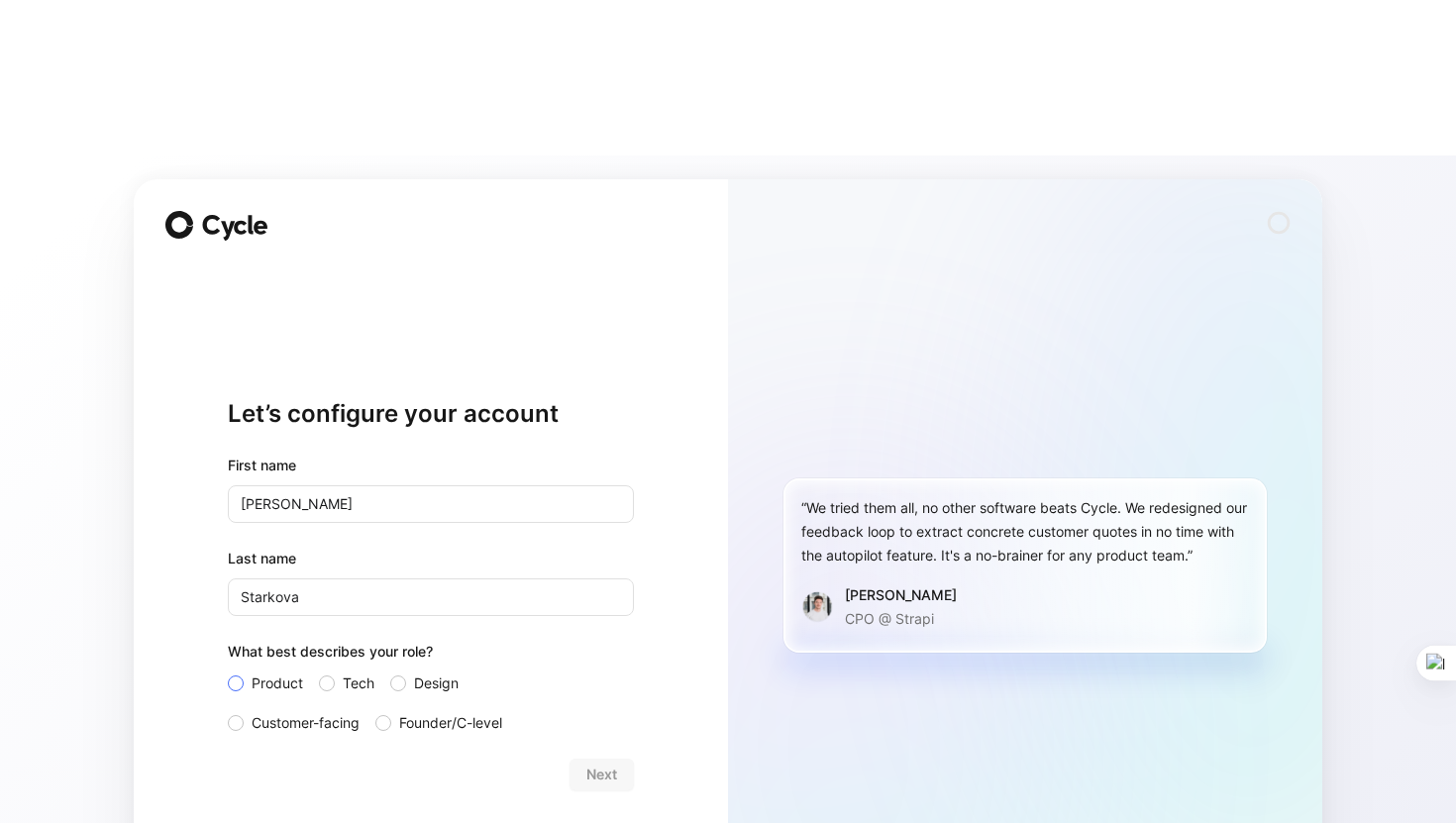 click at bounding box center (236, 683) 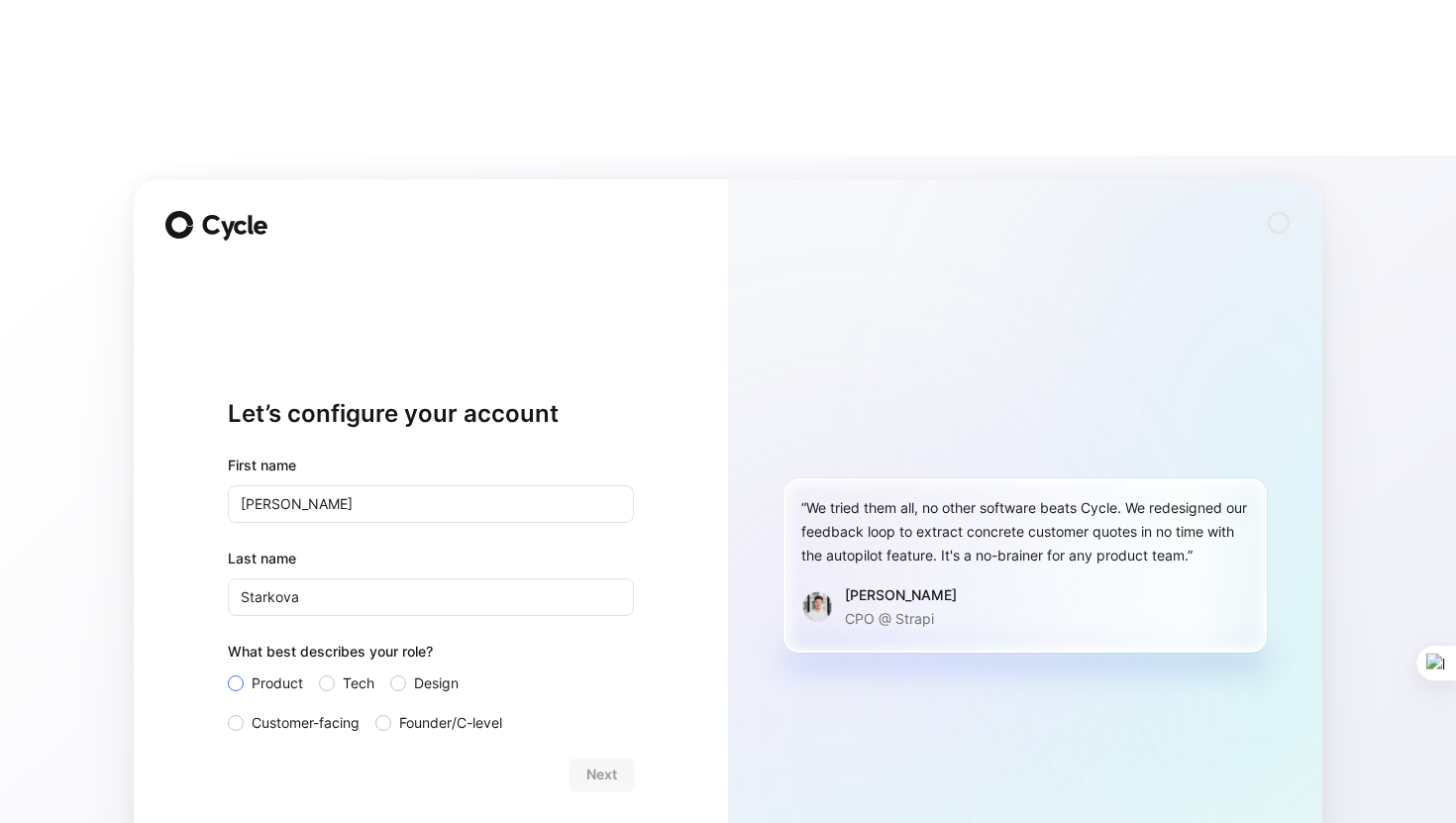 click on "Product" at bounding box center [228, 671] 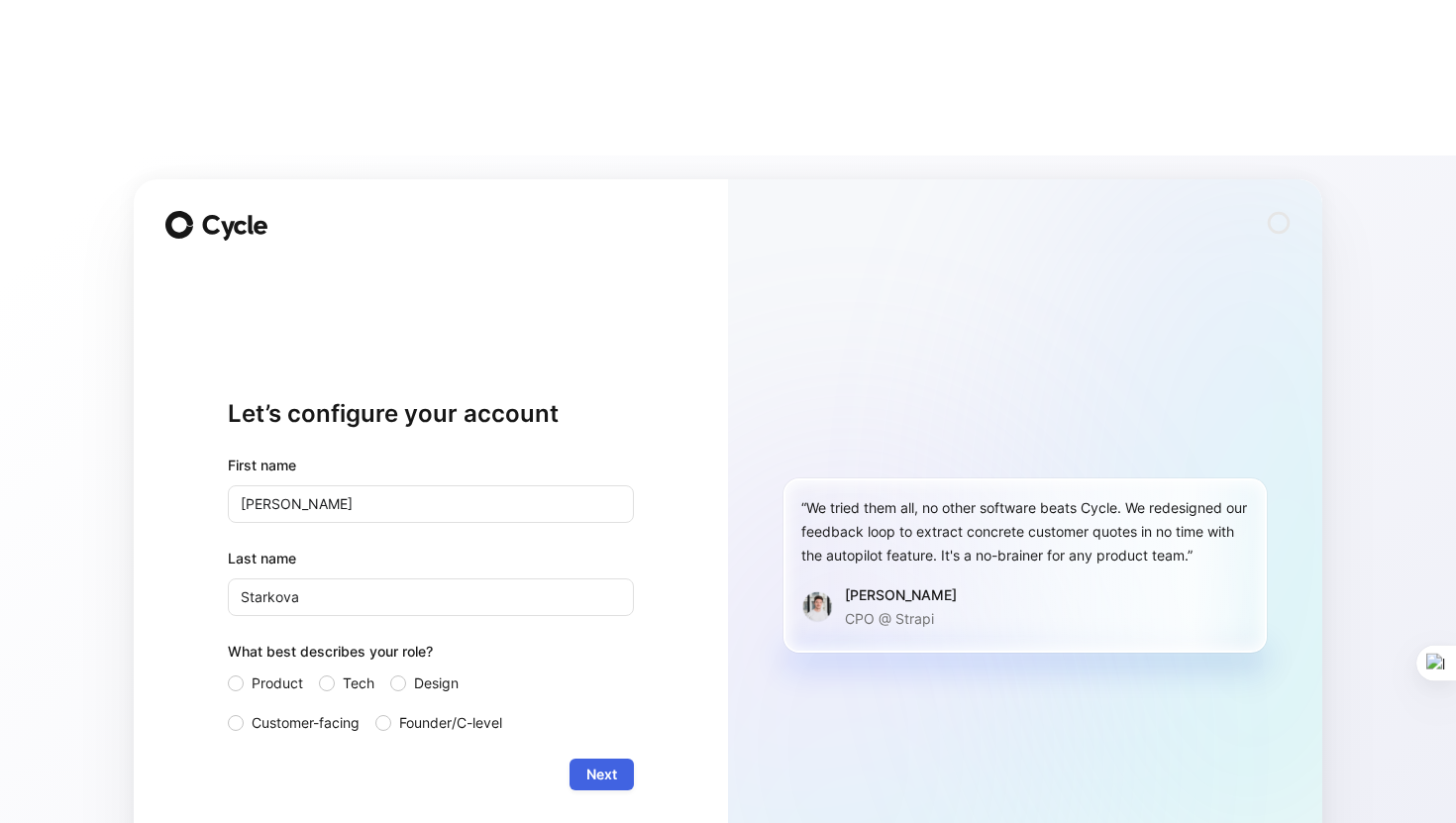 click on "Next" at bounding box center [601, 774] 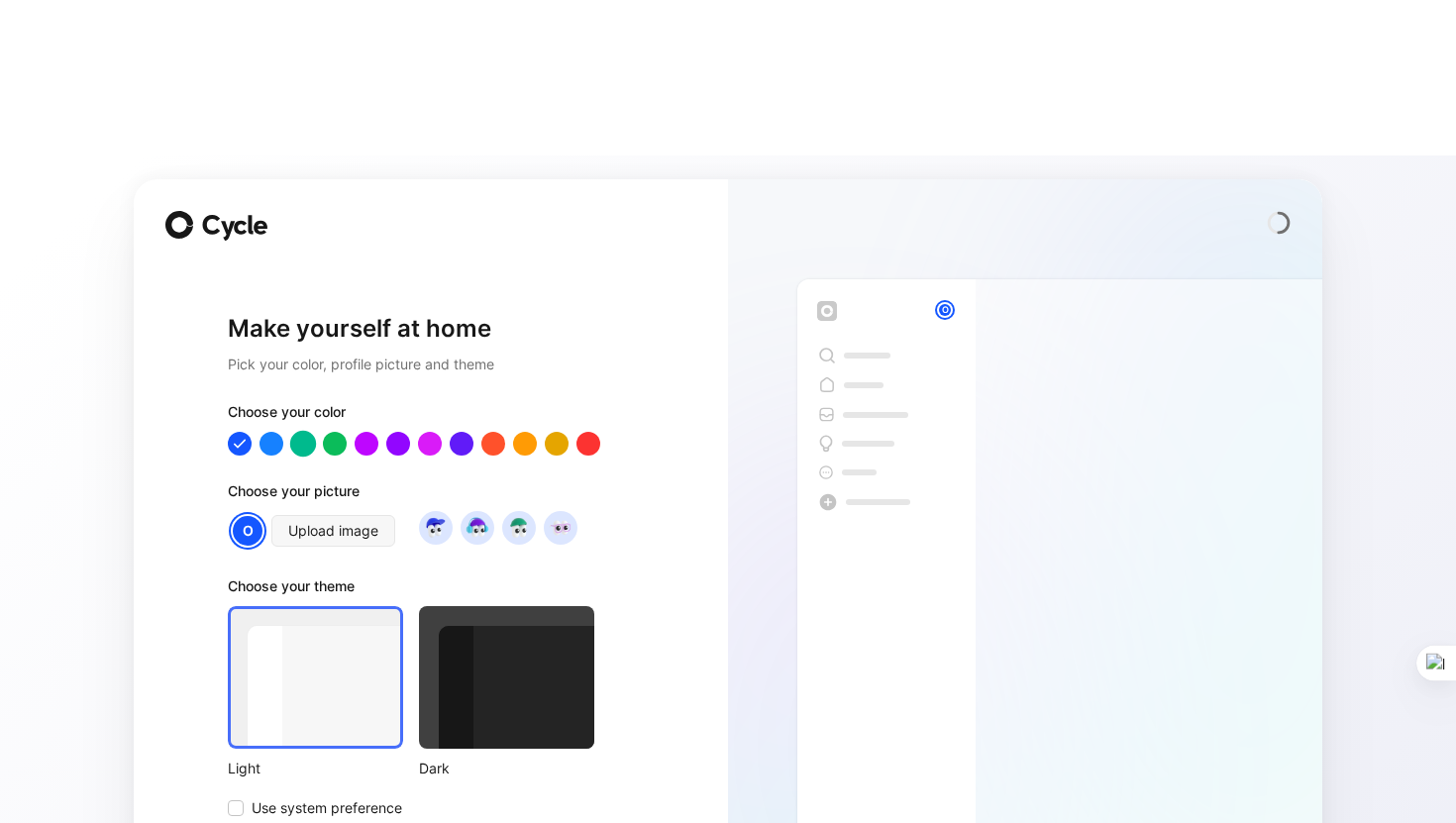 click at bounding box center [303, 443] 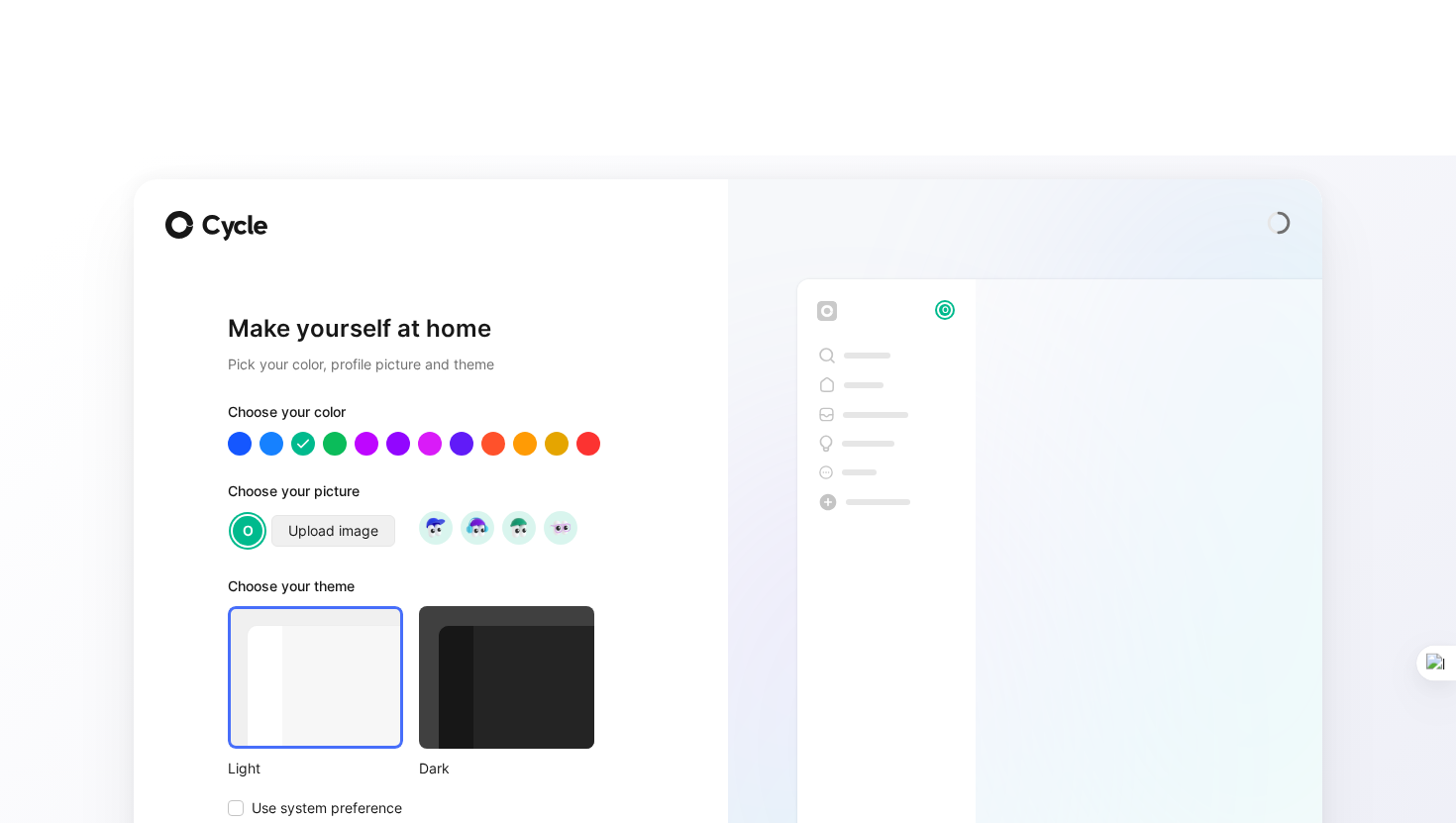 click on "Upload image" at bounding box center [333, 531] 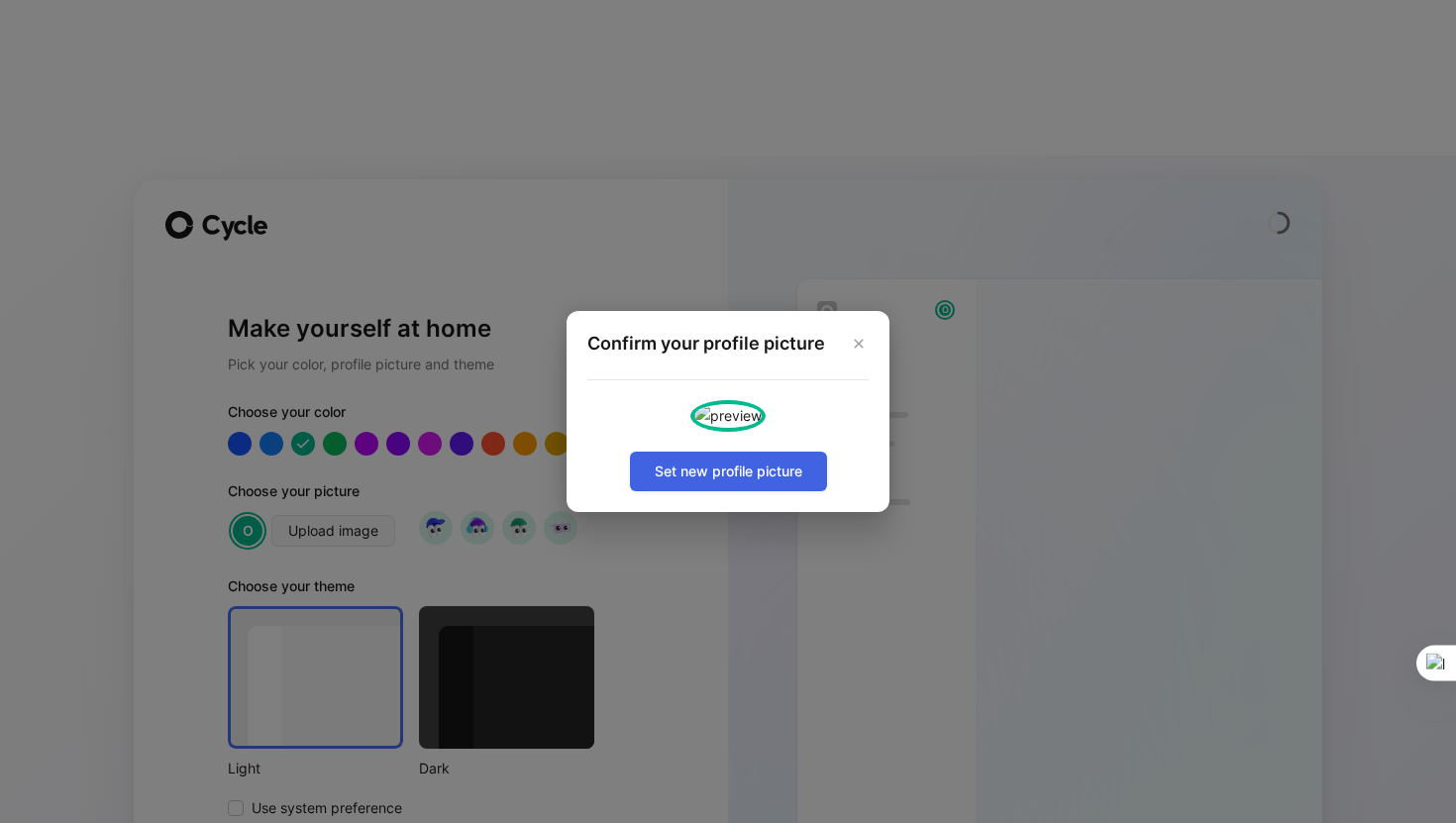 click on "Set new profile picture" at bounding box center [728, 471] 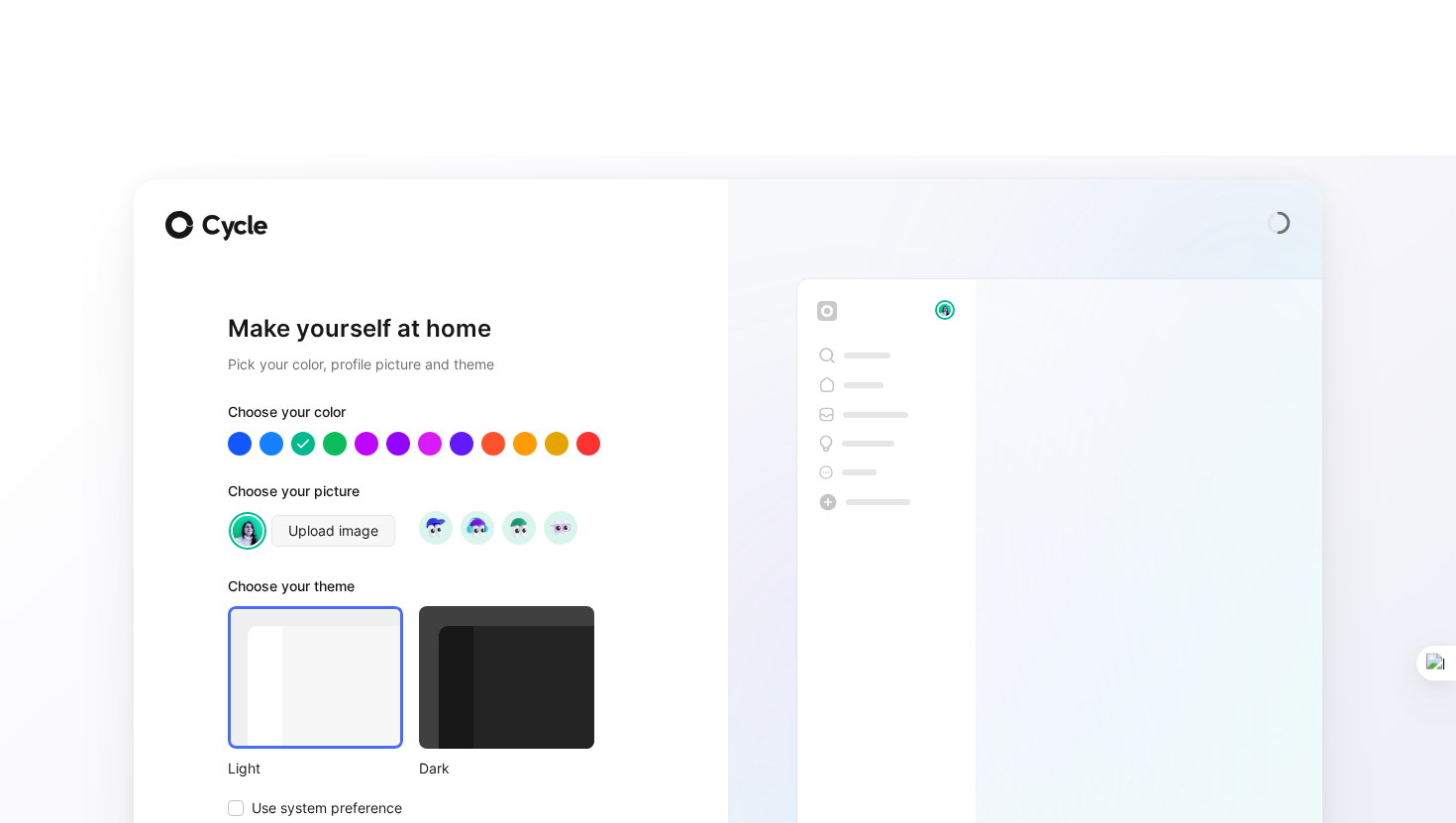 click on "Next" at bounding box center (601, 860) 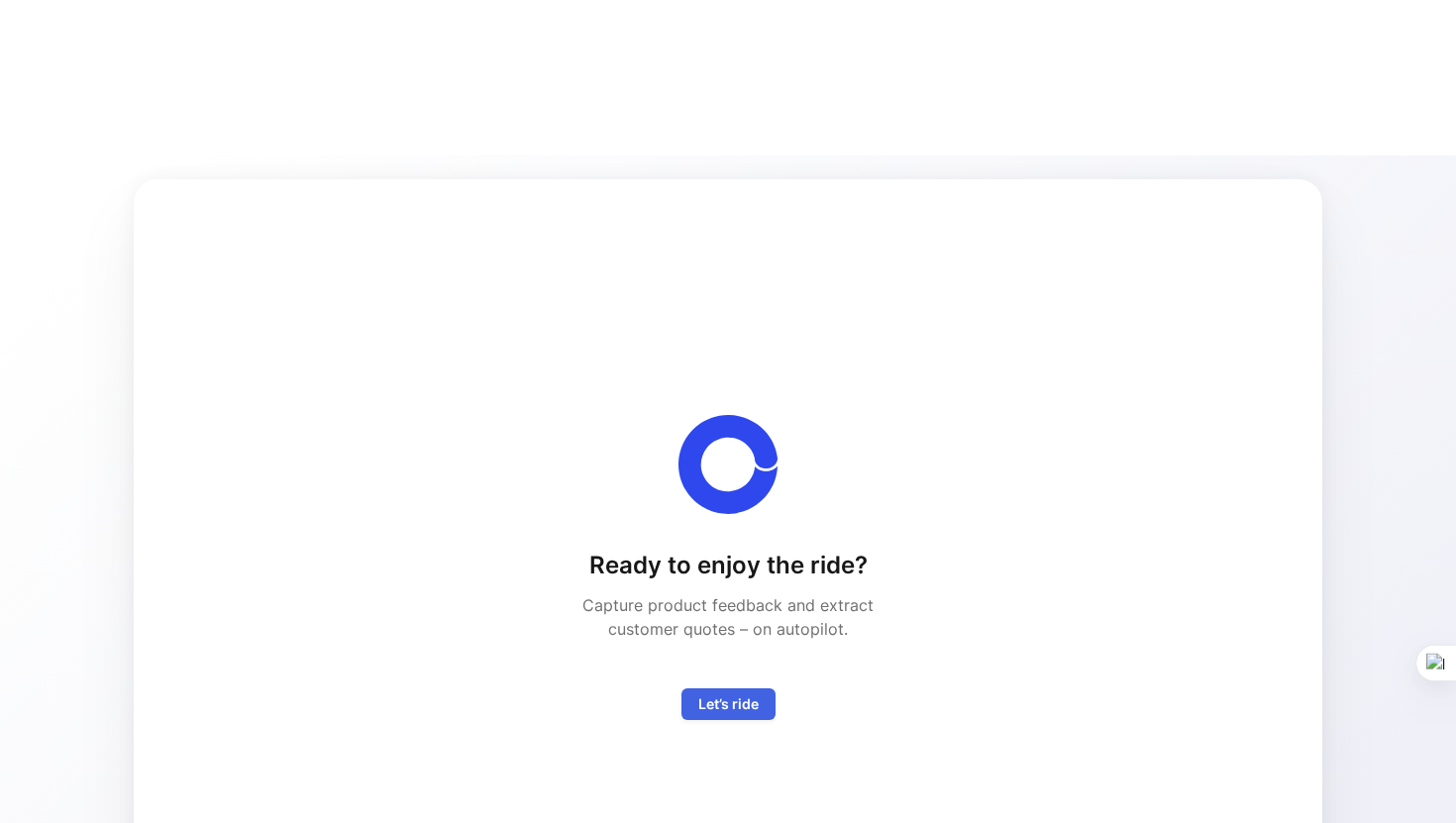 click on "Let’s ride" at bounding box center (728, 704) 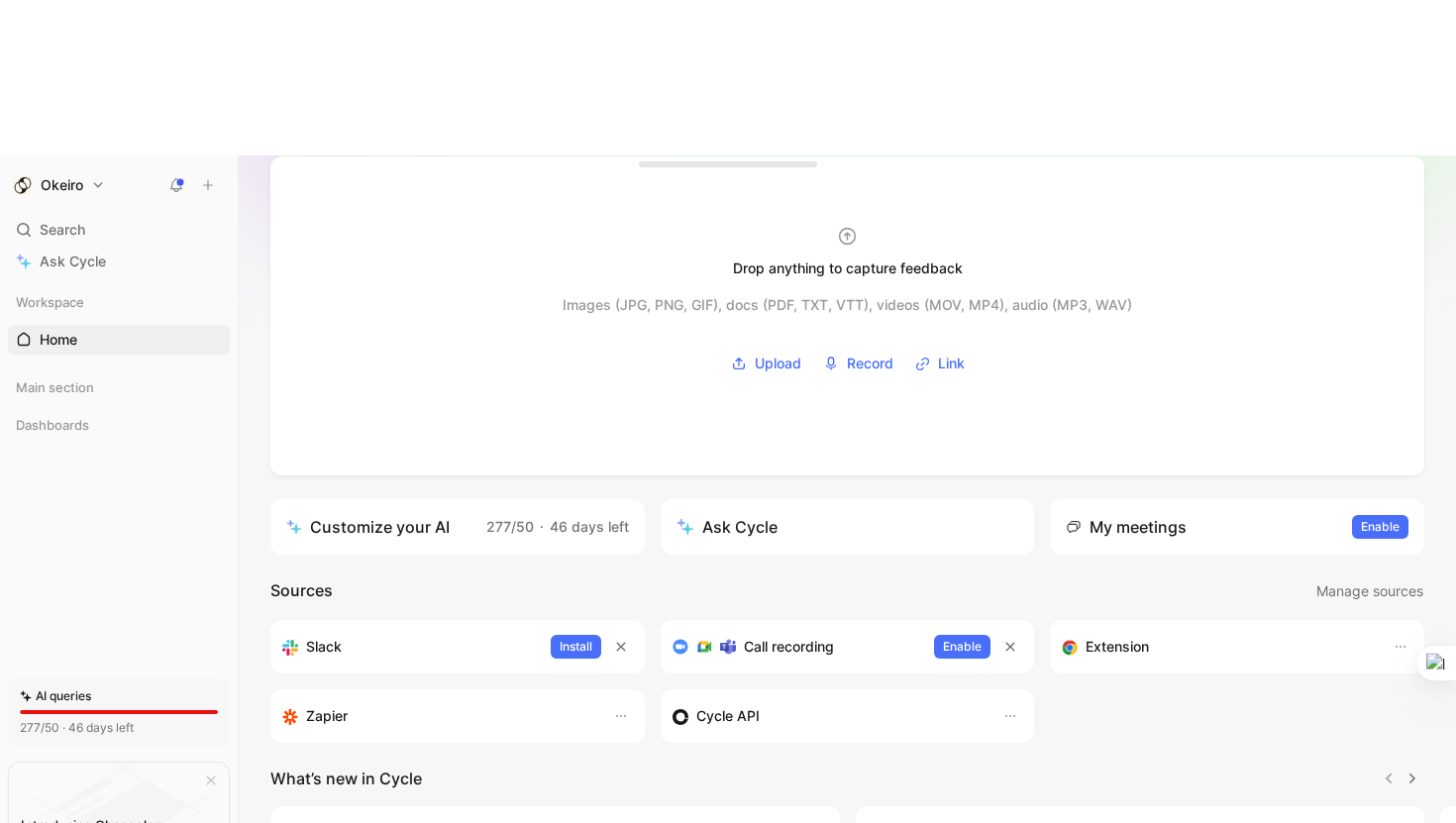 scroll, scrollTop: 209, scrollLeft: 0, axis: vertical 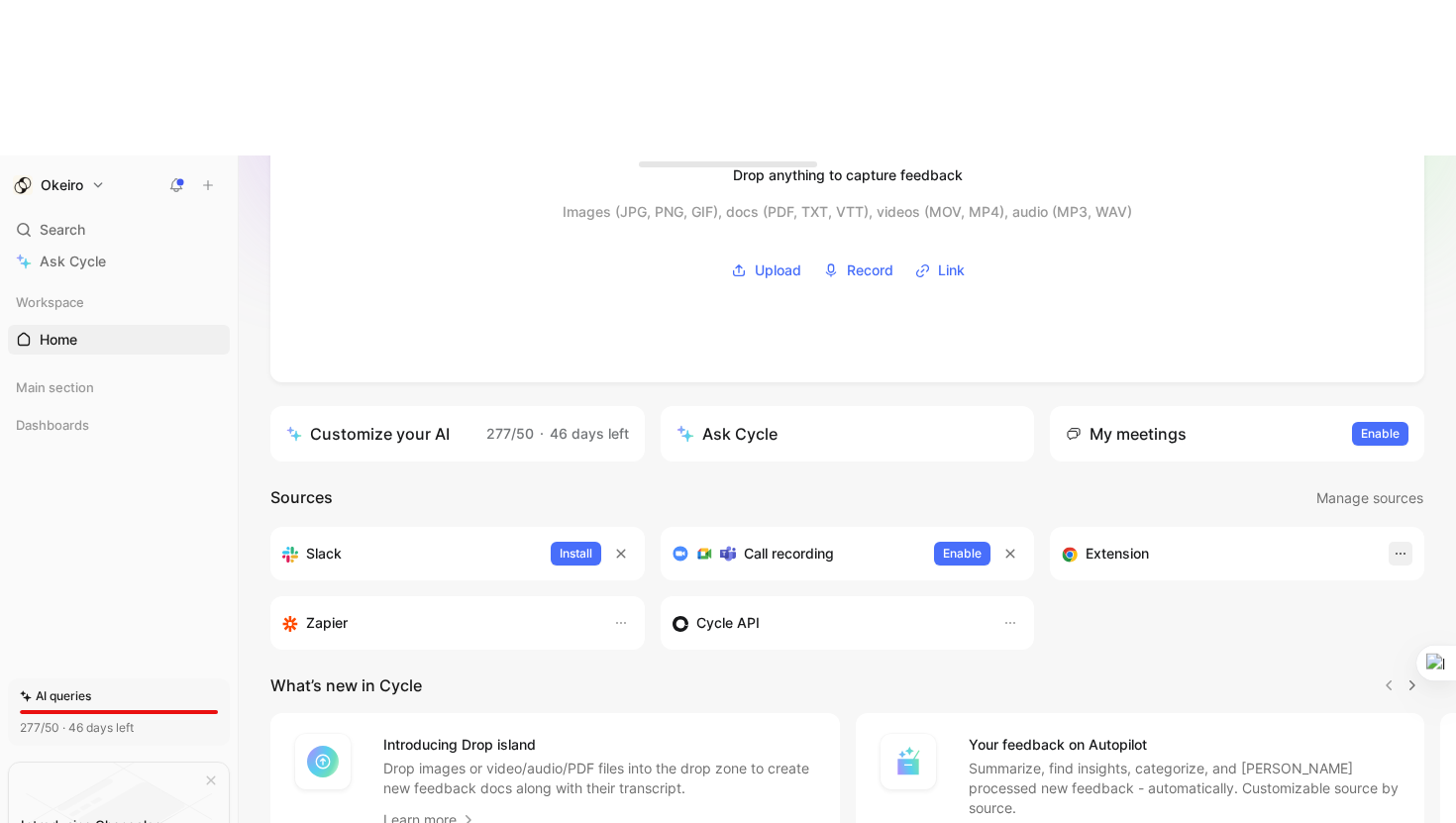 click 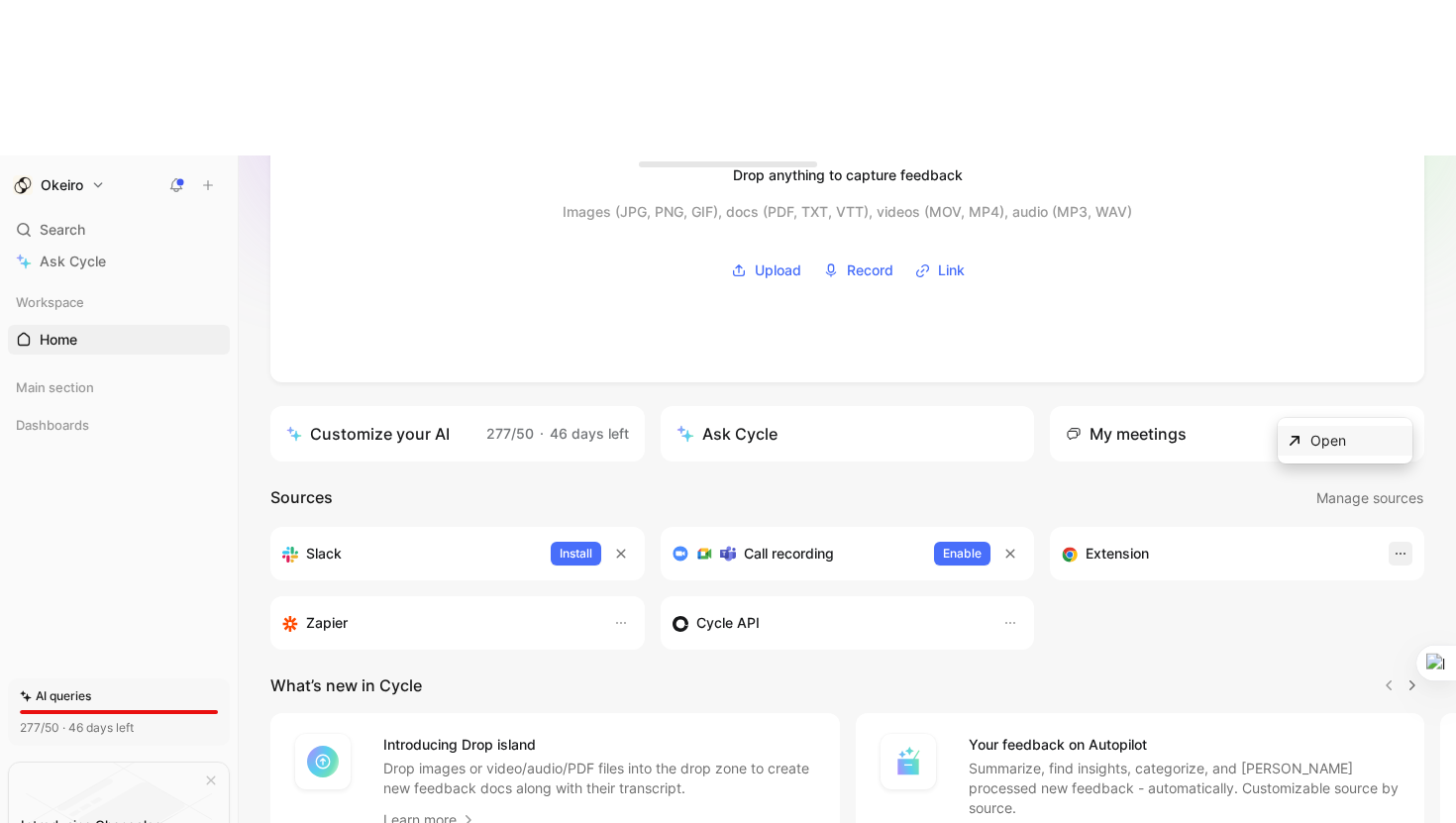 click on "Open" at bounding box center [1357, 441] 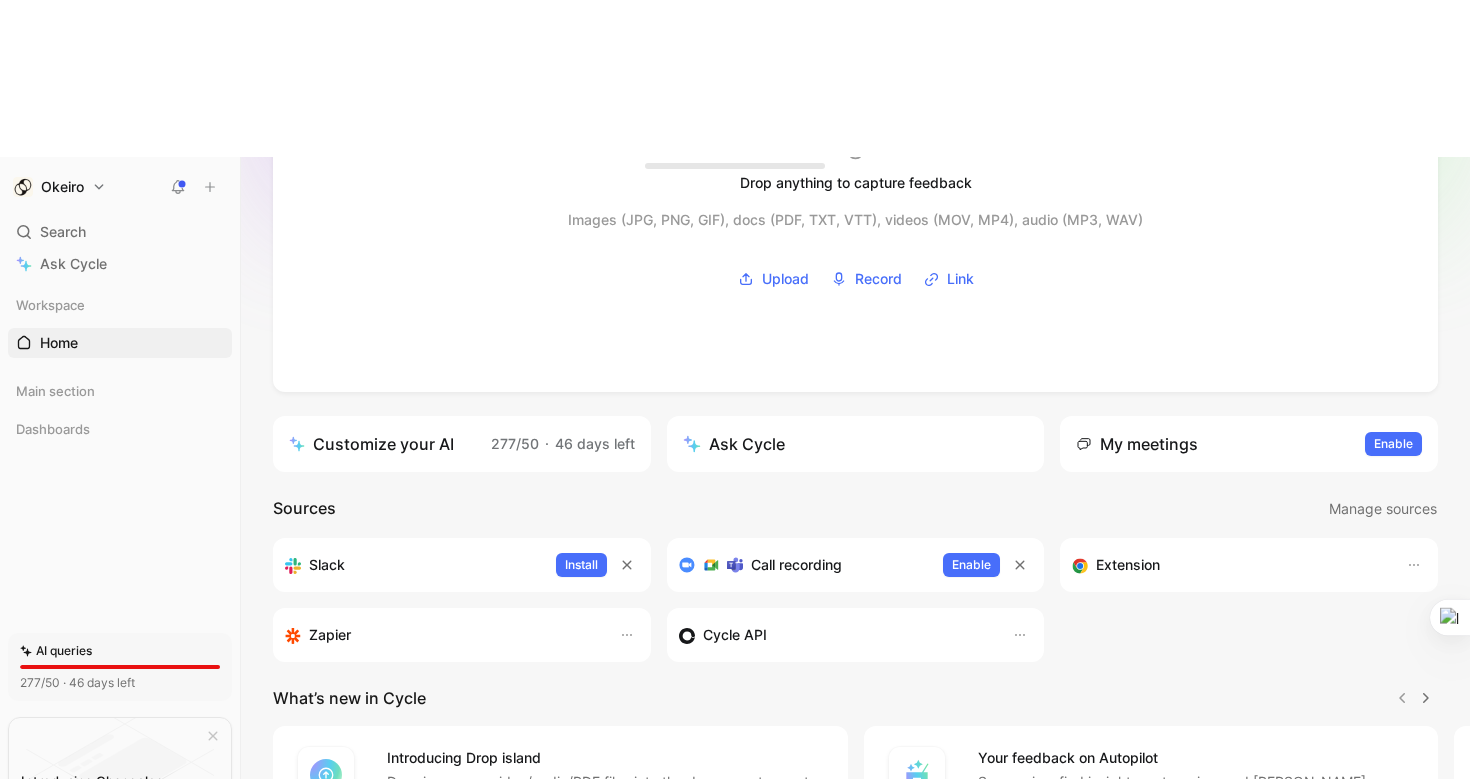 scroll, scrollTop: 183, scrollLeft: 0, axis: vertical 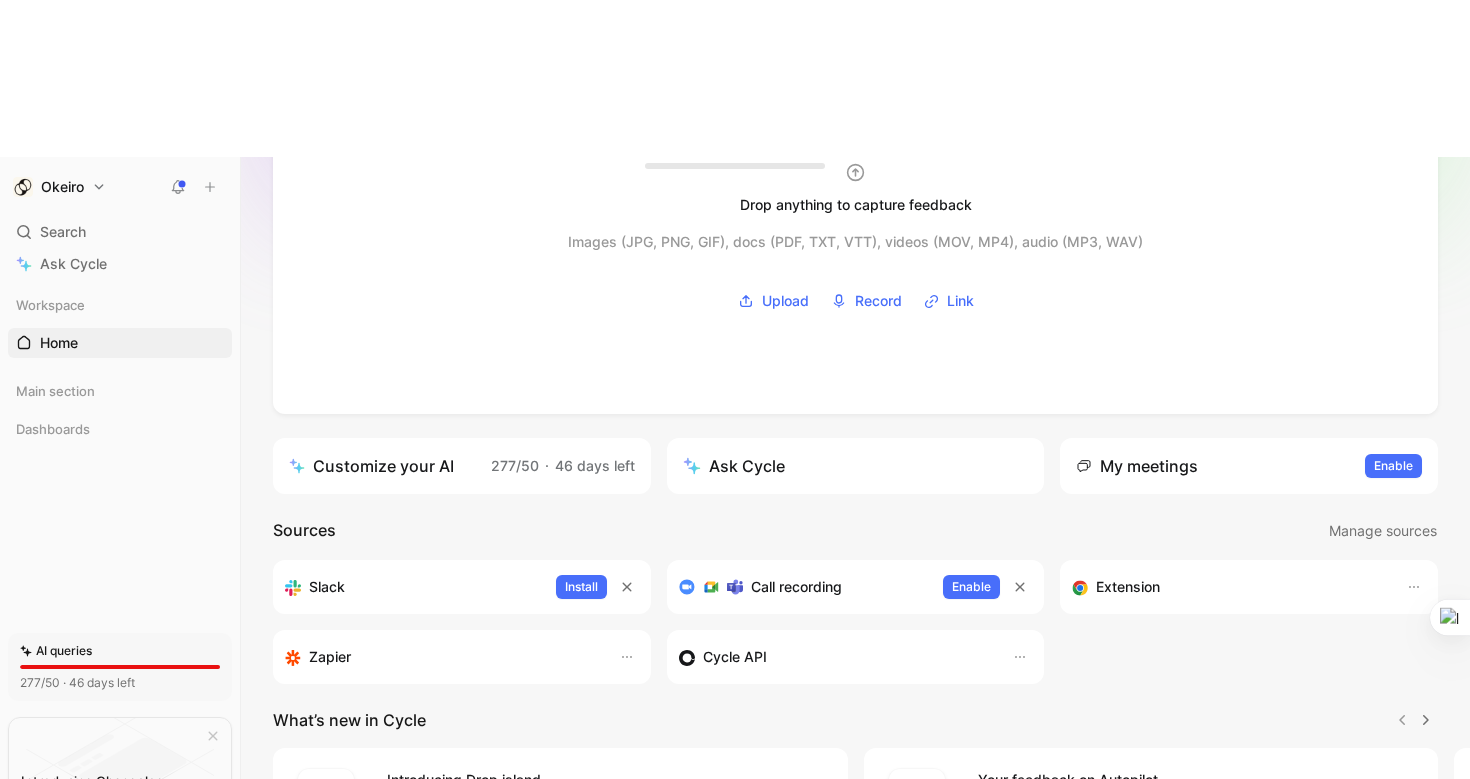 click on "Okeiro Search ⌘ K Ask Cycle Workspace Home G then H Main section Dashboards
To pick up a draggable item, press the space bar.
While dragging, use the arrow keys to move the item.
Press space again to drop the item in its new position, or press escape to cancel.
AI queries 277/50 · 46 days left Introducing Changelog Enable now Help center Invite member Hello [PERSON_NAME] ❄️ MAKER Welcome to your Okeiro’s workspace Drop anything to capture feedback Images (JPG, PNG, GIF), docs (PDF, TXT, VTT), videos (MOV, MP4), audio (MP3, WAV) Upload Record Link Customize your AI 277/50 · 46 days left Ask Cycle My meetings Enable to view your meetings Enable Sources Manage sources Slack Install Call recording Enable Extension Zapier Cycle API What’s new in Cycle Introducing Drop island Drop images or video/audio/PDF files into the drop zone to create new feedback docs along with their transcript. Learn more Your feedback on Autopilot Learn more Introducing Call recording Learn more" at bounding box center [735, 389] 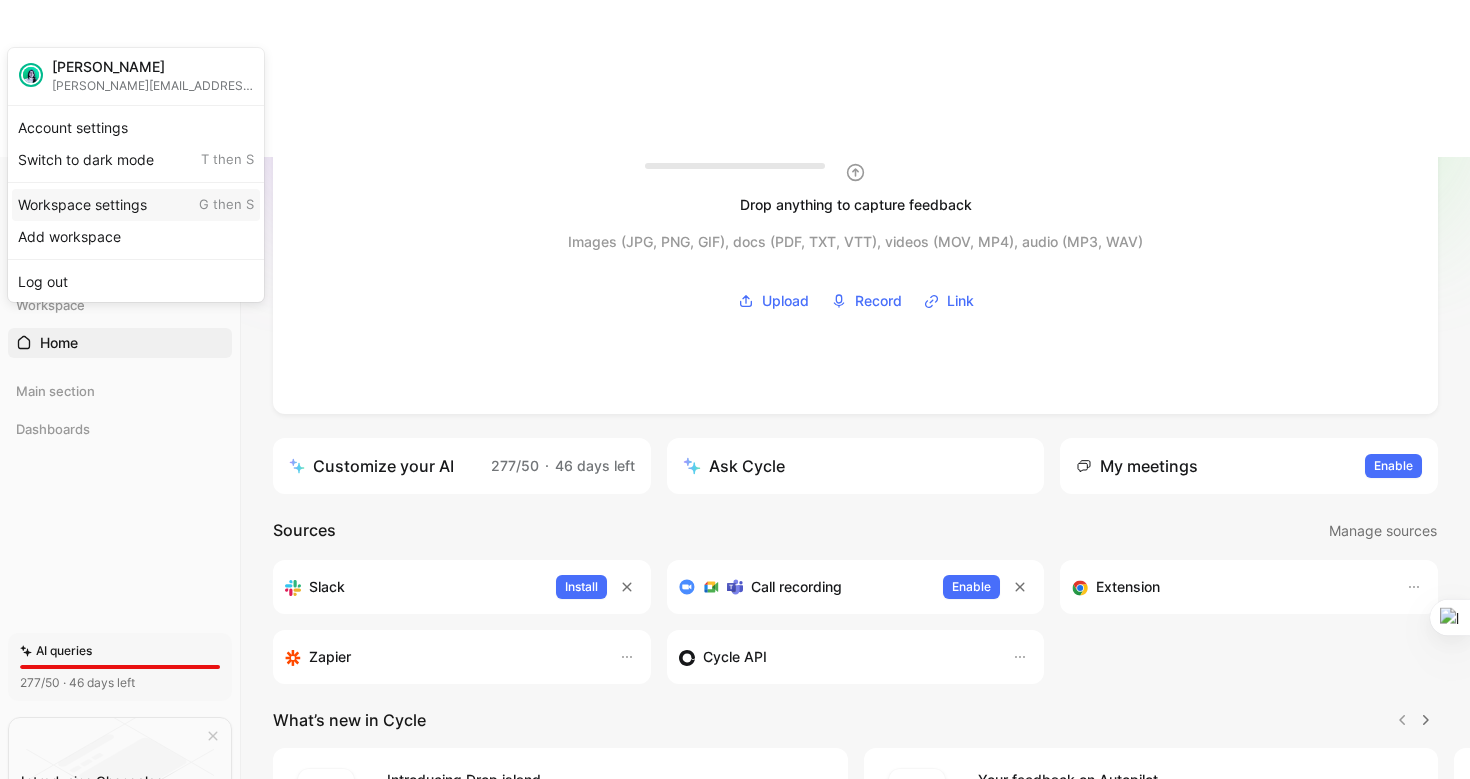 click on "Workspace settings G then S" at bounding box center [136, 205] 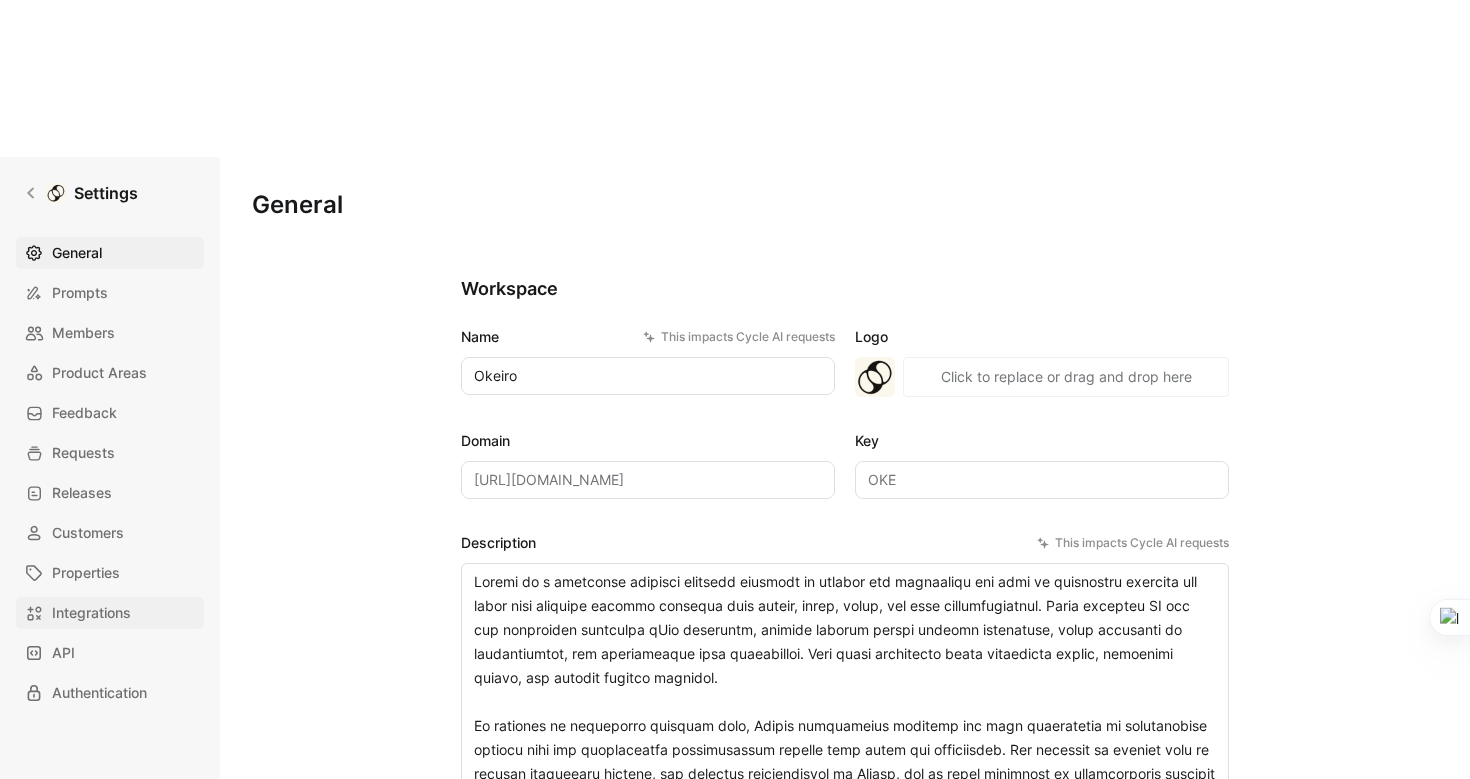 click on "Integrations" at bounding box center (91, 613) 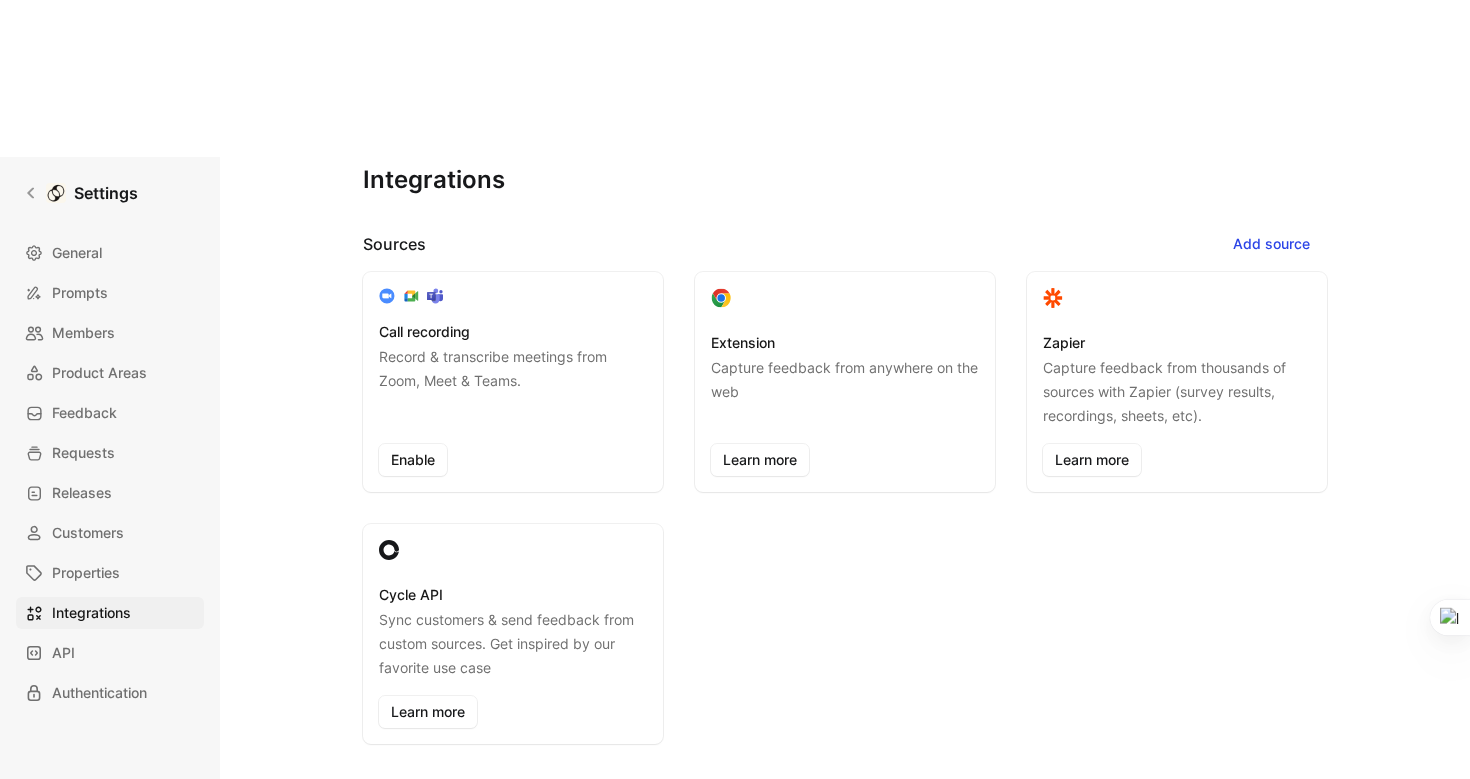 scroll, scrollTop: 0, scrollLeft: 0, axis: both 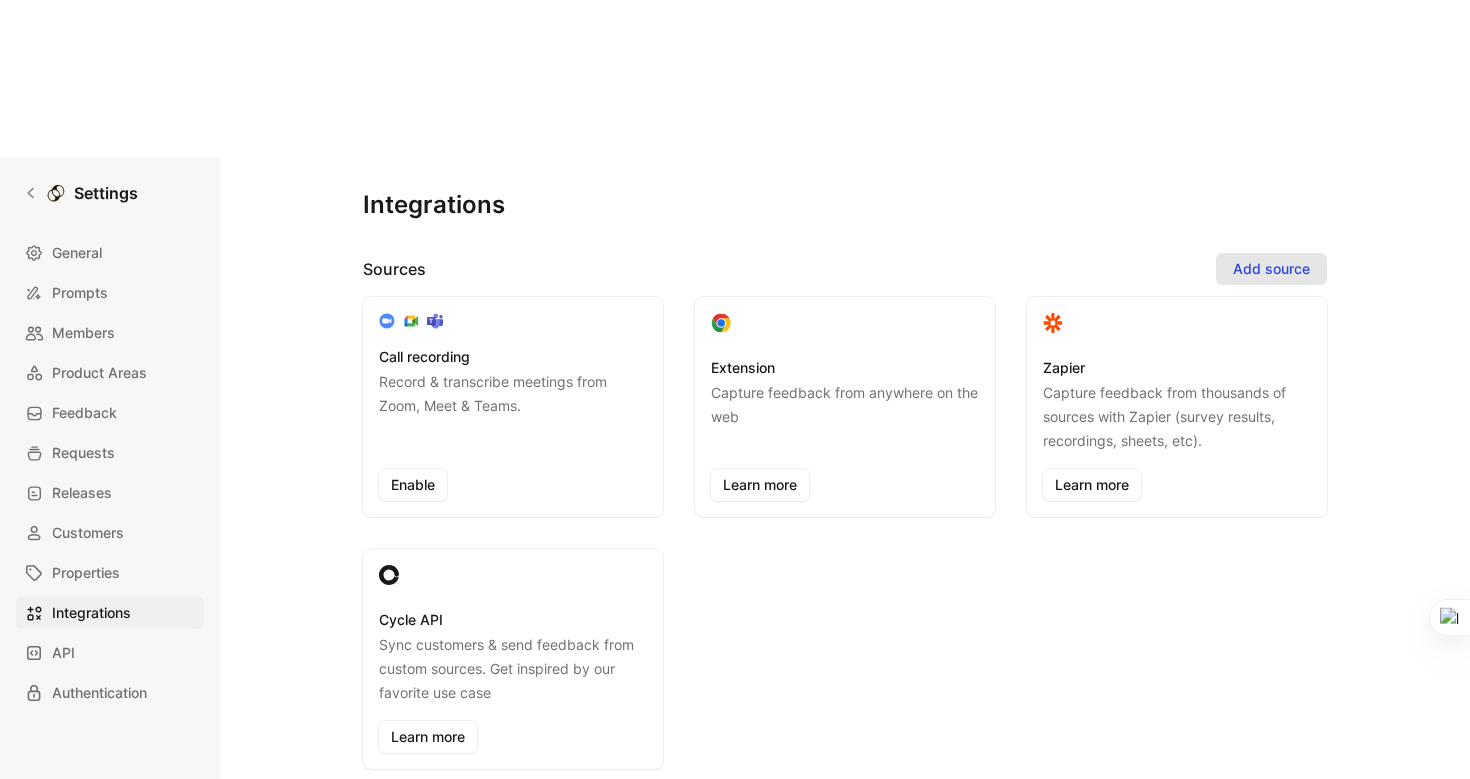 click on "Add   source" at bounding box center [1271, 269] 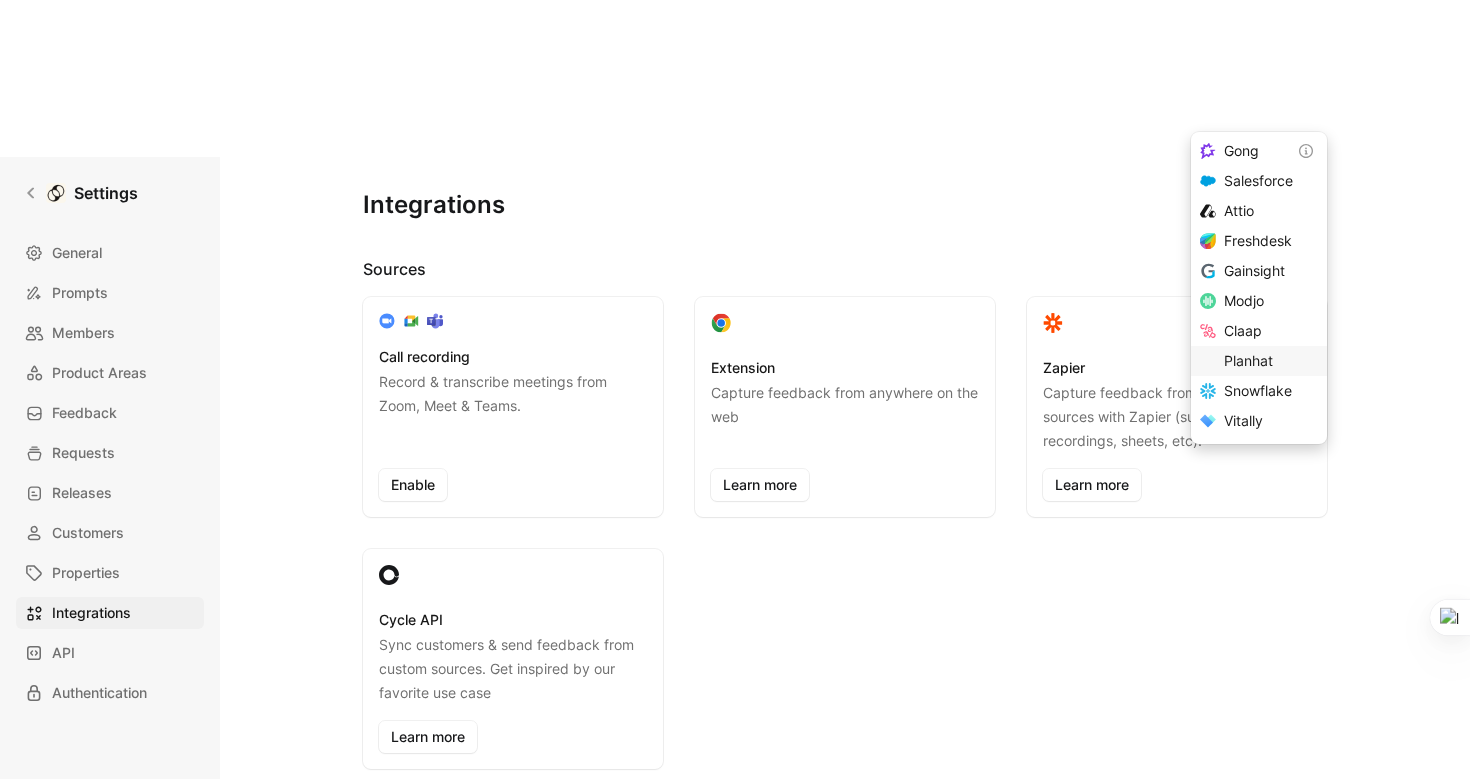 scroll, scrollTop: 0, scrollLeft: 0, axis: both 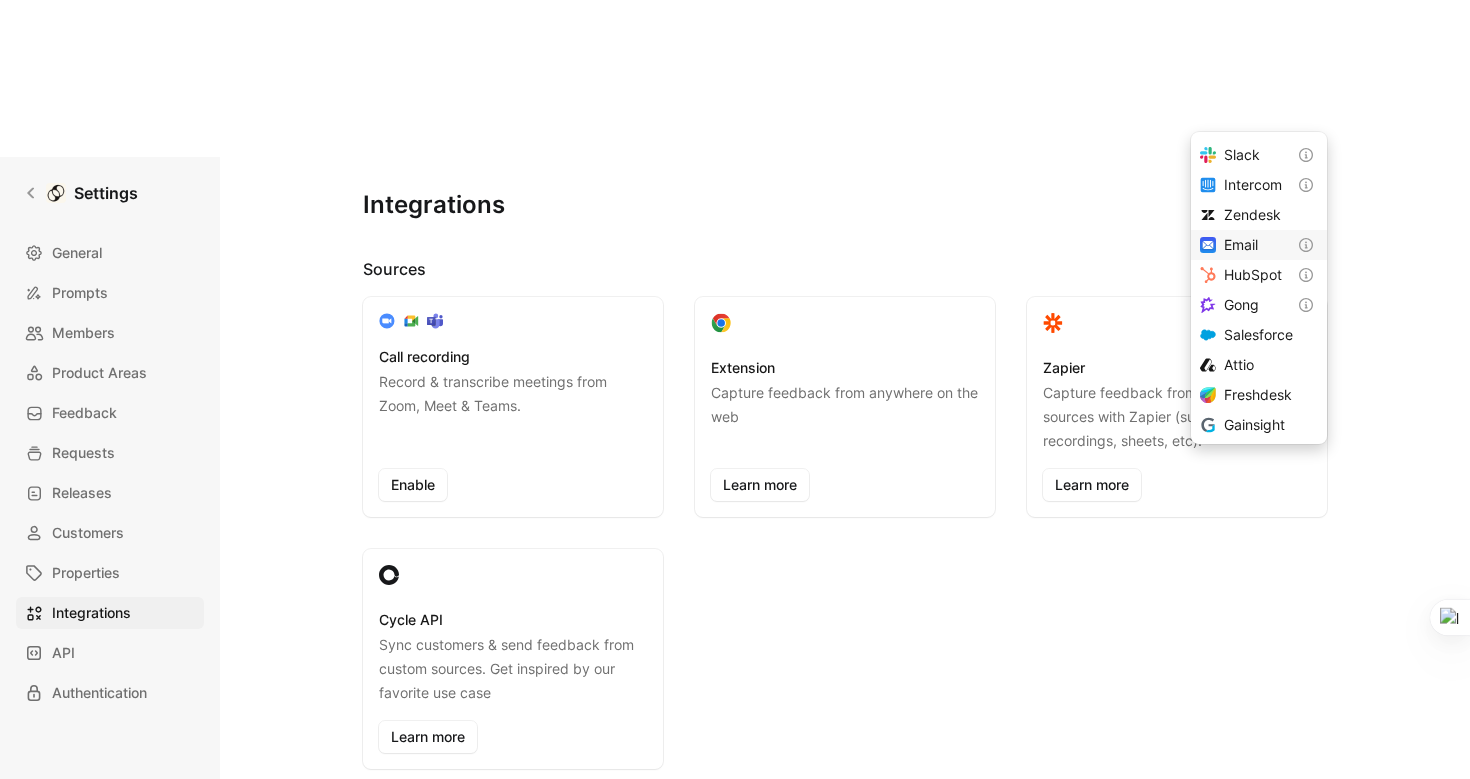 click on "Email" at bounding box center (1241, 244) 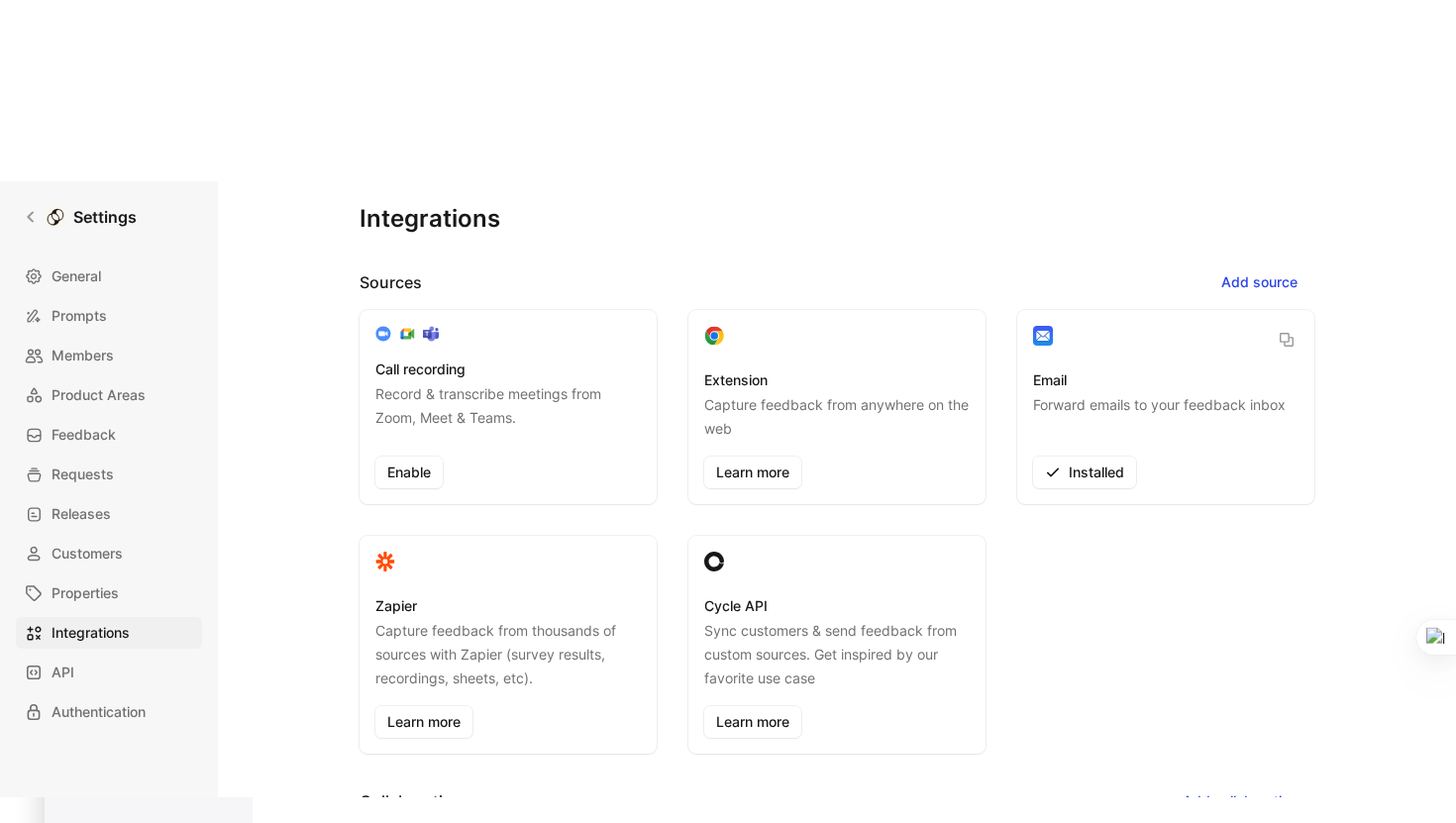 scroll, scrollTop: 0, scrollLeft: 0, axis: both 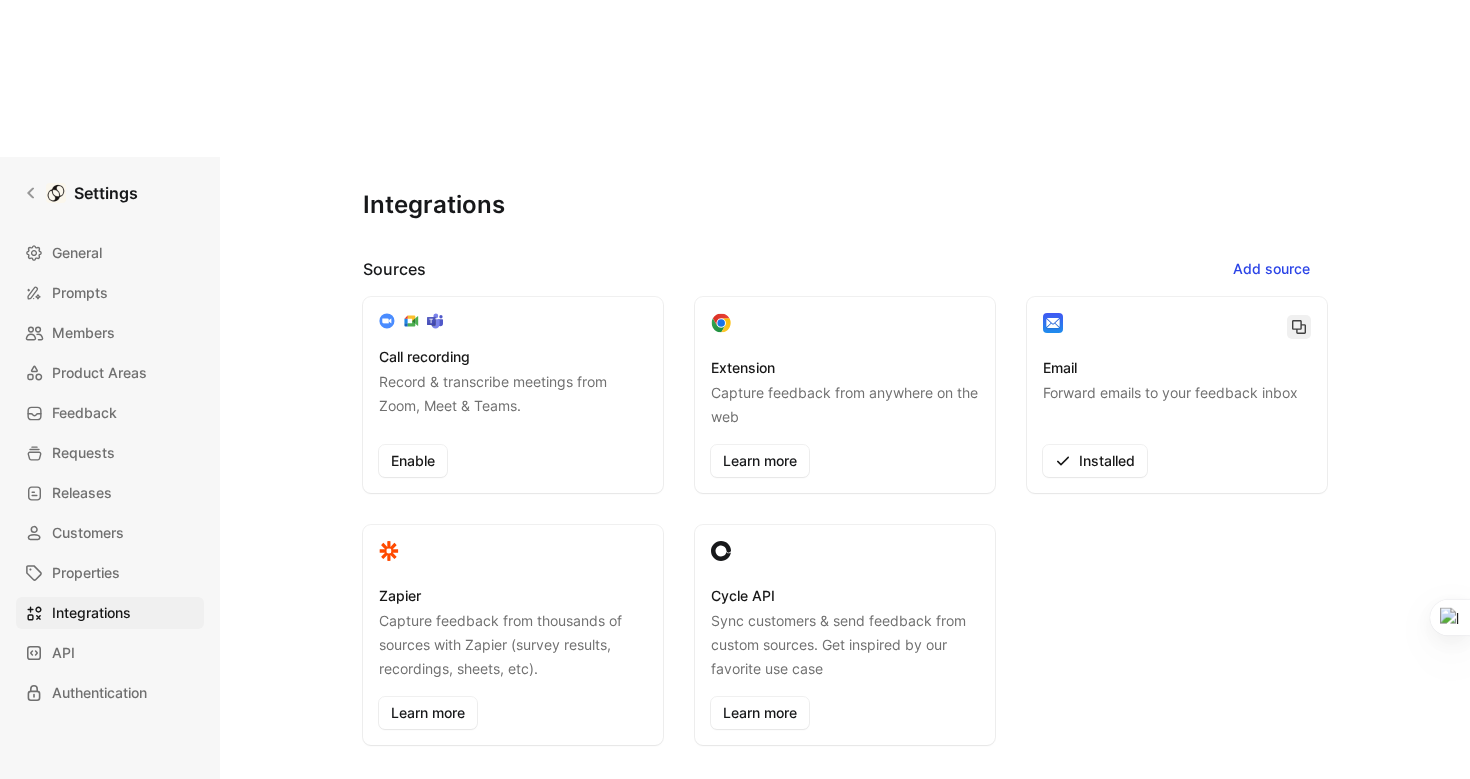 click 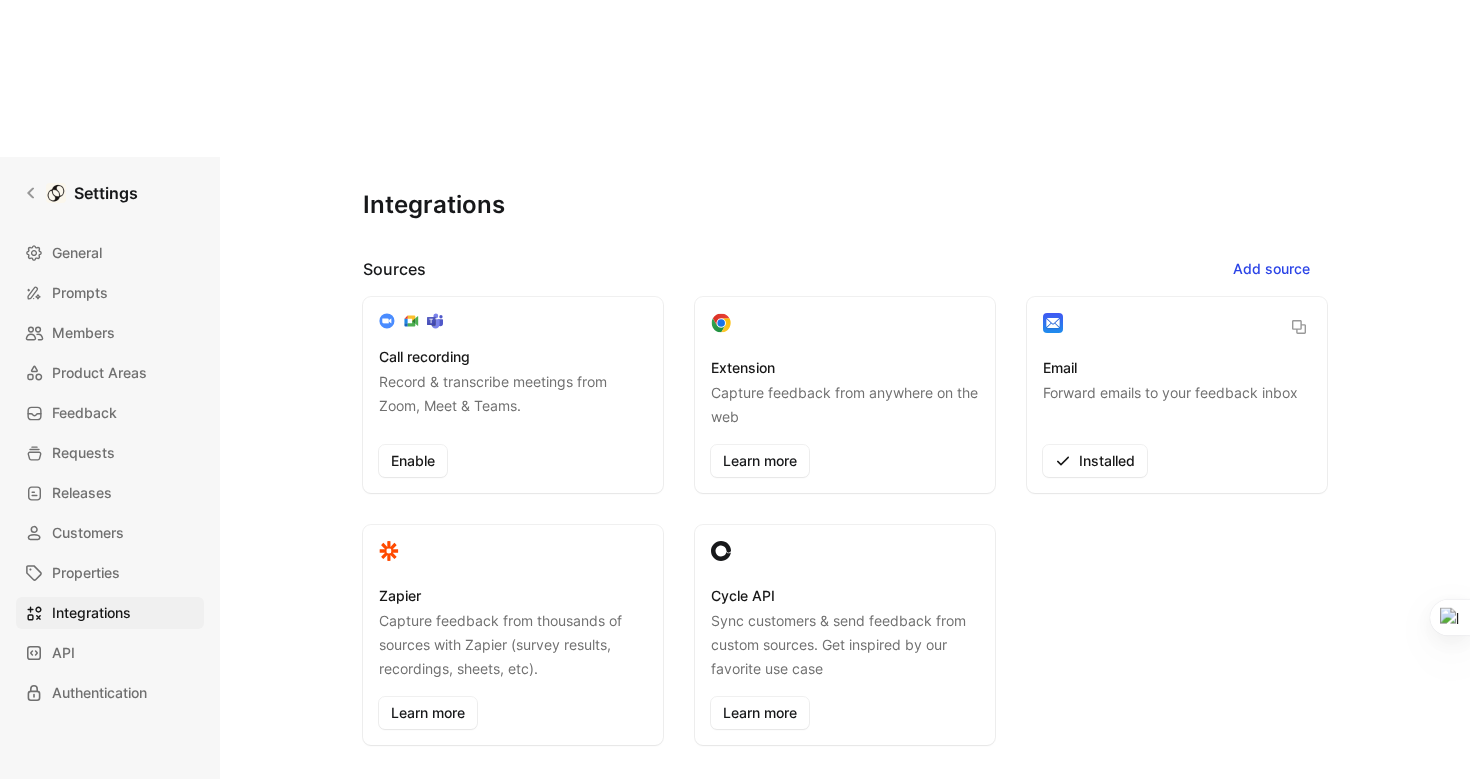 click on "Integrations Sources Add   source Call recording Record & transcribe meetings from Zoom, Meet & Teams. Enable Extension Capture feedback from anywhere on the web Learn more Email Forward emails to your feedback inbox Installed Zapier Capture feedback from thousands of sources with Zapier (survey results, recordings, sheets, etc). Learn more Cycle API Sync customers & send feedback from custom sources. Get inspired by our favorite use case Learn more Collaborations Add   collaboration Webhooks Trigger custom workflows starting from a Cycle event. Get inspired by our favorite use cases. Learn more Embed links from your favorite tools" at bounding box center [845, 764] 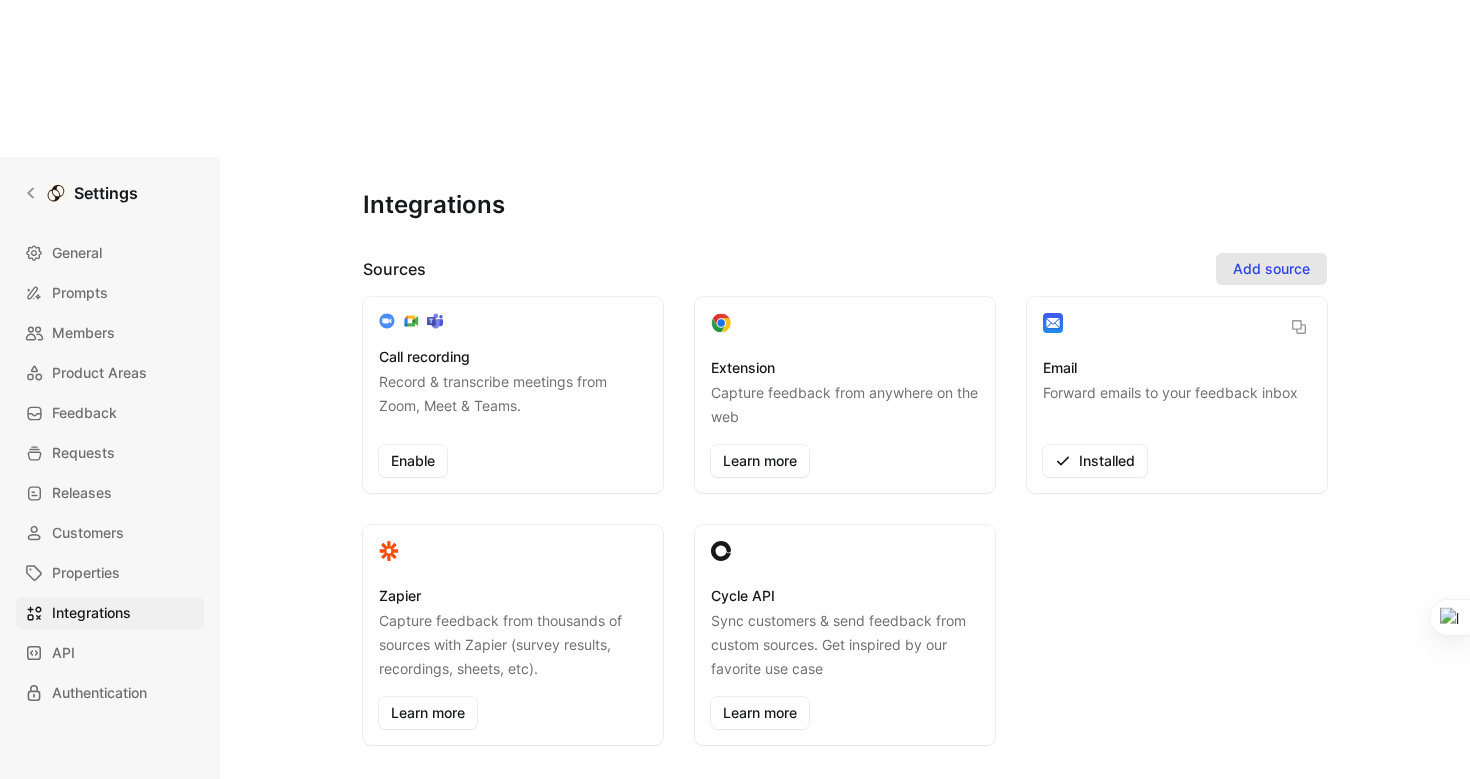 click on "Add   source" at bounding box center (1271, 269) 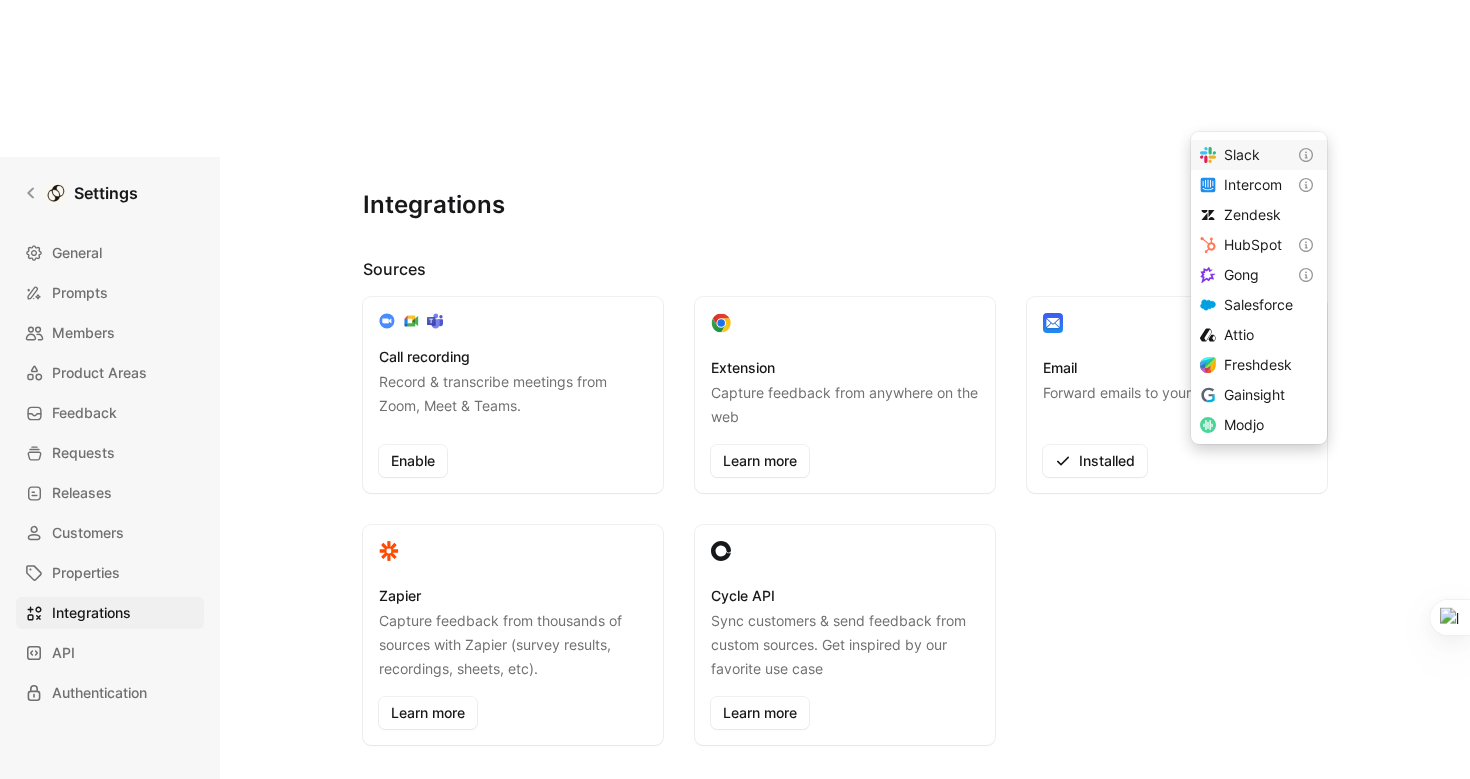 click on "Slack" at bounding box center [1242, 154] 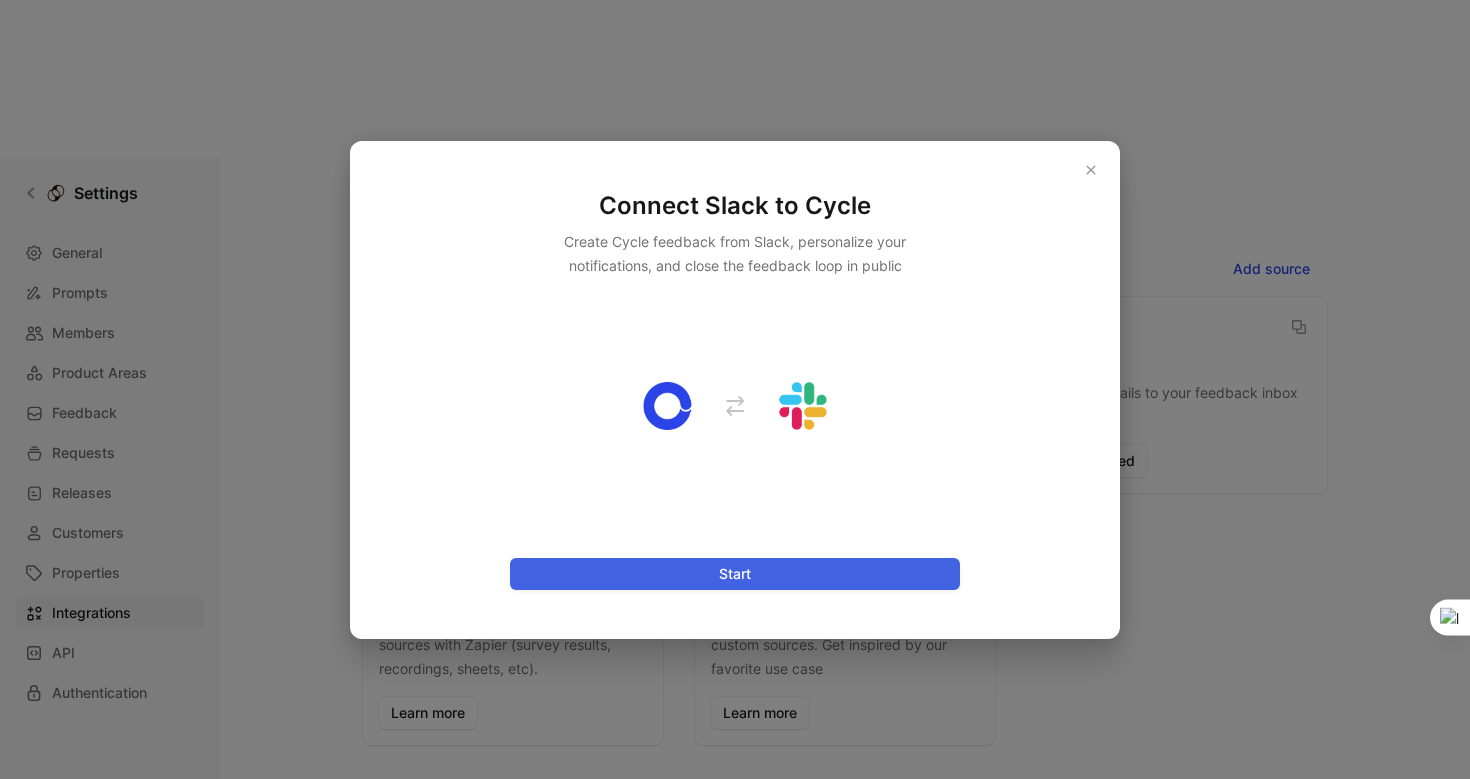 click on "Start" at bounding box center [735, 574] 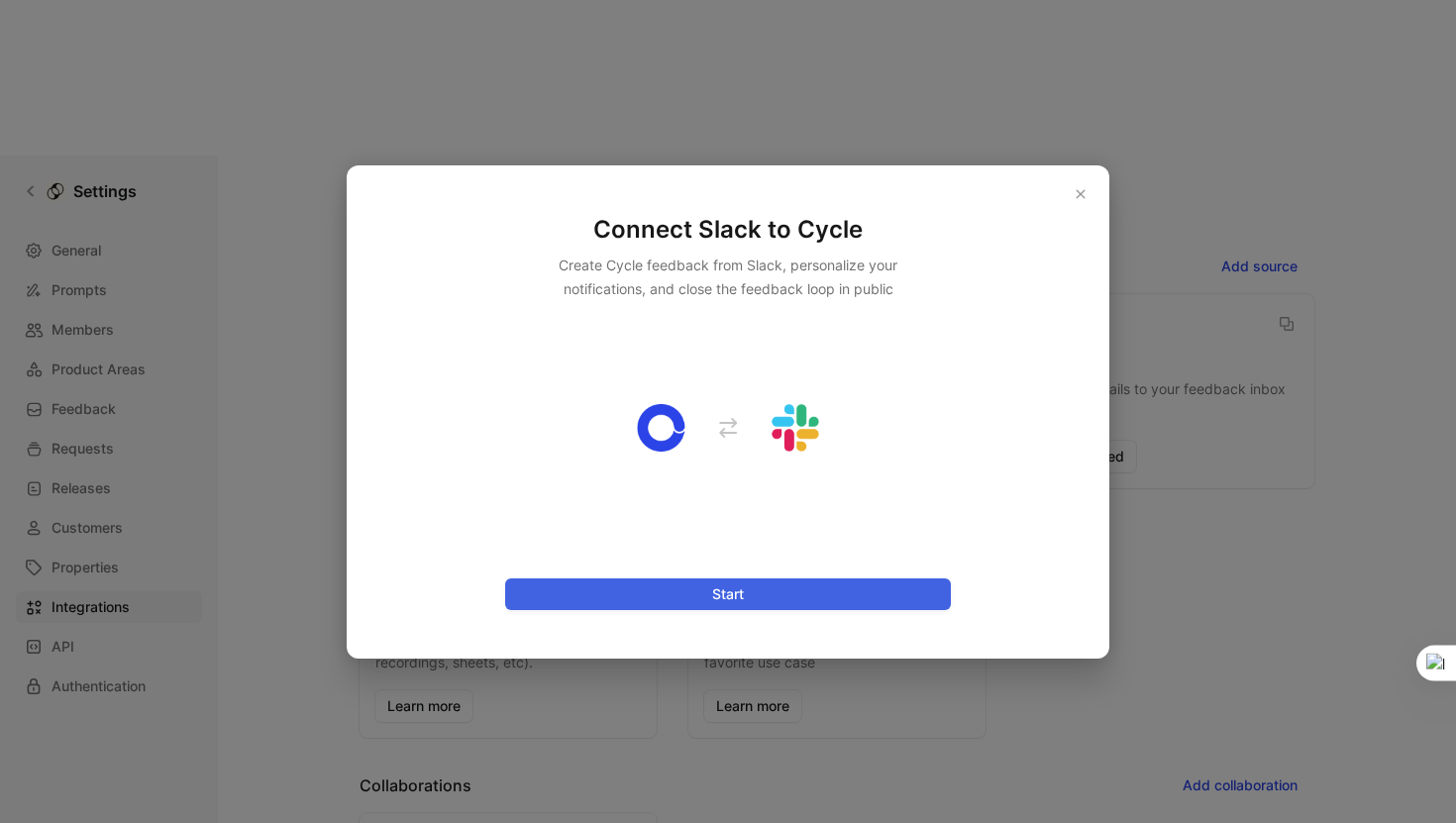 click on "Start" at bounding box center (728, 594) 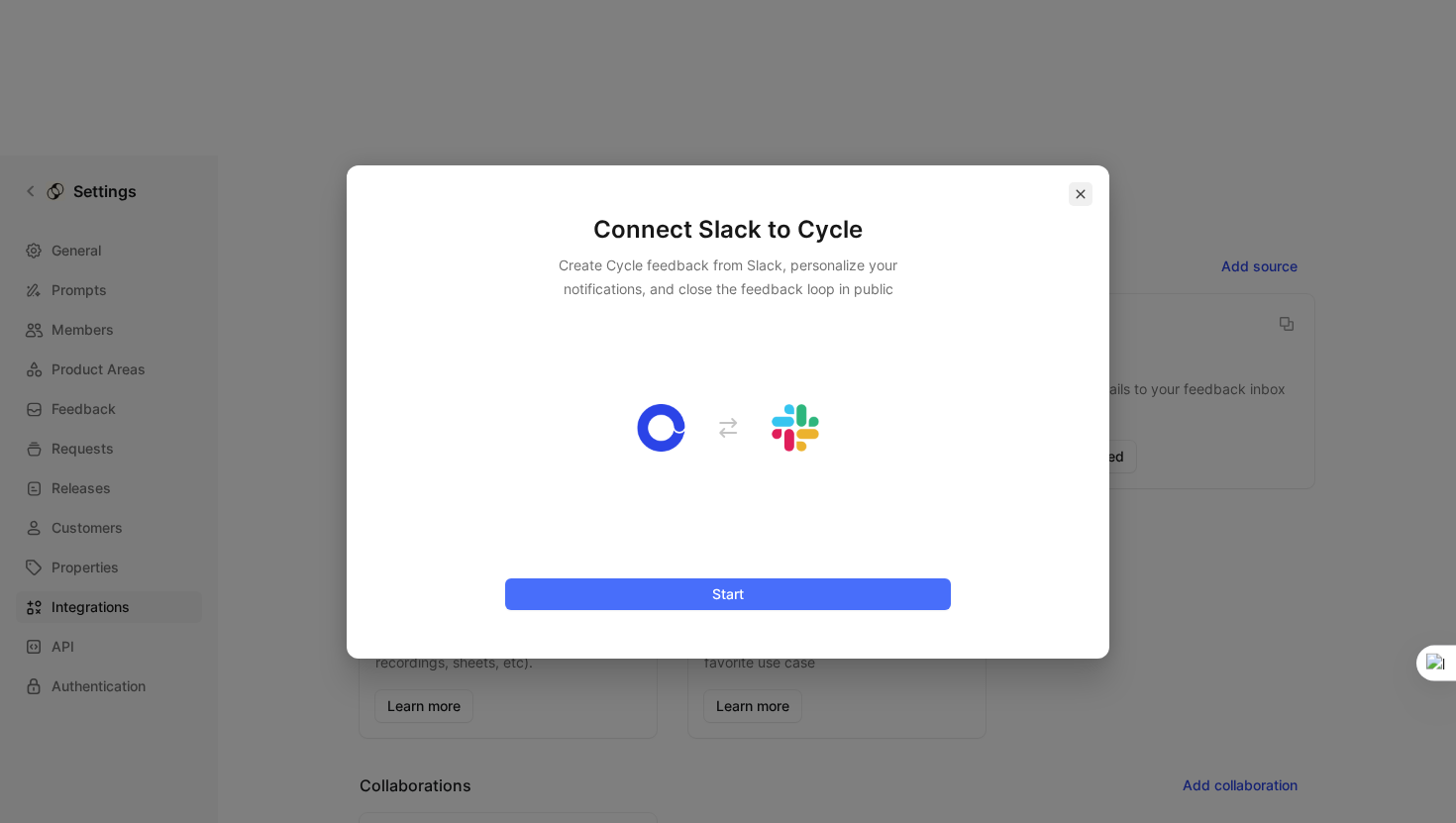 click 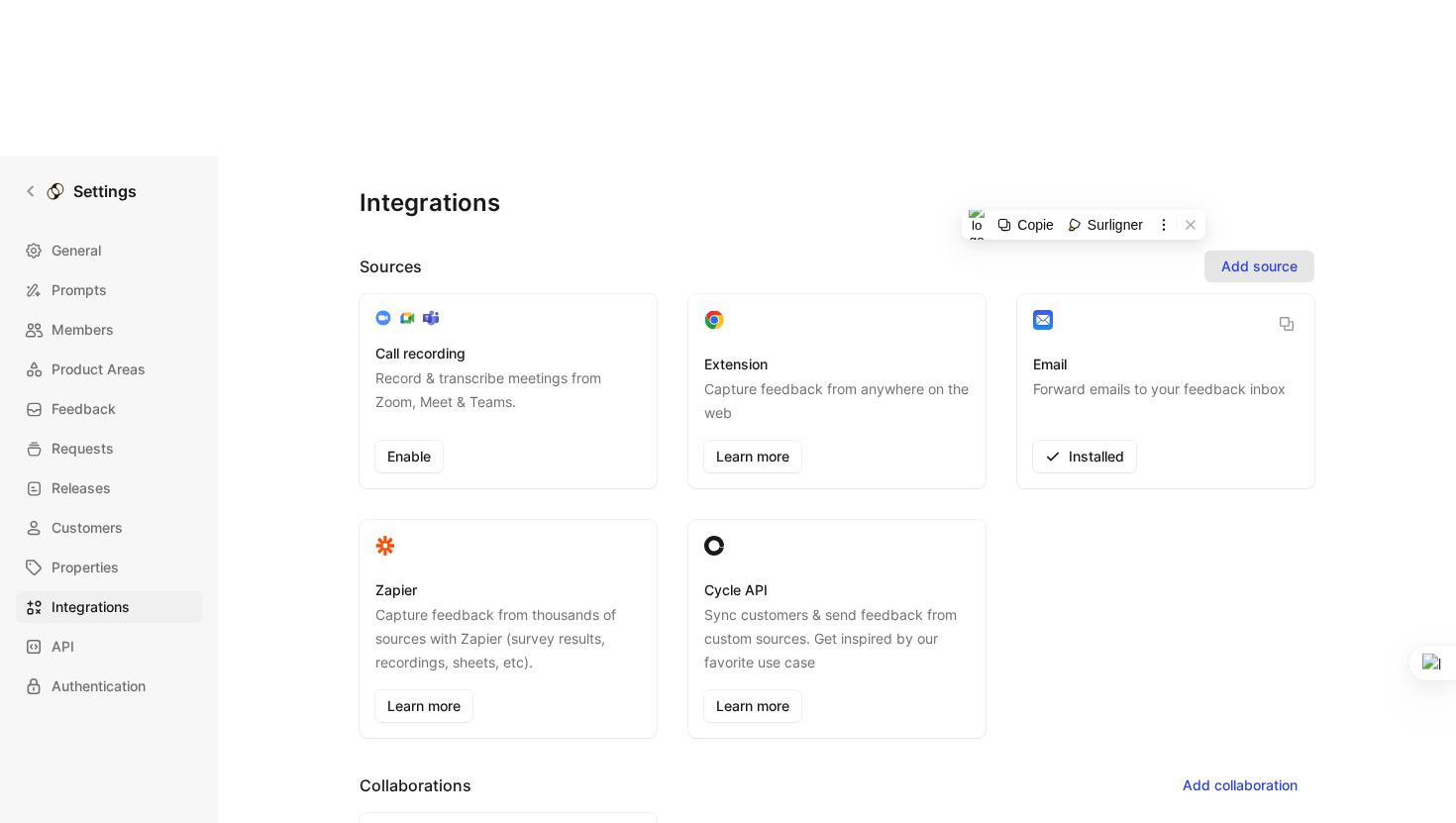click on "Add   source" at bounding box center (1259, 266) 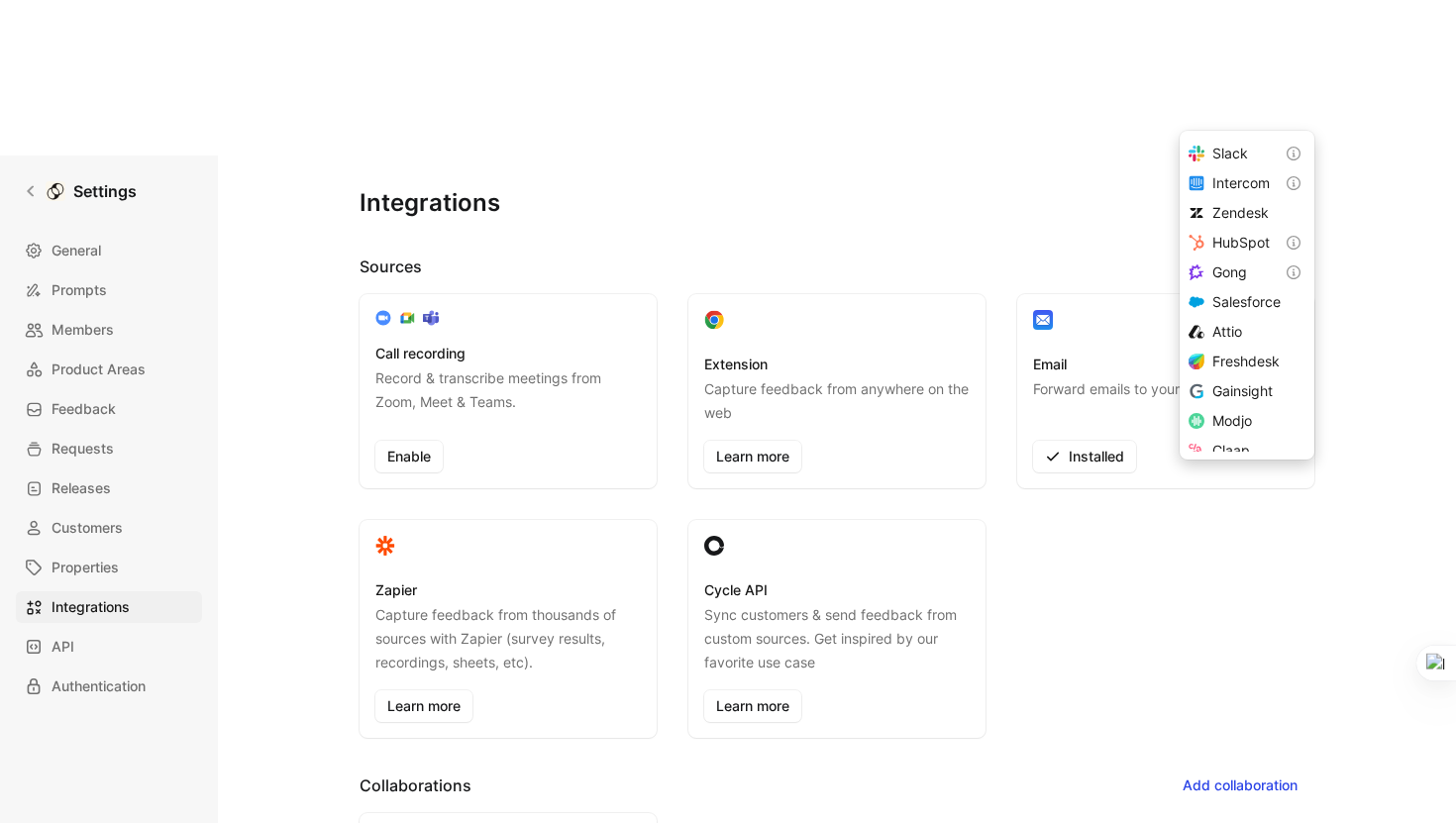scroll, scrollTop: 102, scrollLeft: 0, axis: vertical 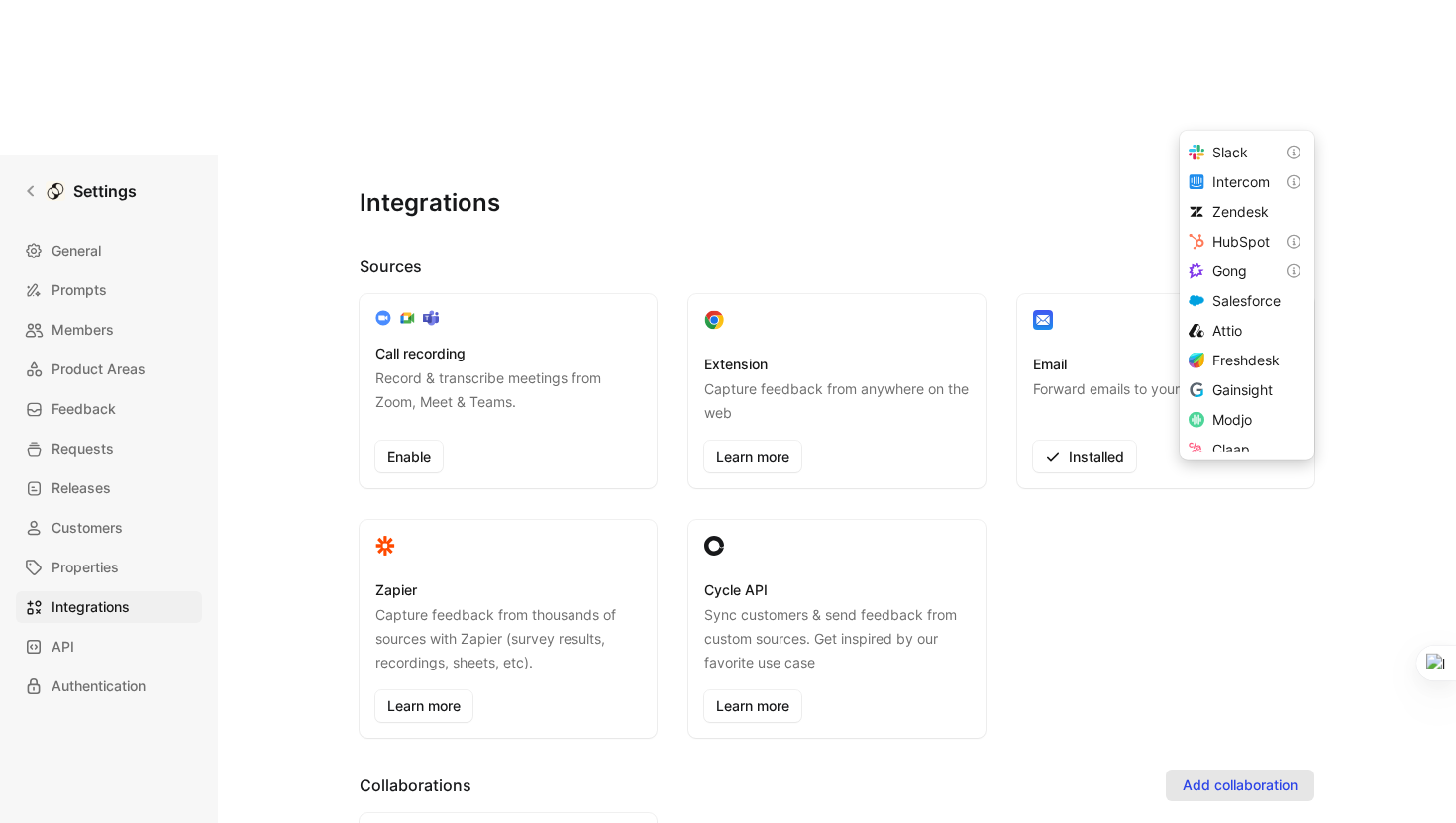 click on "Add   collaboration" at bounding box center (1240, 785) 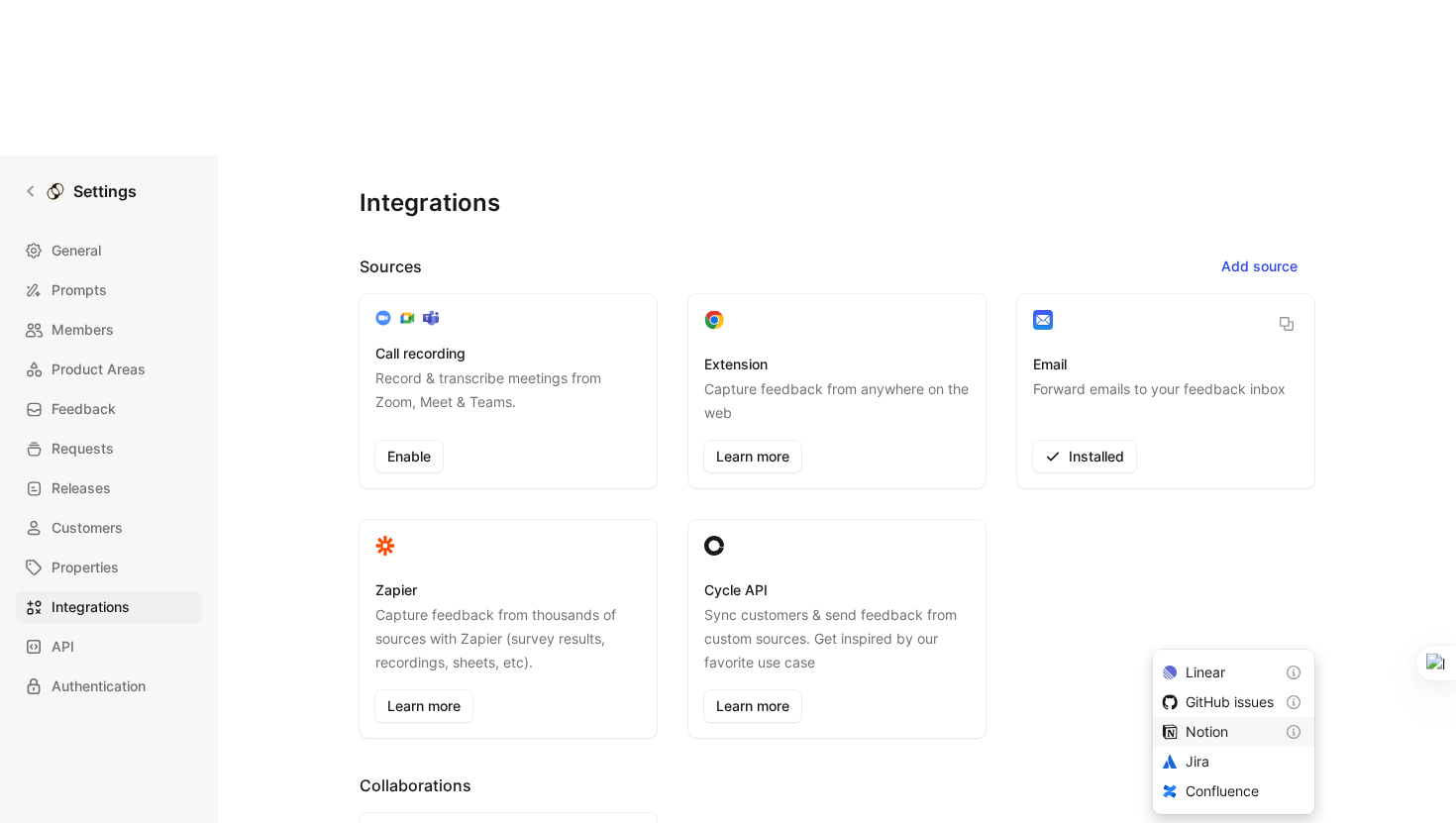 click on "Notion" at bounding box center (1206, 731) 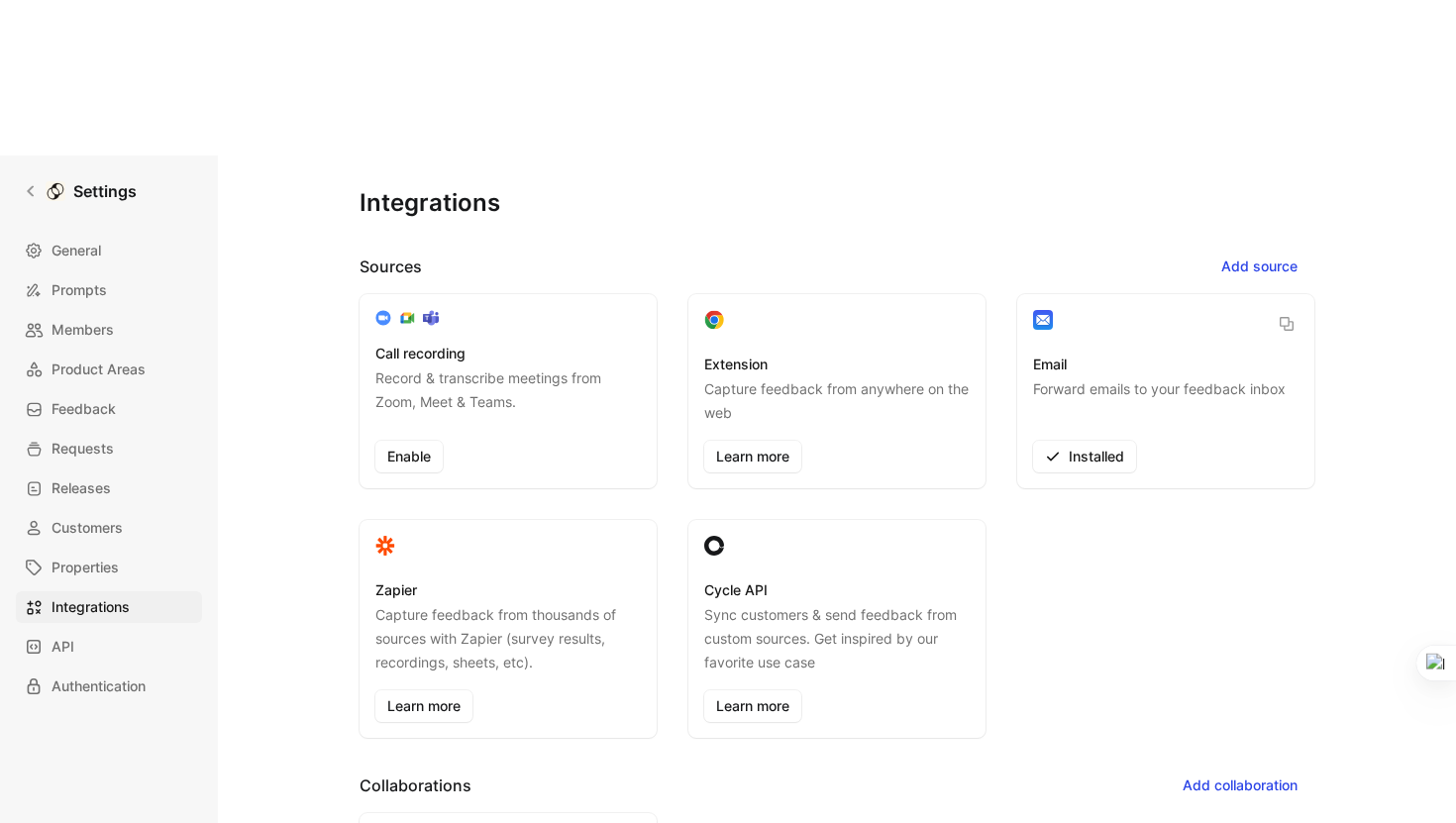scroll, scrollTop: 37, scrollLeft: 0, axis: vertical 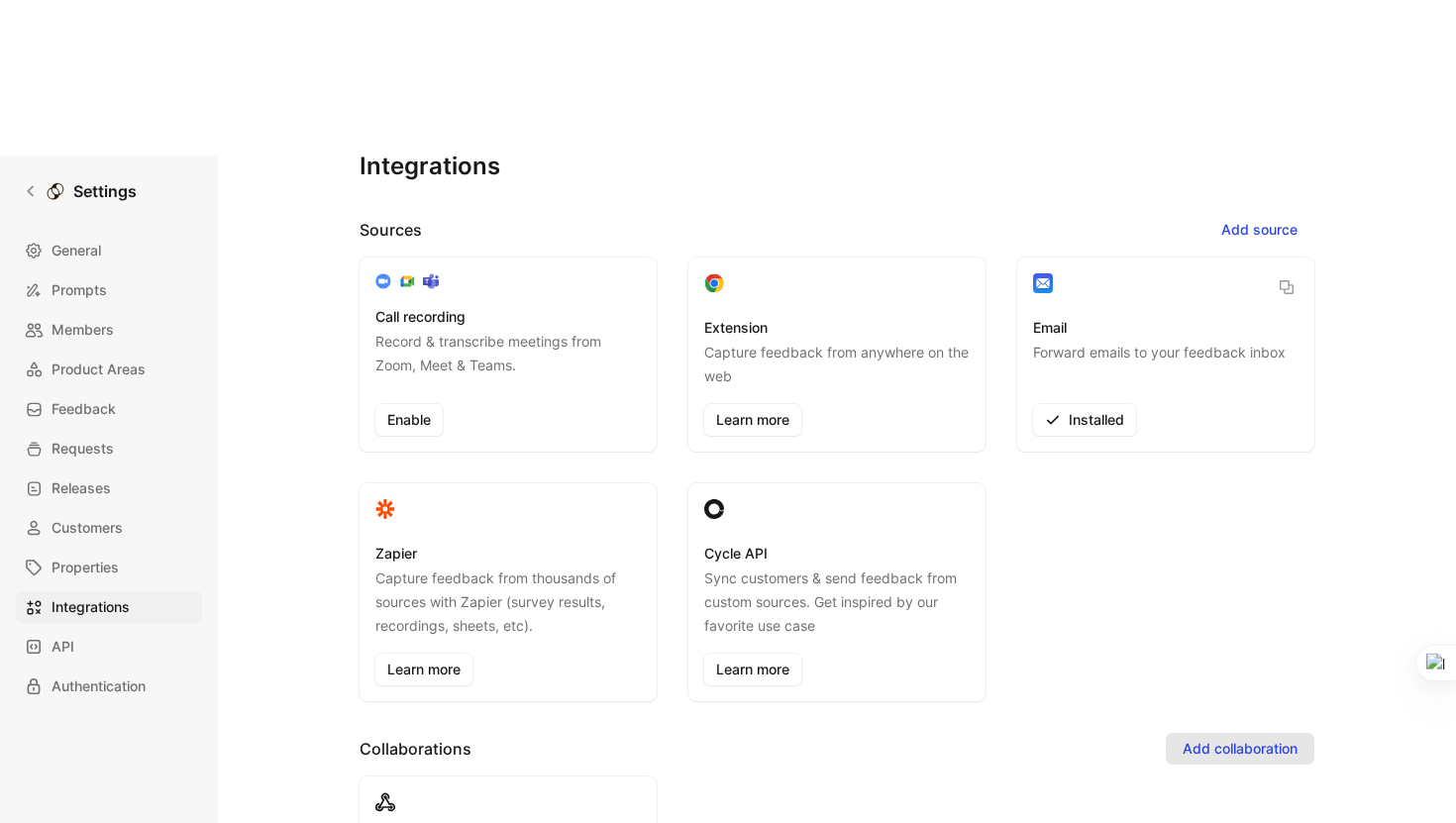 click on "Add   collaboration" at bounding box center (1240, 749) 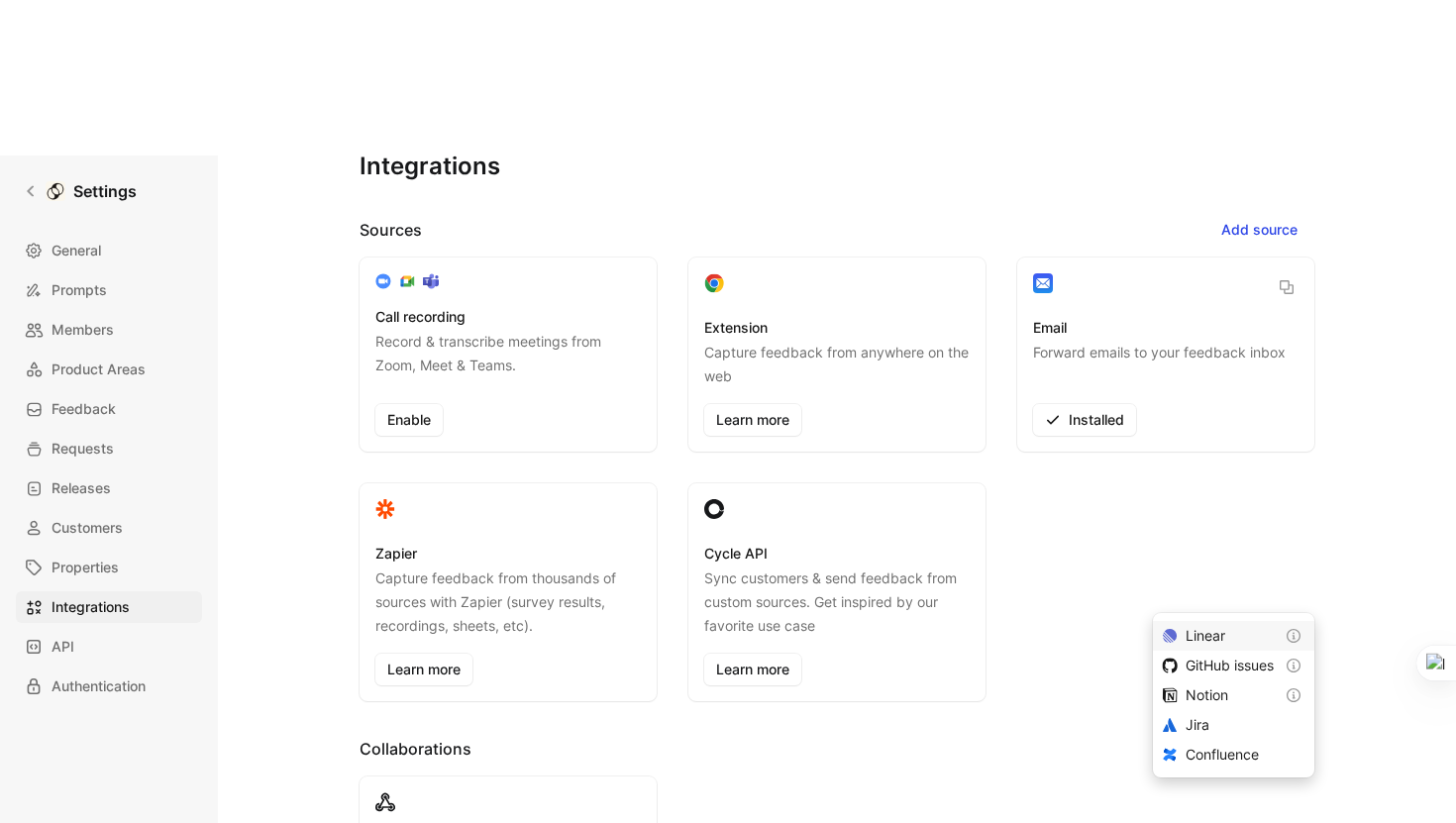 click on "Linear" at bounding box center [1205, 635] 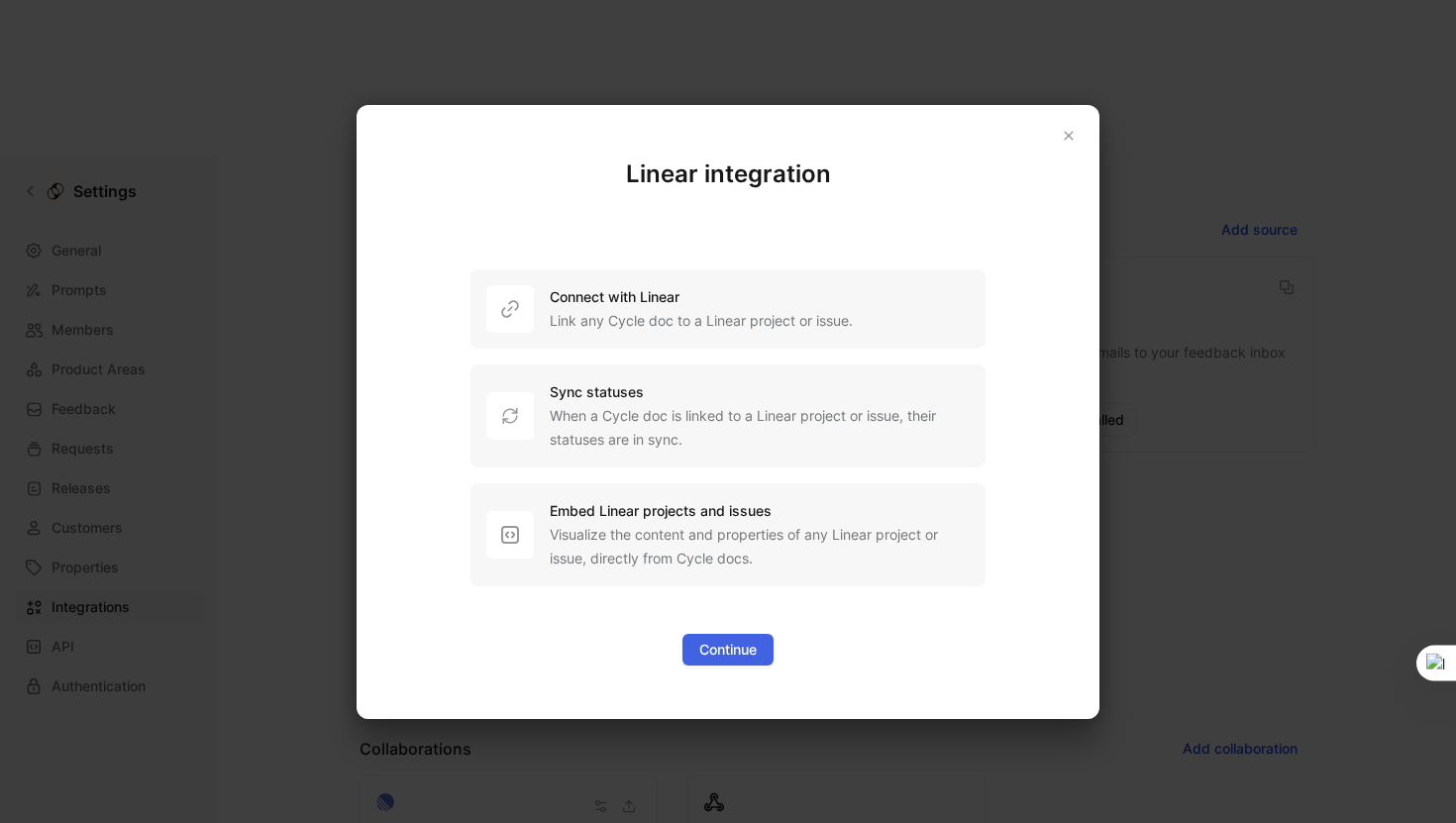 click on "Continue" at bounding box center (728, 650) 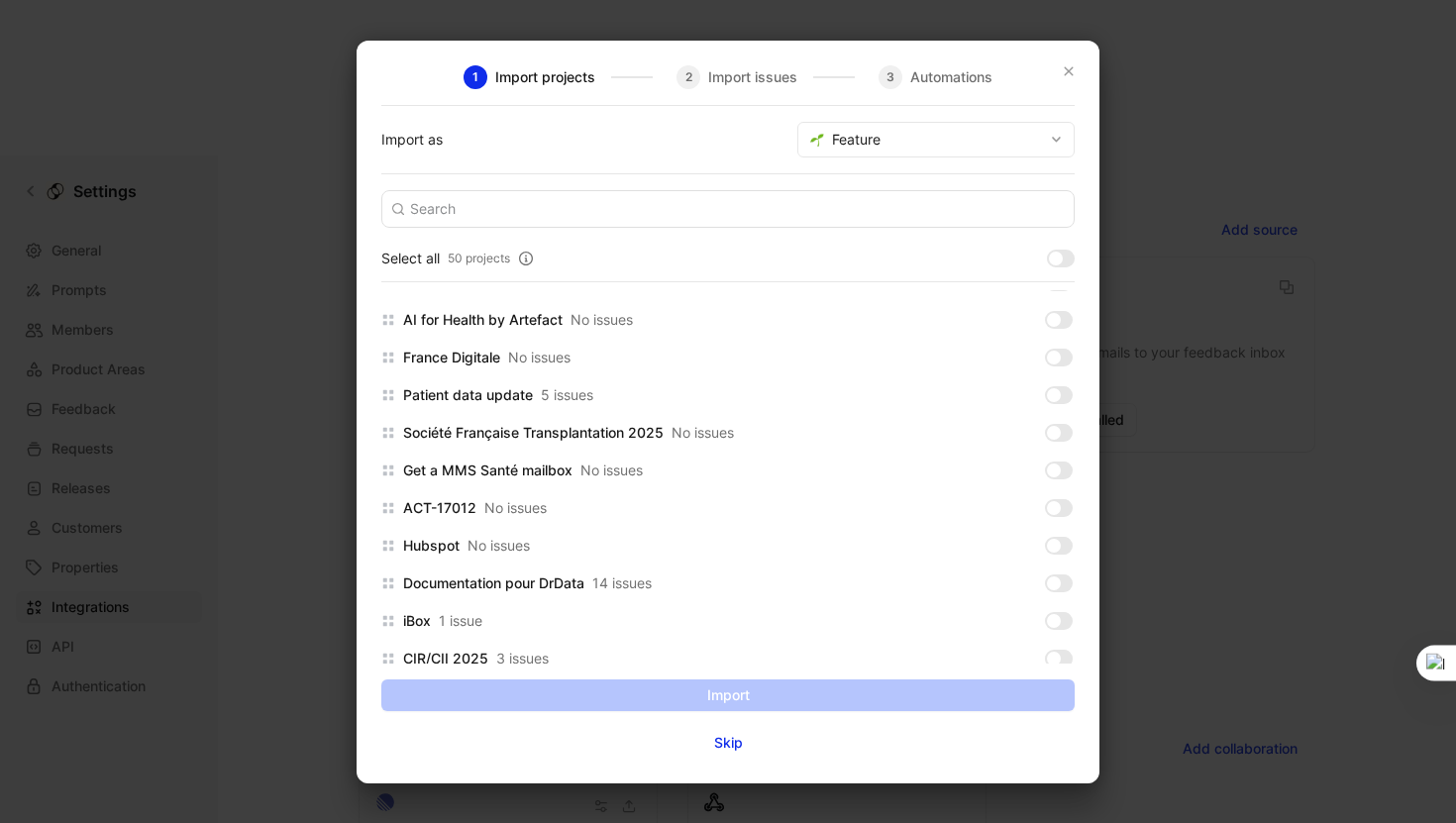 scroll, scrollTop: 296, scrollLeft: 0, axis: vertical 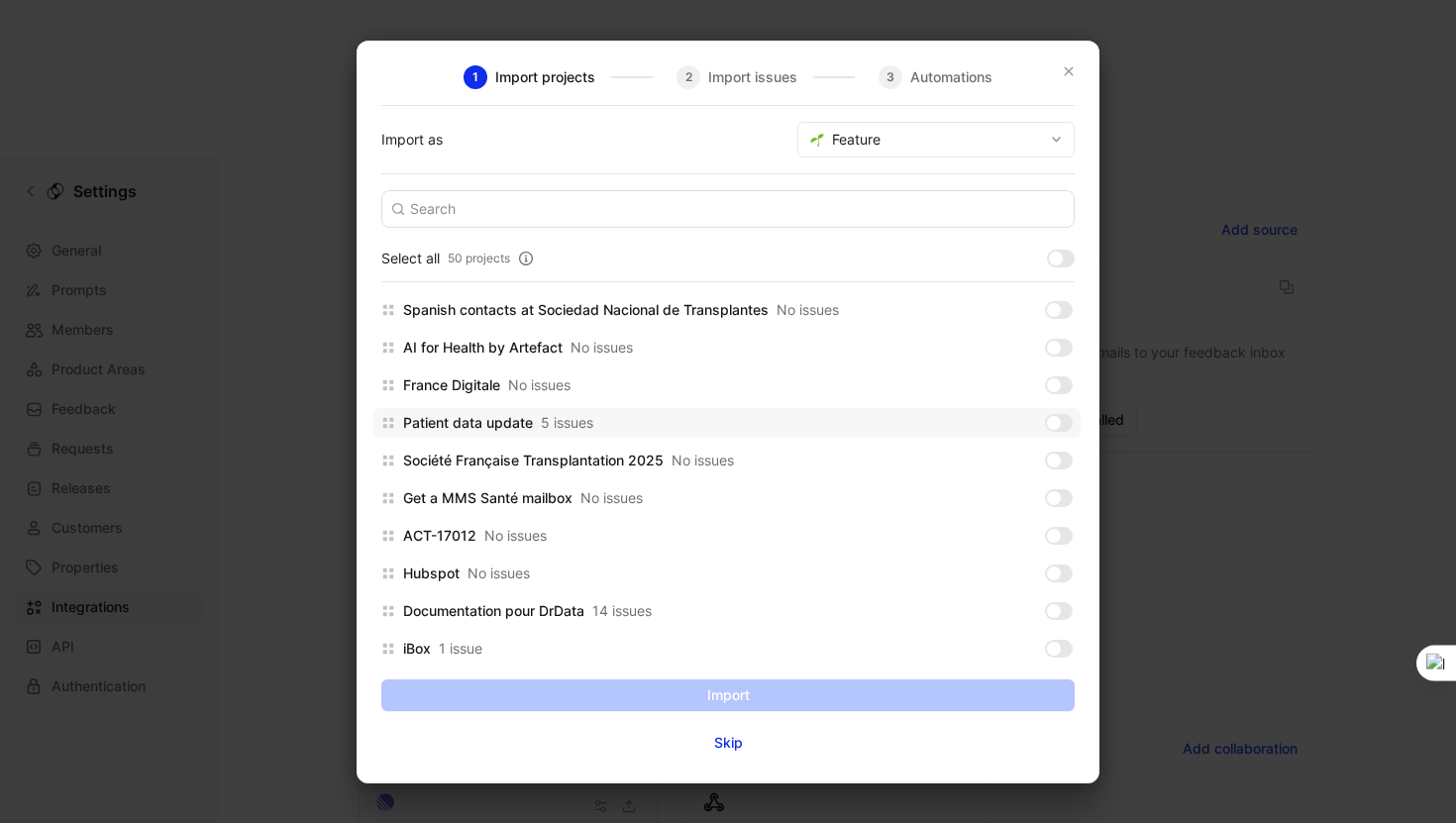click at bounding box center (1059, 423) 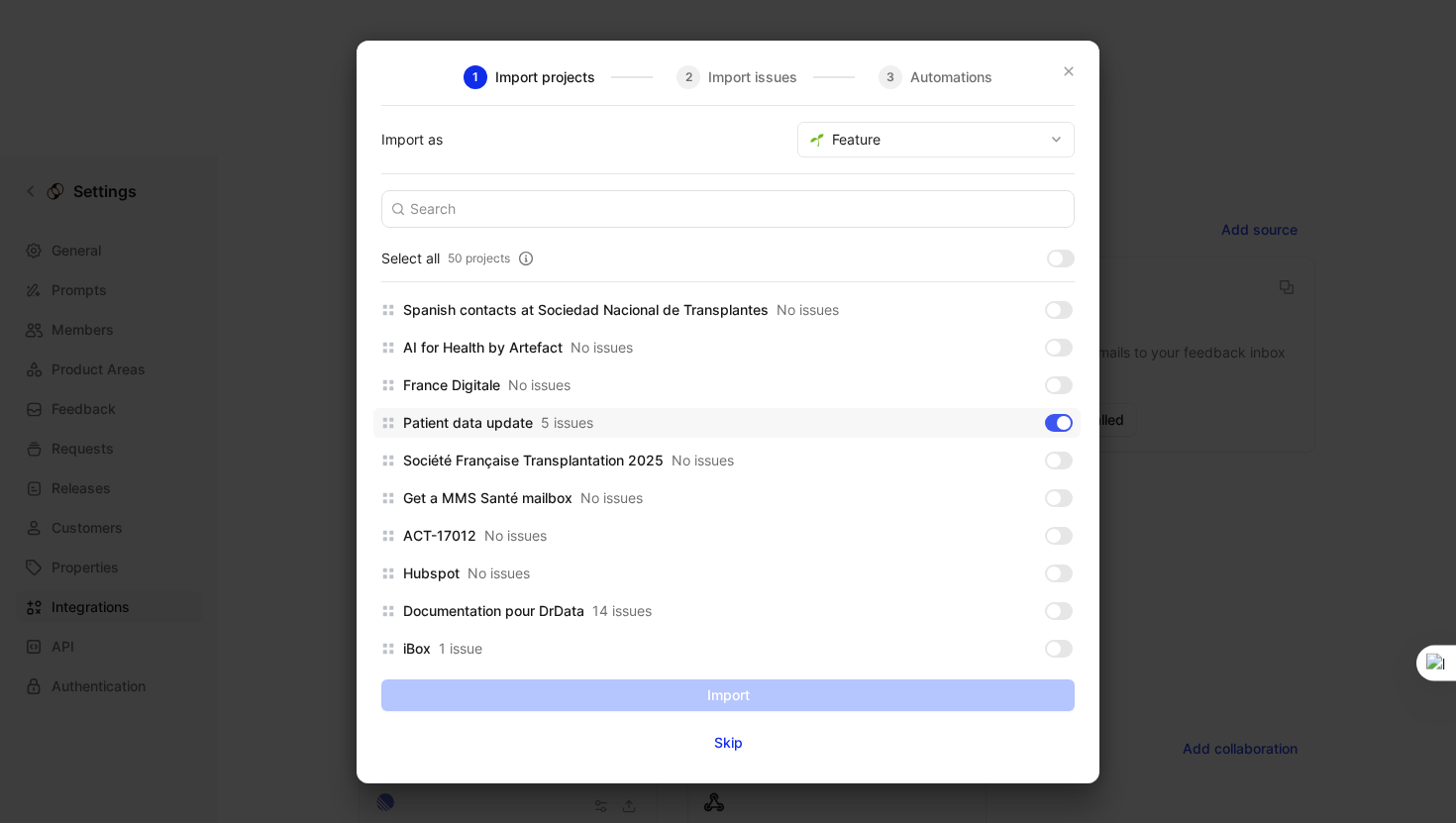 click at bounding box center [0, 0] 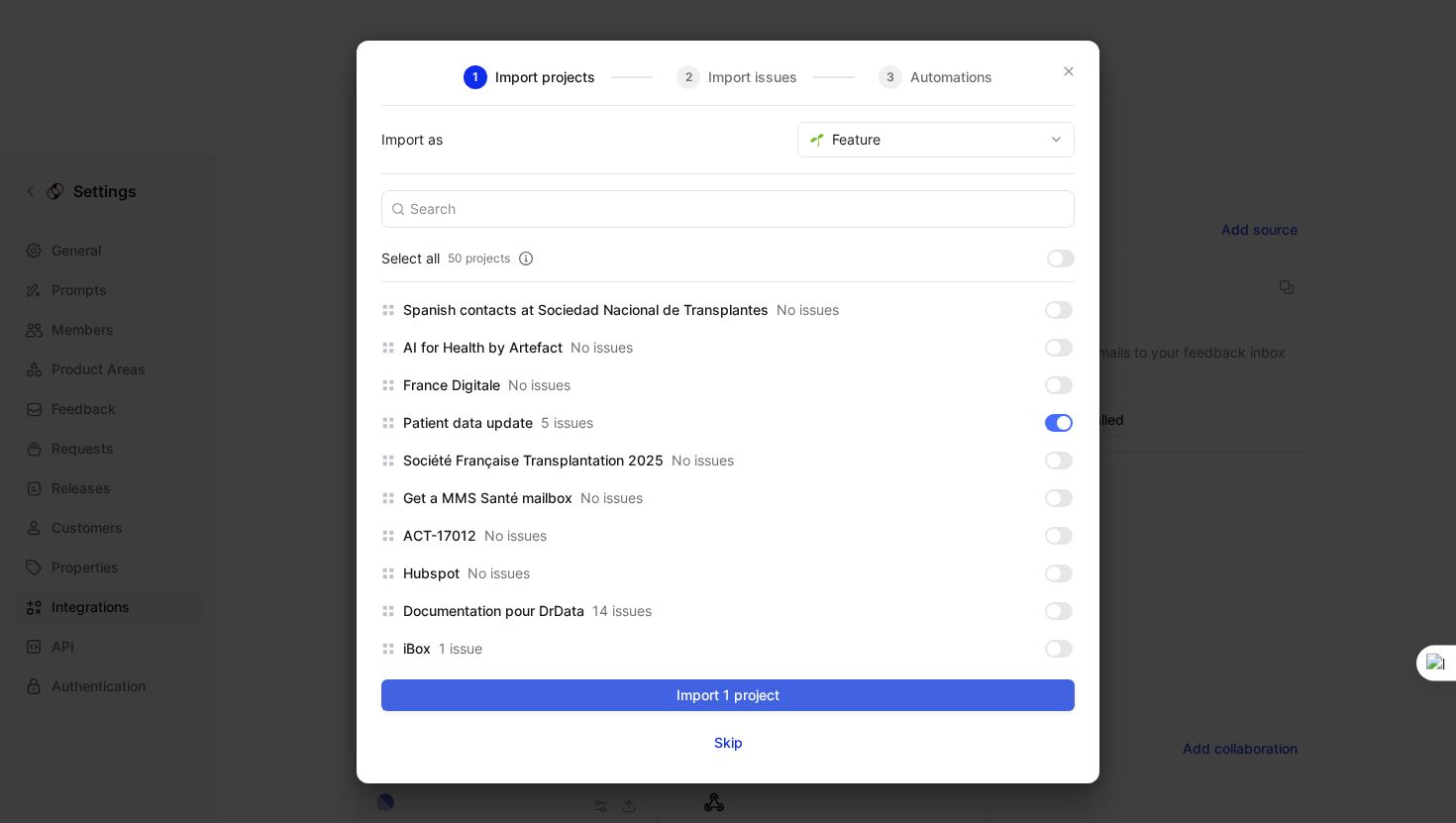 click on "Import 1 project" at bounding box center [728, 695] 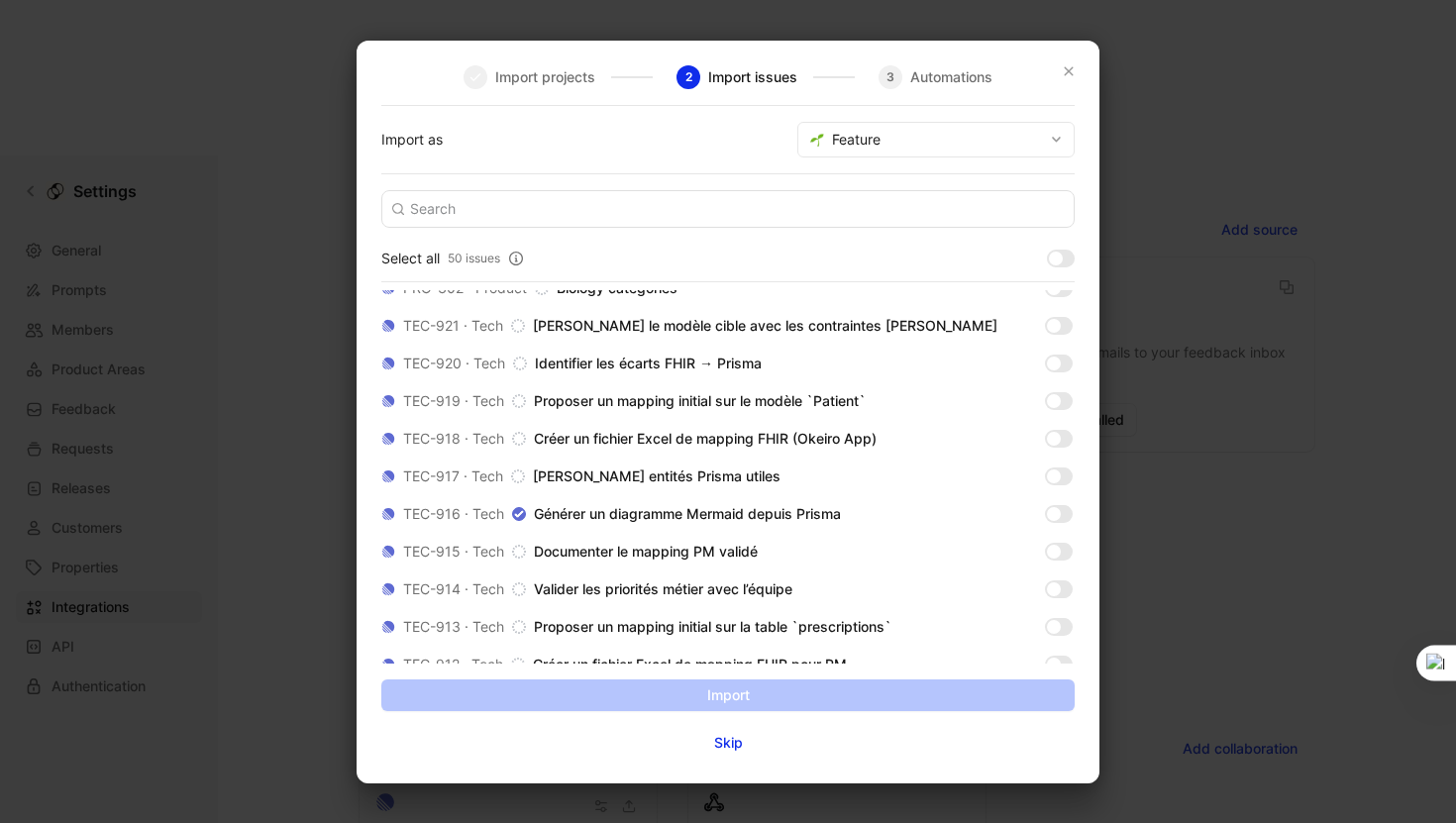 scroll, scrollTop: 41, scrollLeft: 0, axis: vertical 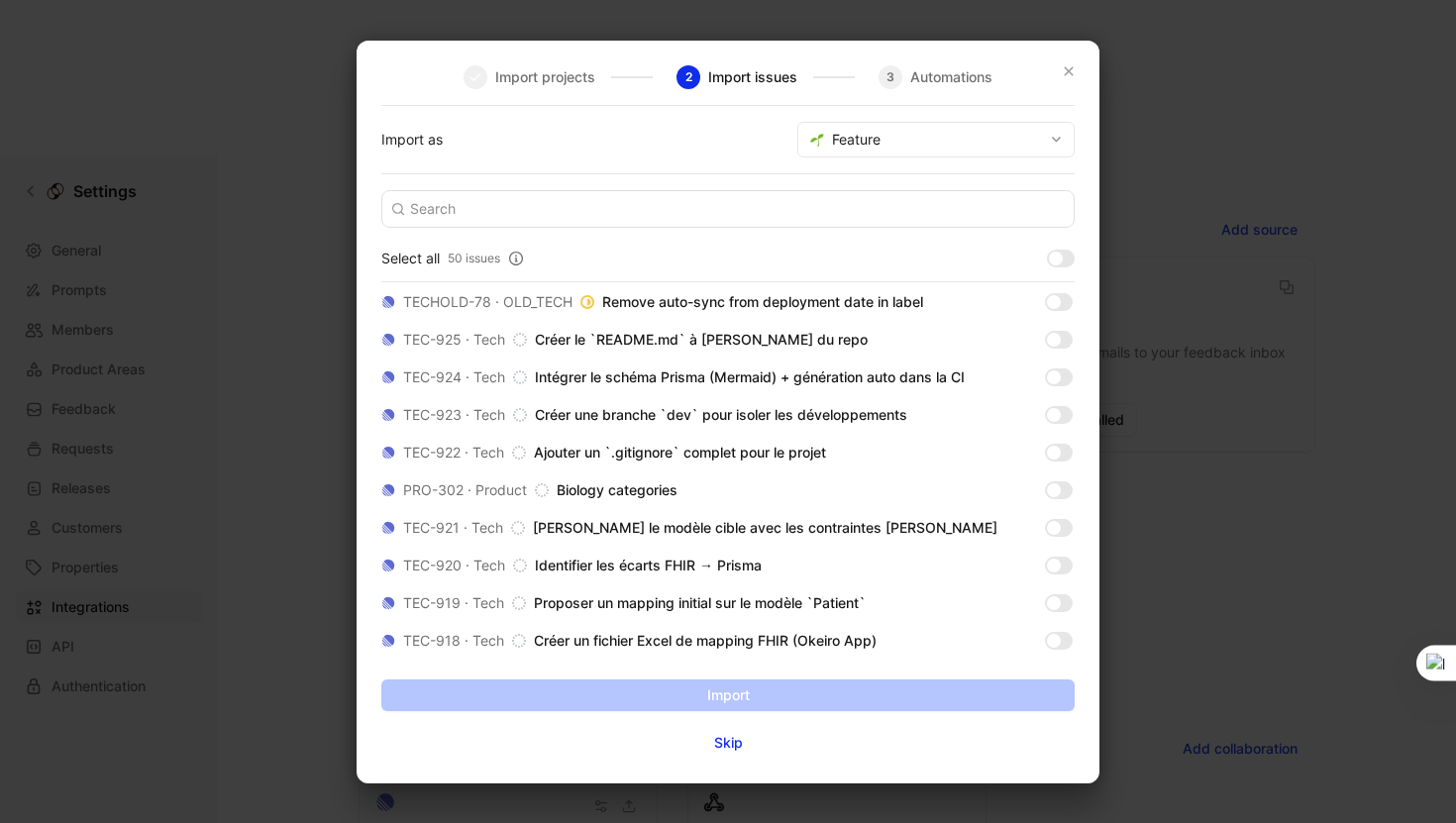 click on "Import projects" at bounding box center [529, 77] 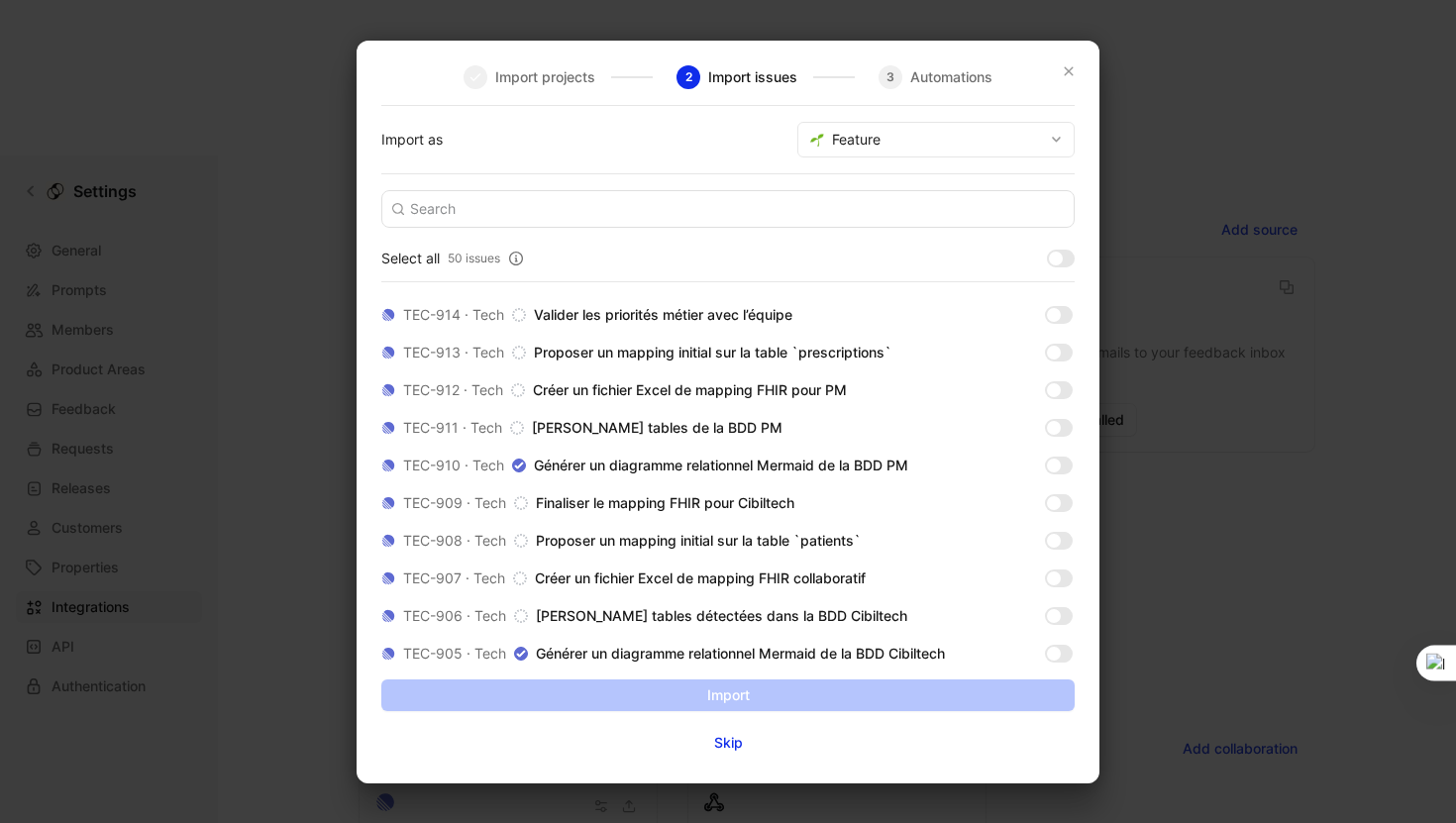 scroll, scrollTop: 0, scrollLeft: 0, axis: both 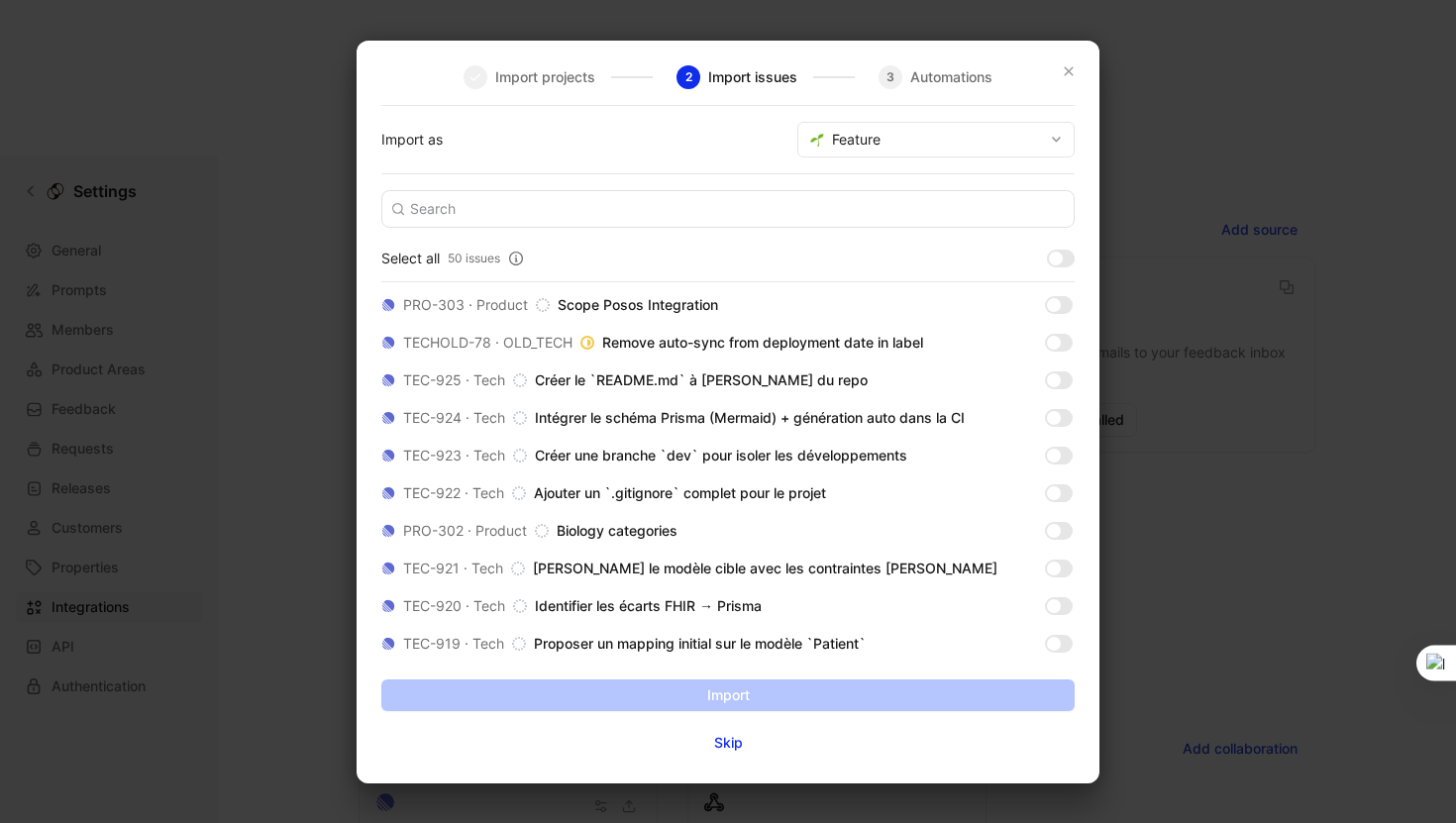 click 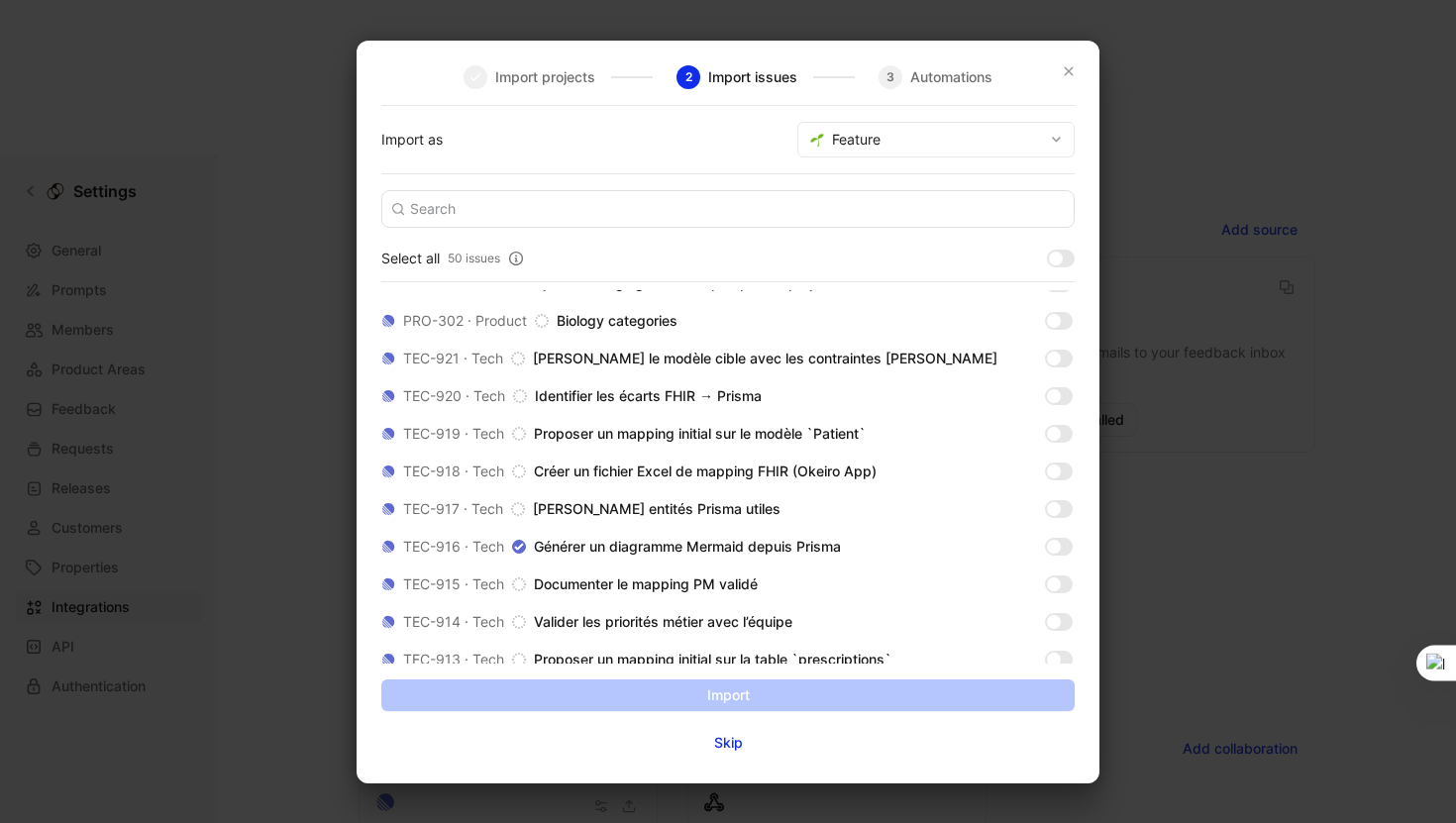 scroll, scrollTop: 0, scrollLeft: 0, axis: both 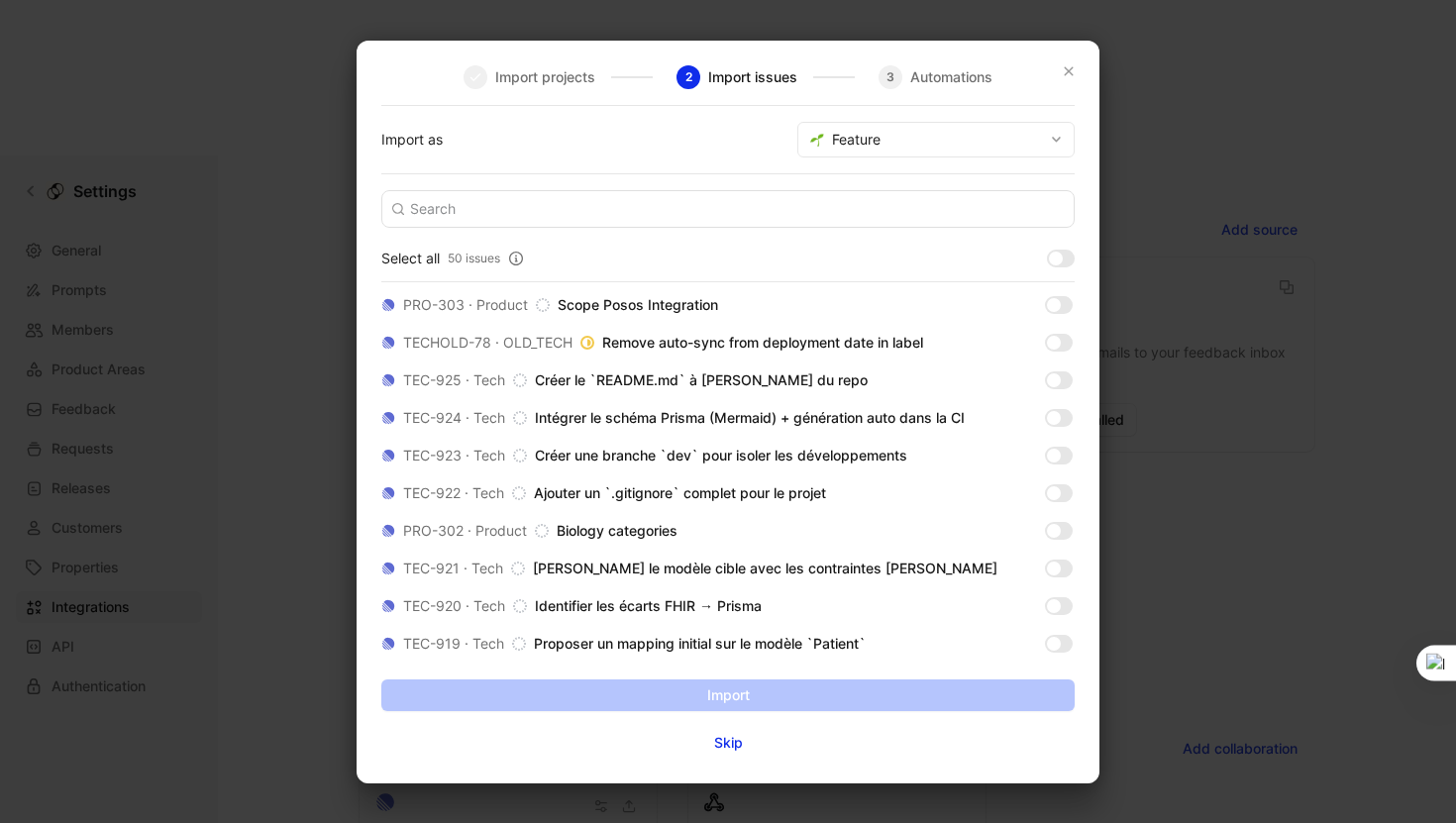 drag, startPoint x: 1068, startPoint y: 70, endPoint x: 996, endPoint y: 282, distance: 223.8928 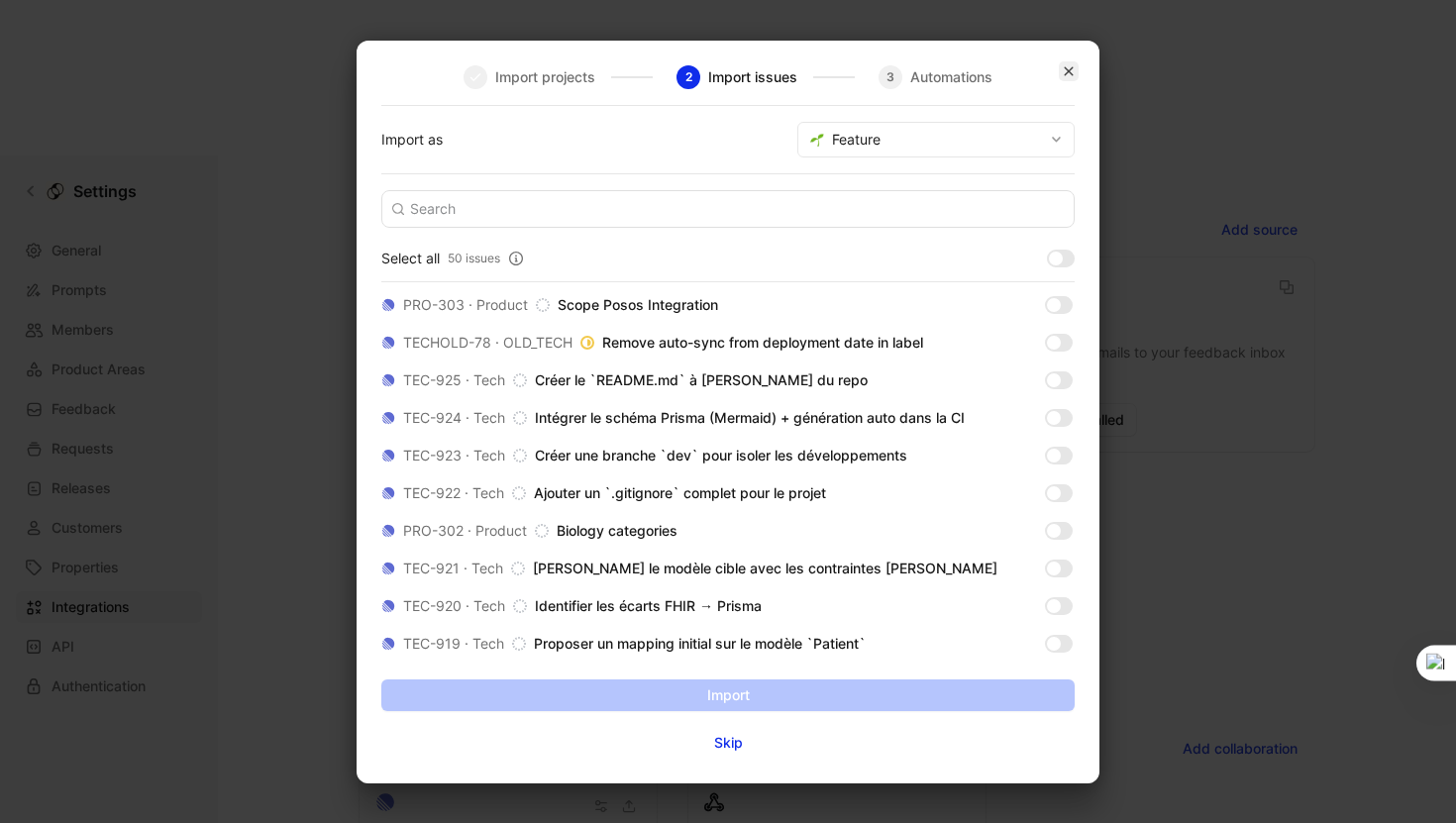 click 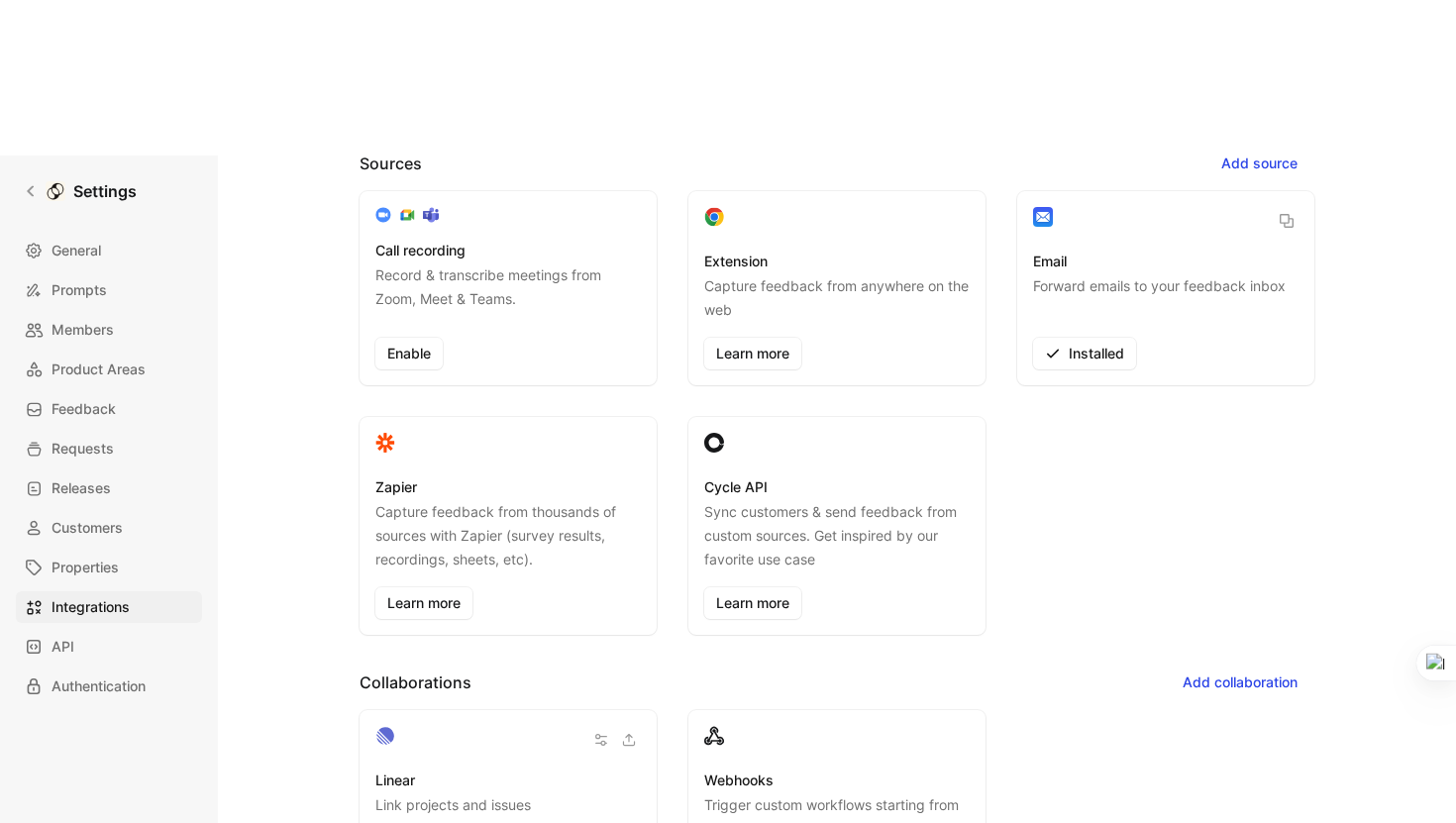 scroll, scrollTop: 0, scrollLeft: 0, axis: both 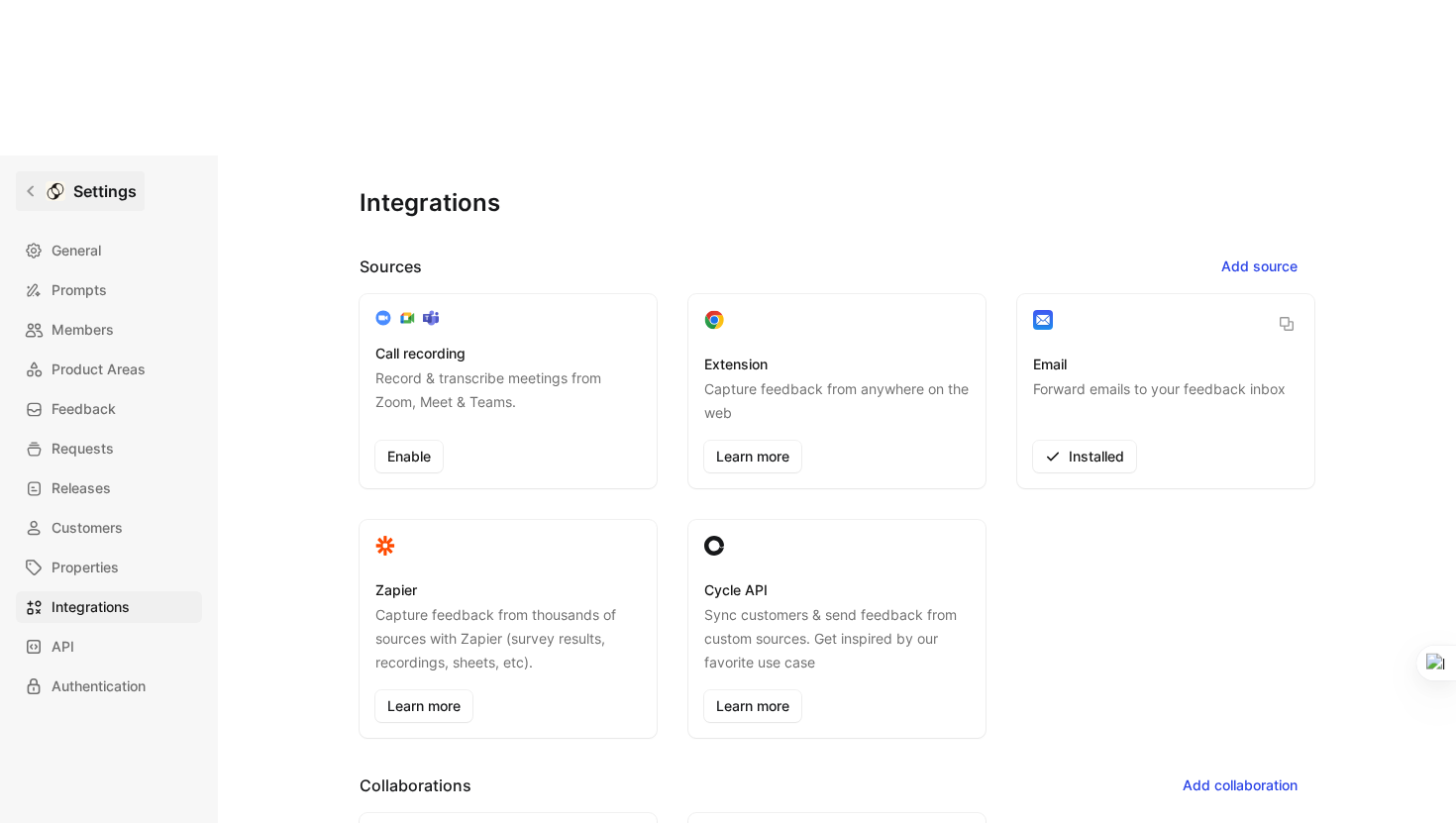 click on "Settings" at bounding box center [80, 191] 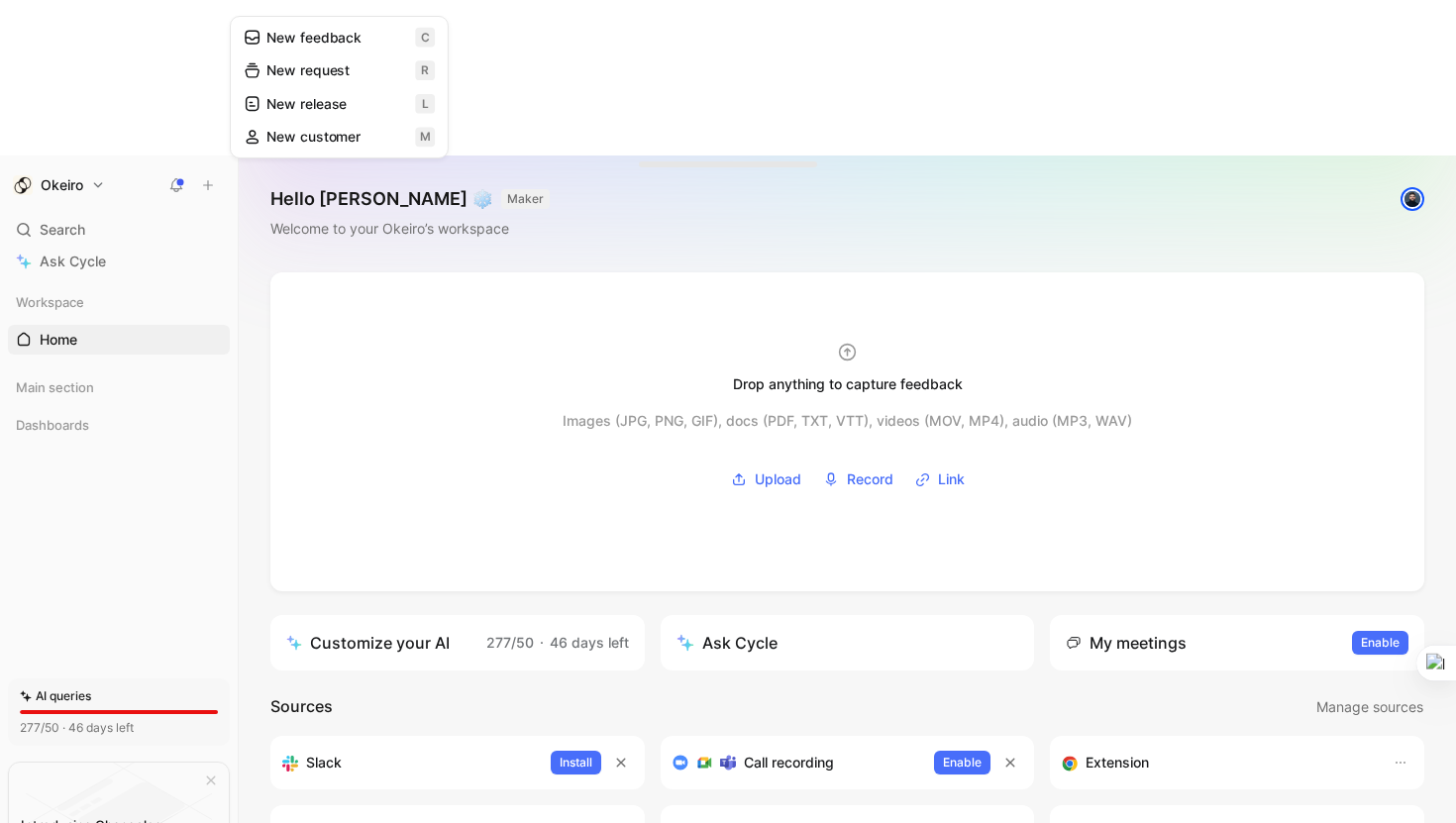 click 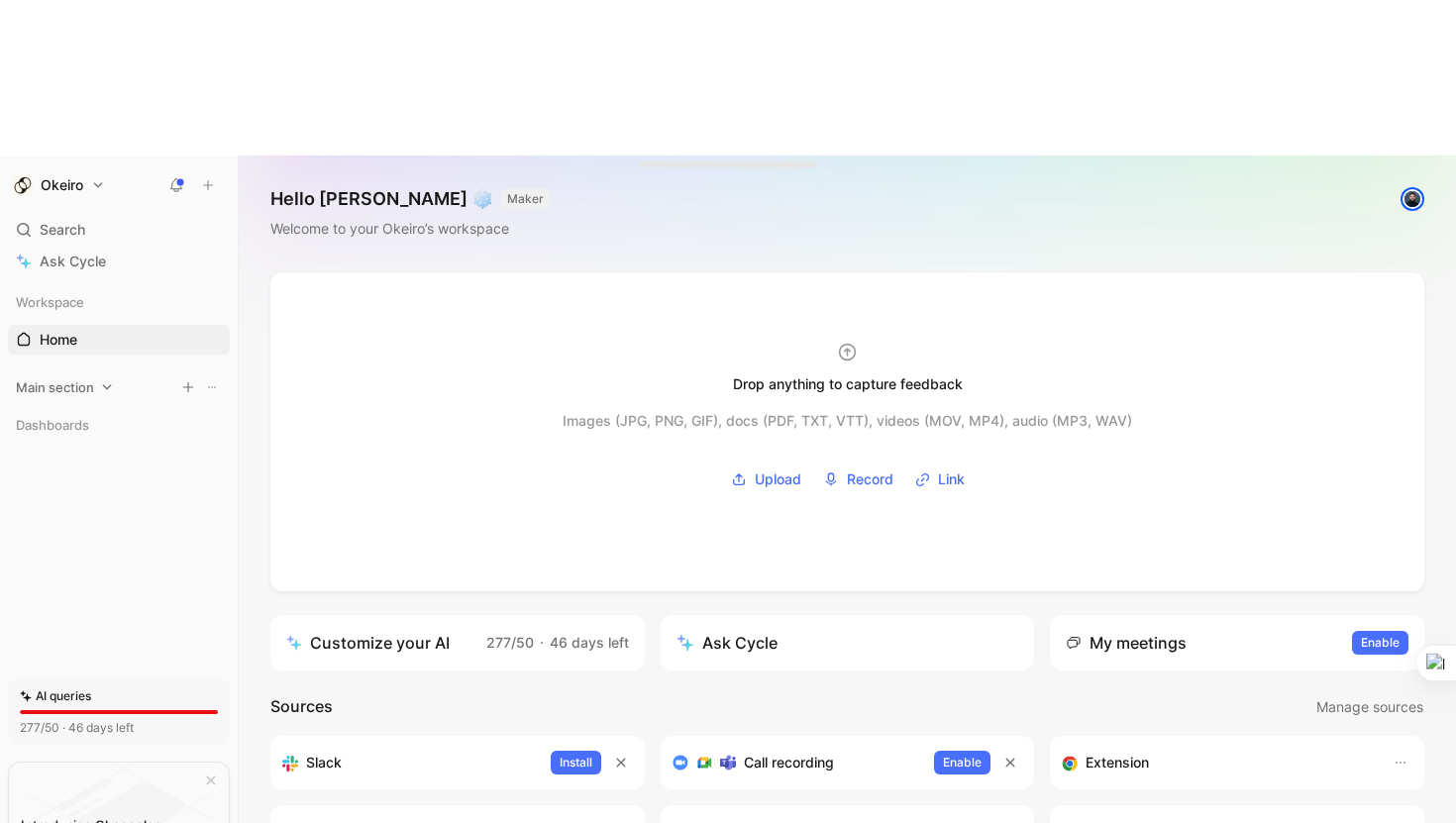 click 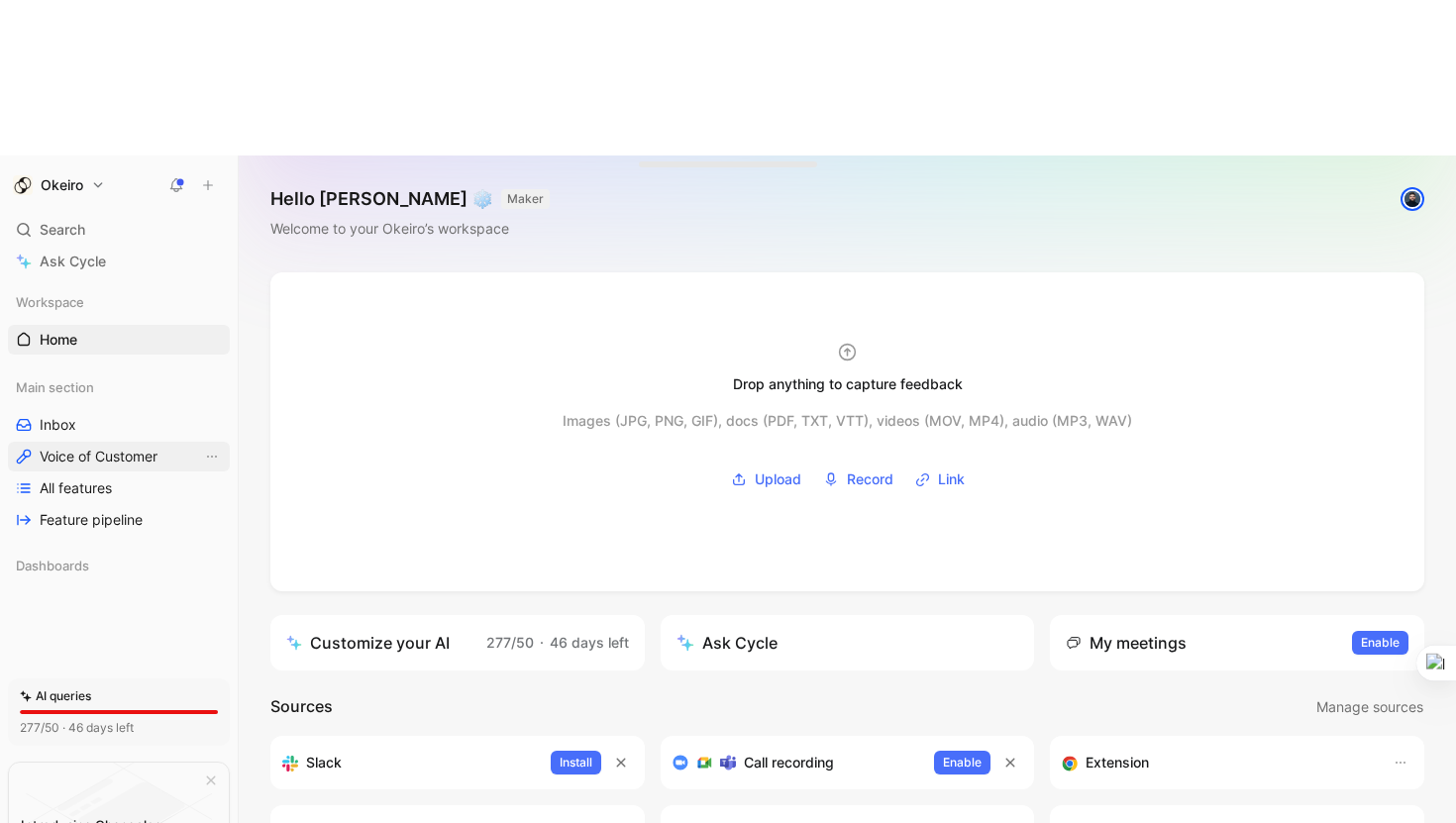 click on "Voice of Customer" at bounding box center [98, 457] 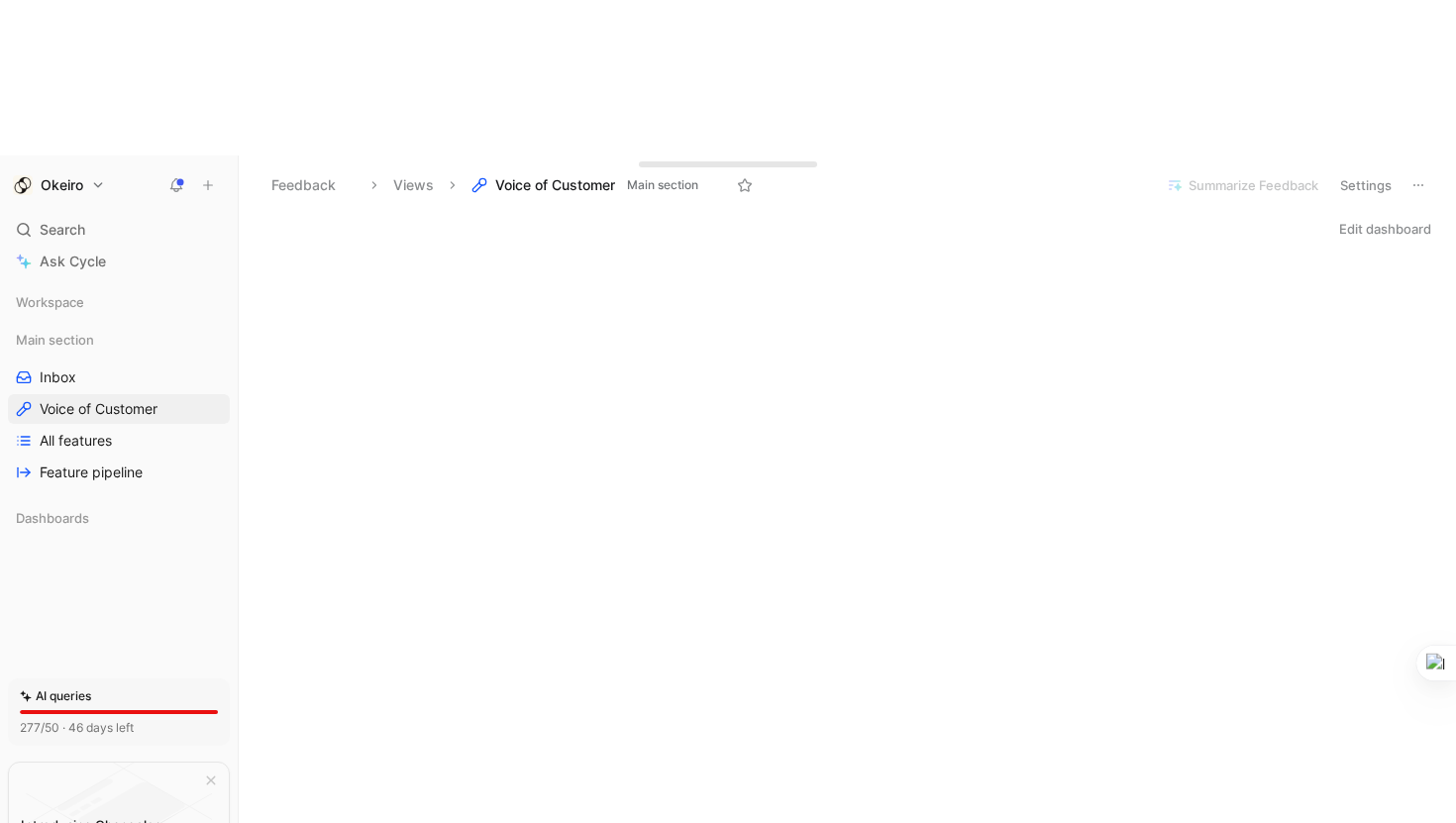 scroll, scrollTop: 13, scrollLeft: 0, axis: vertical 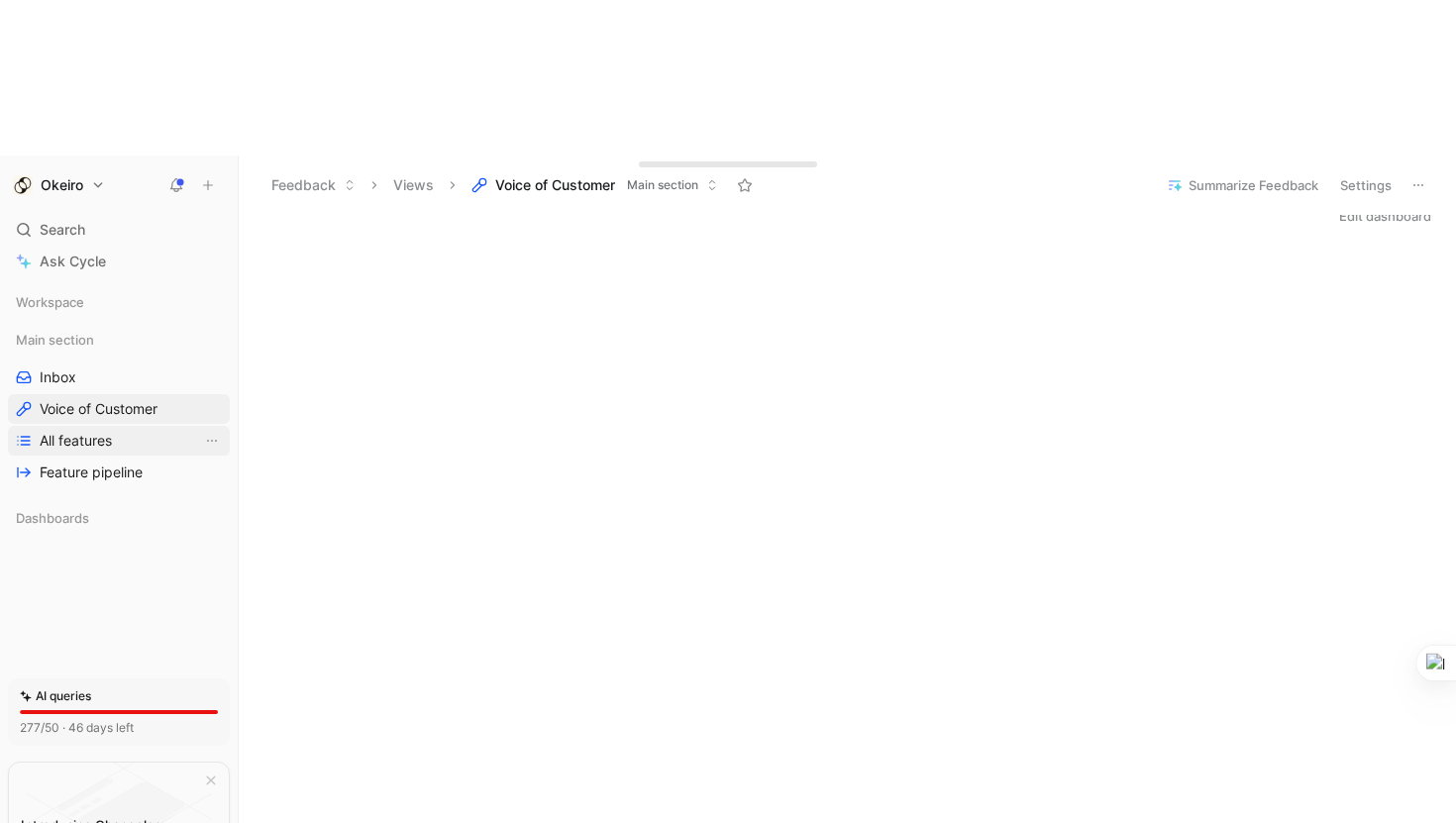 click on "All features" at bounding box center [119, 441] 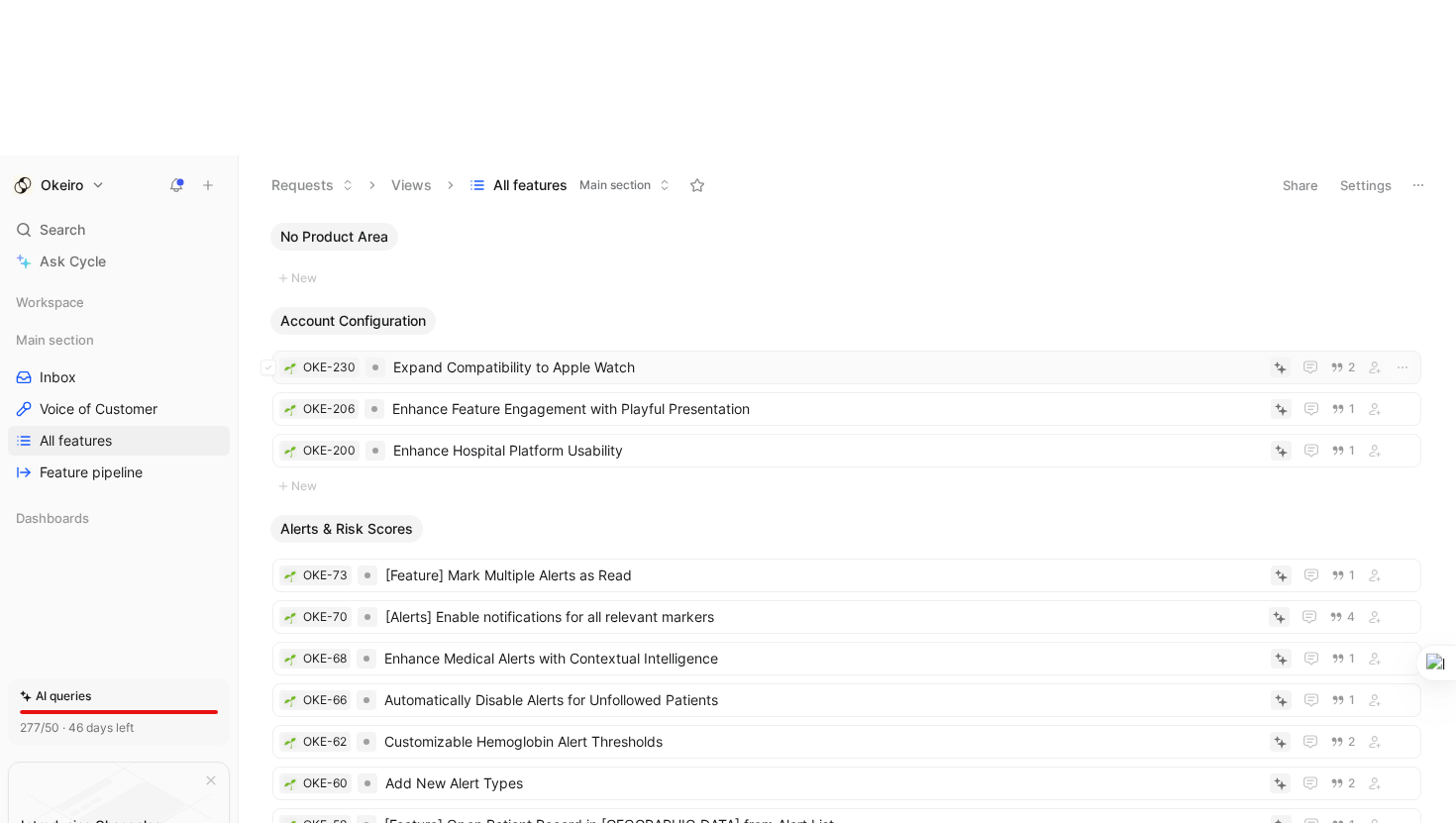 click on "Expand Compatibility to Apple Watch" at bounding box center (827, 367) 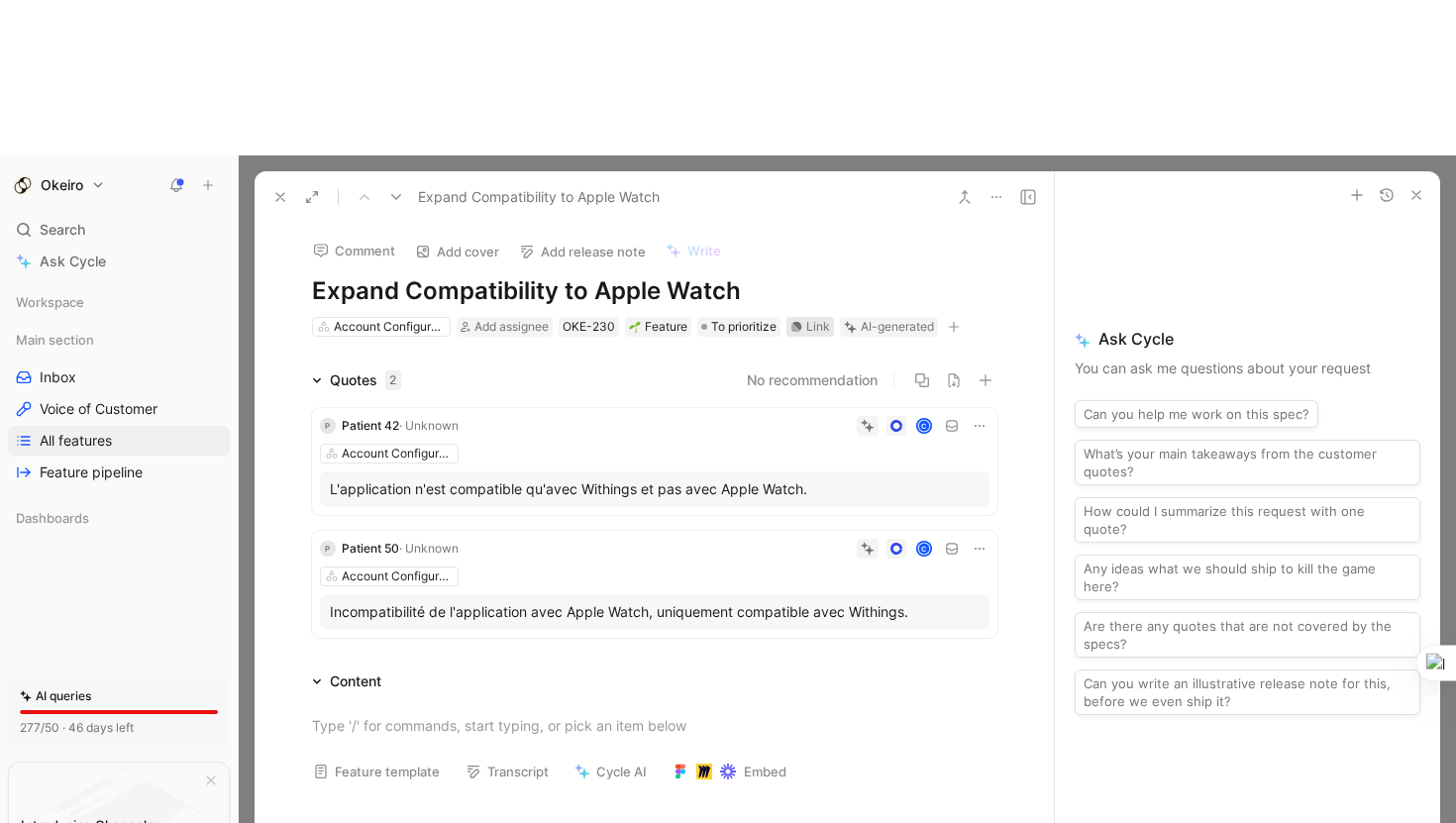 click on "Link" at bounding box center (818, 327) 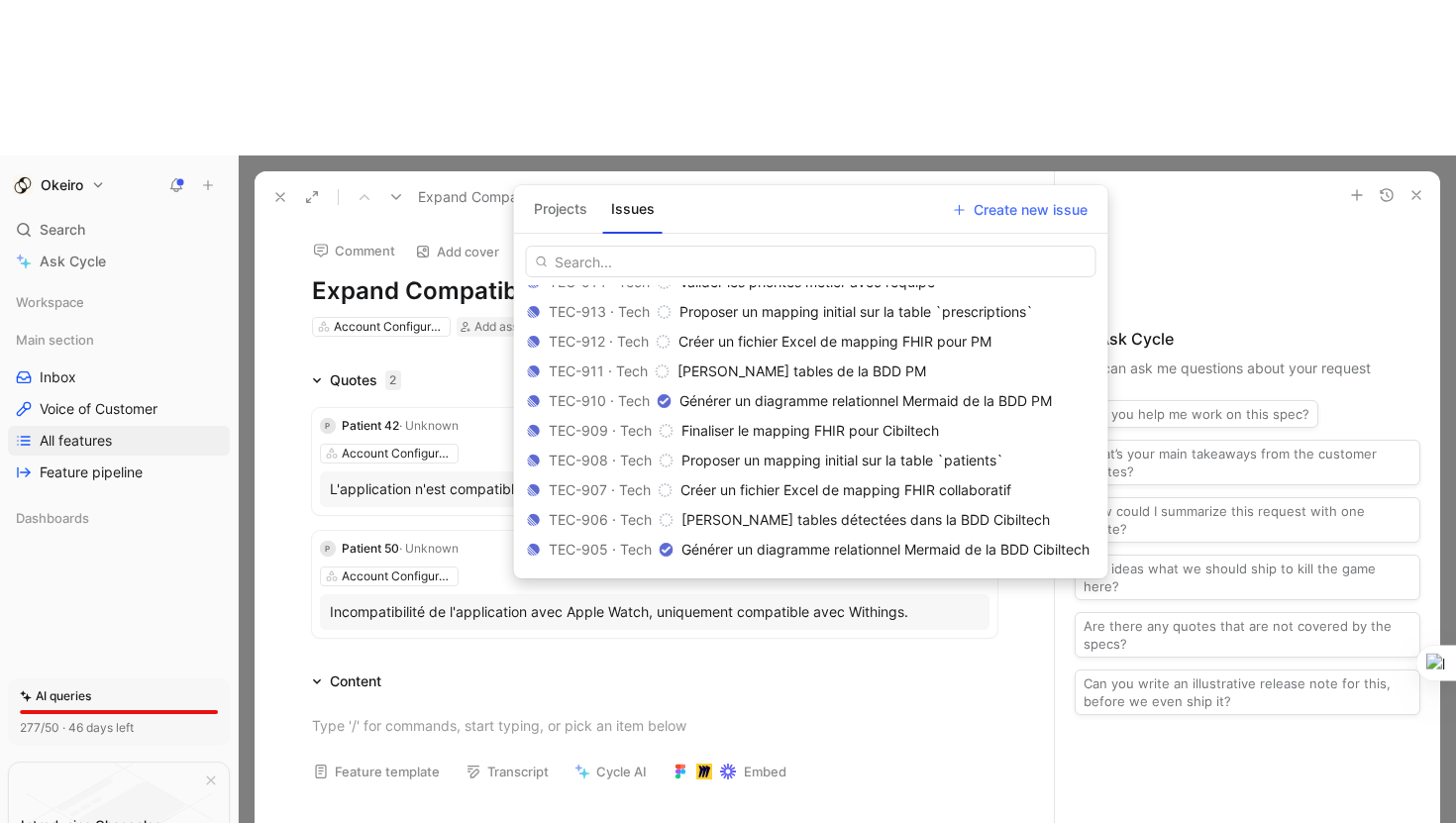 scroll, scrollTop: 61, scrollLeft: 0, axis: vertical 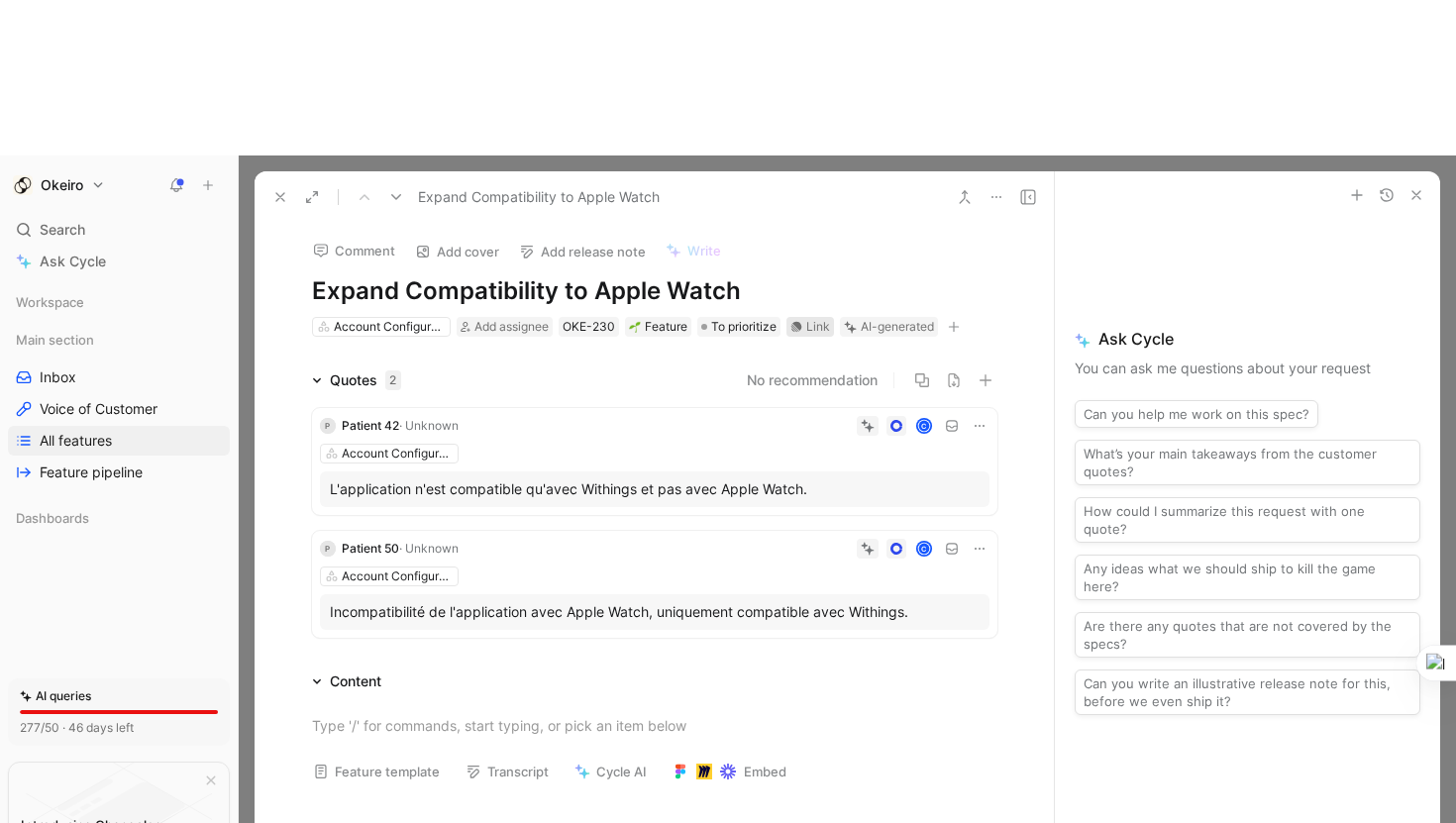 click on "Link" at bounding box center [818, 327] 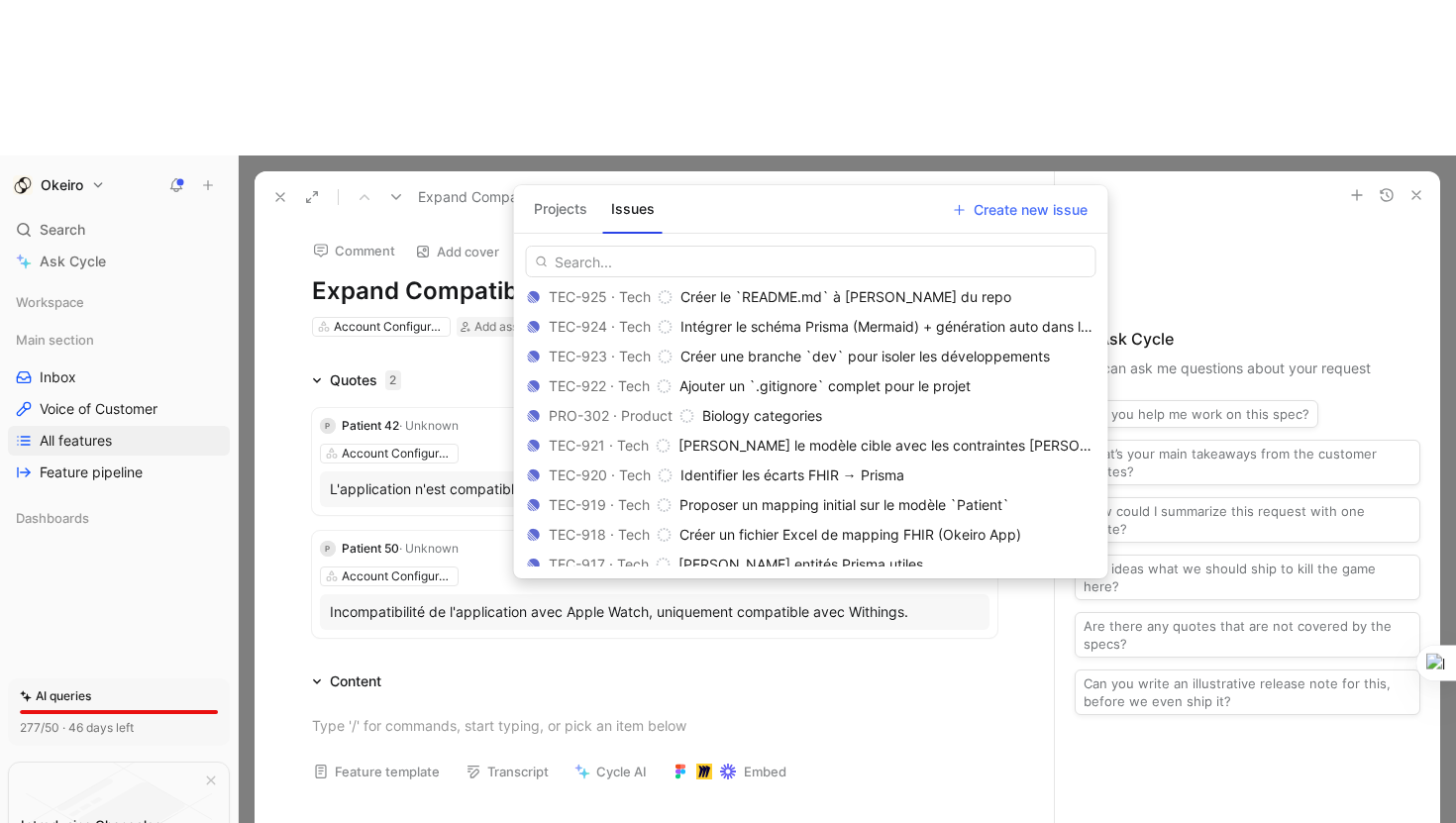 scroll, scrollTop: 0, scrollLeft: 0, axis: both 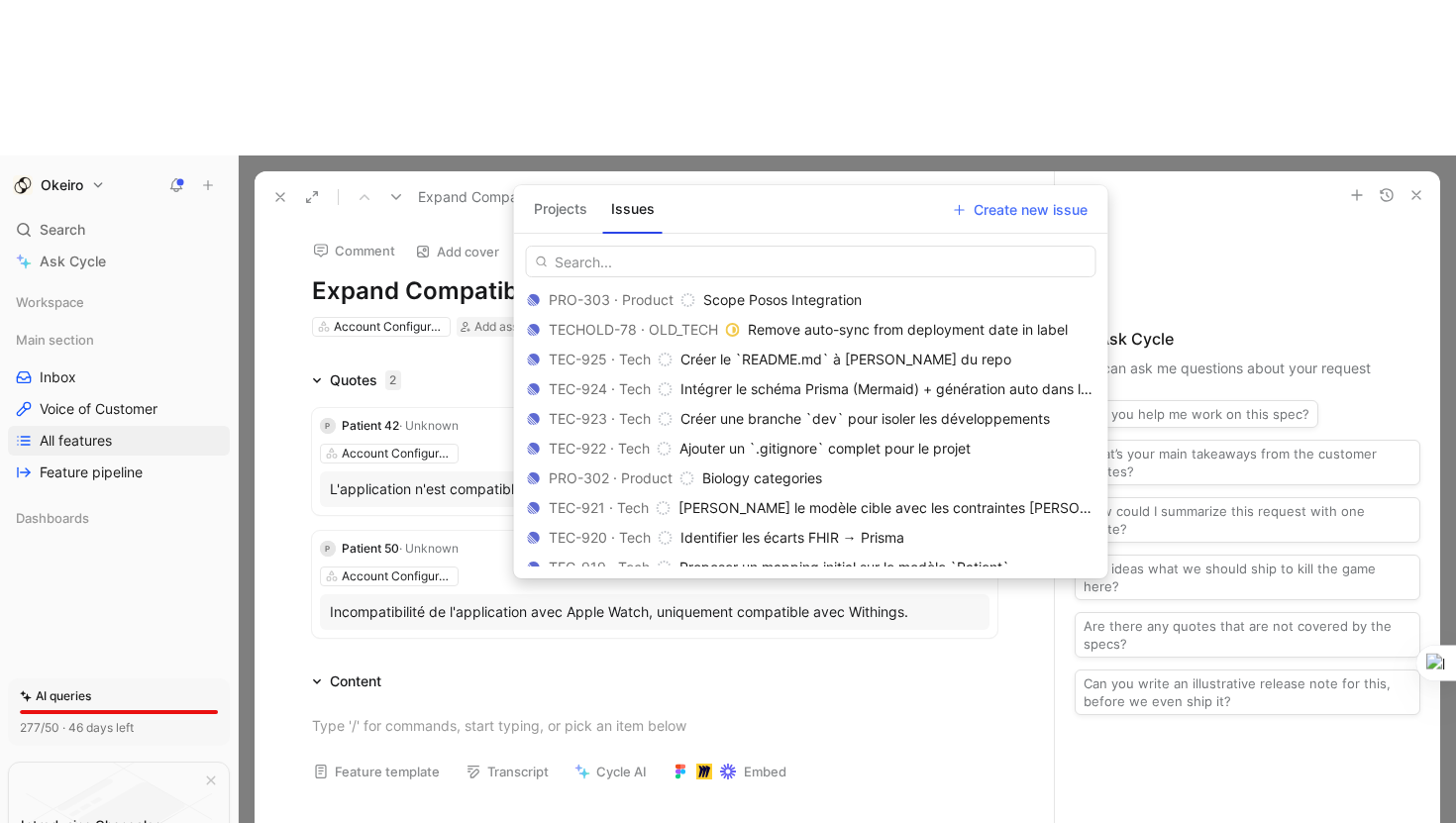 type on "o" 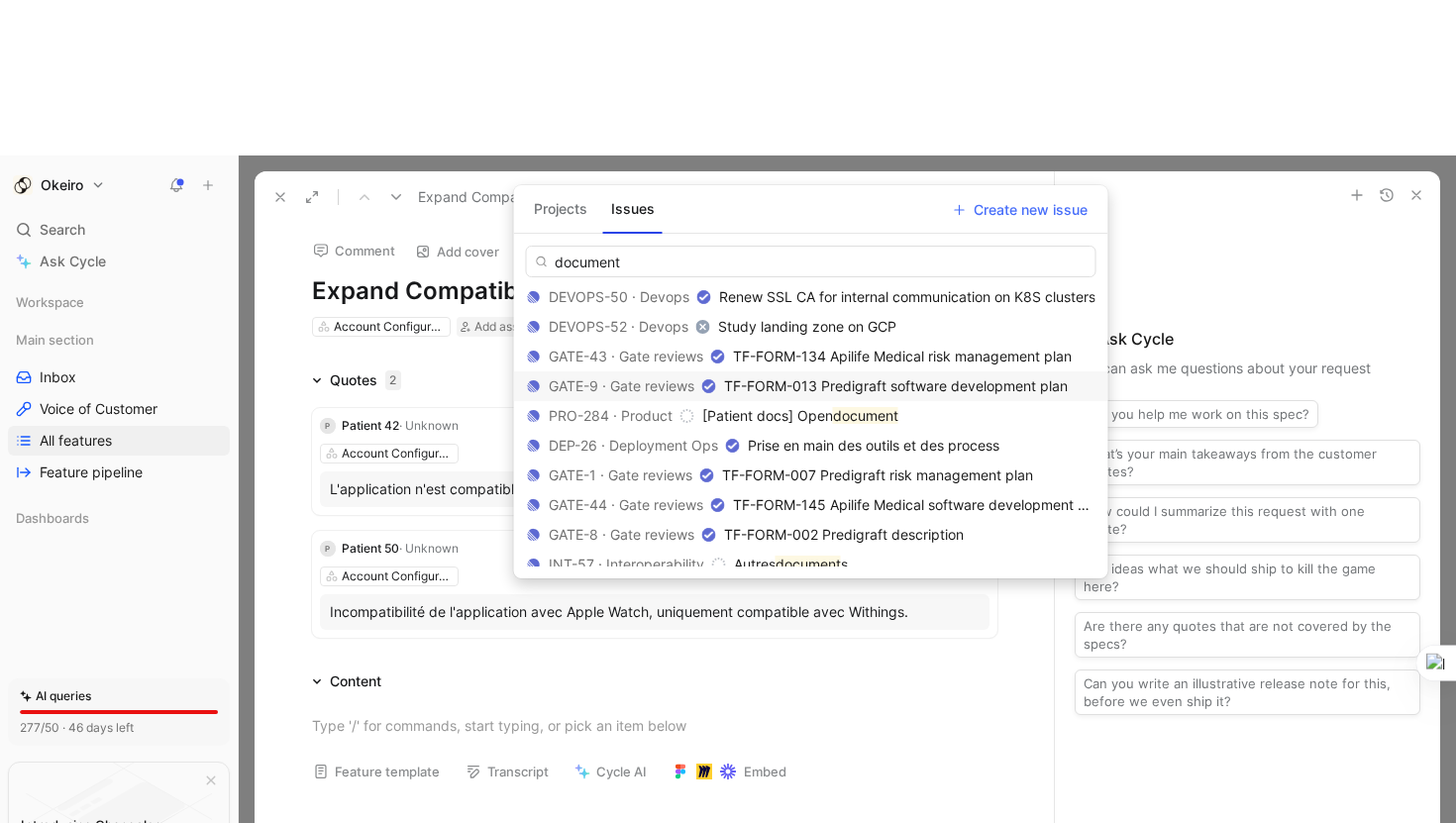 scroll, scrollTop: 0, scrollLeft: 0, axis: both 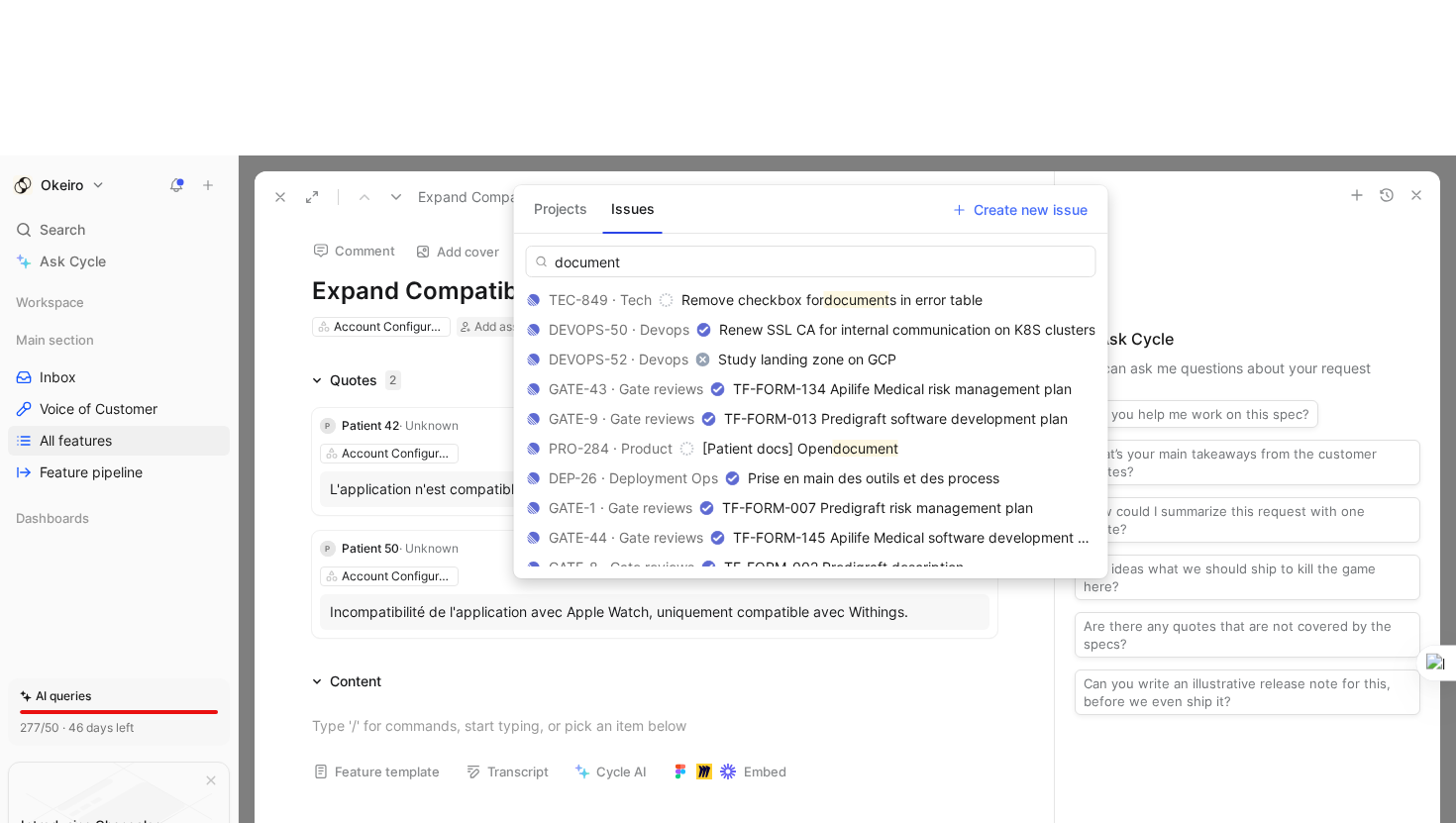 type on "document" 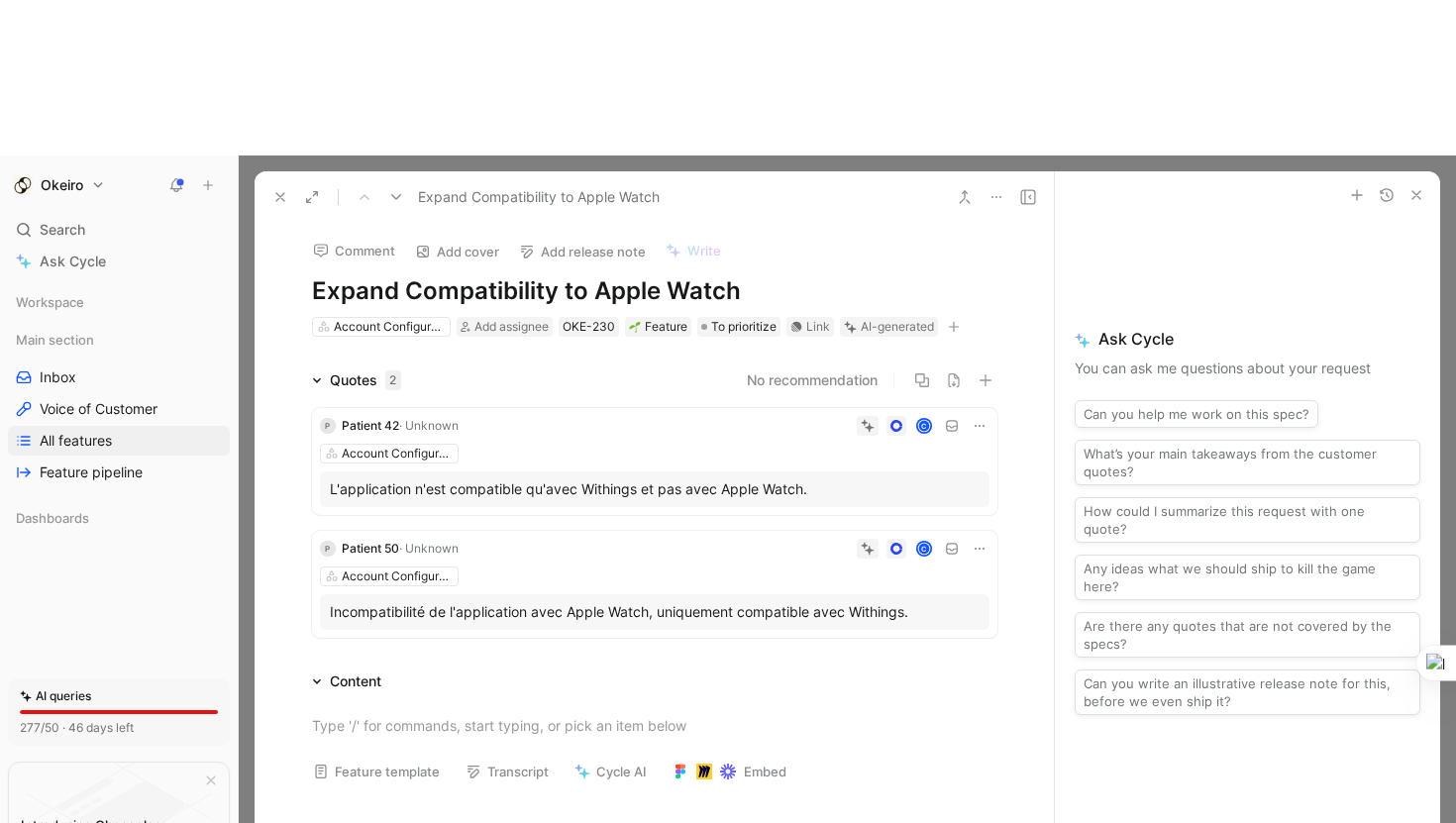 click 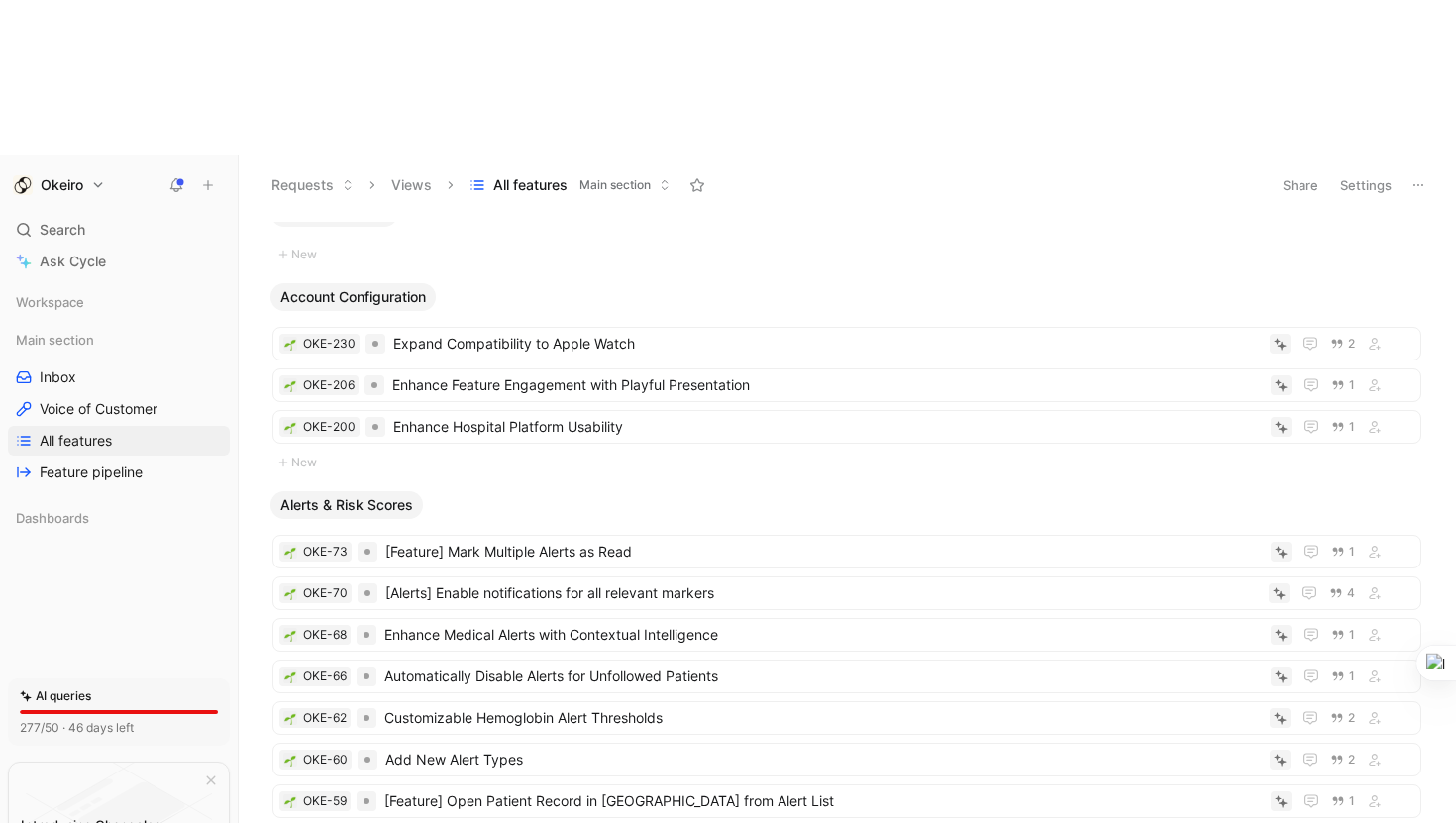 scroll, scrollTop: 25, scrollLeft: 0, axis: vertical 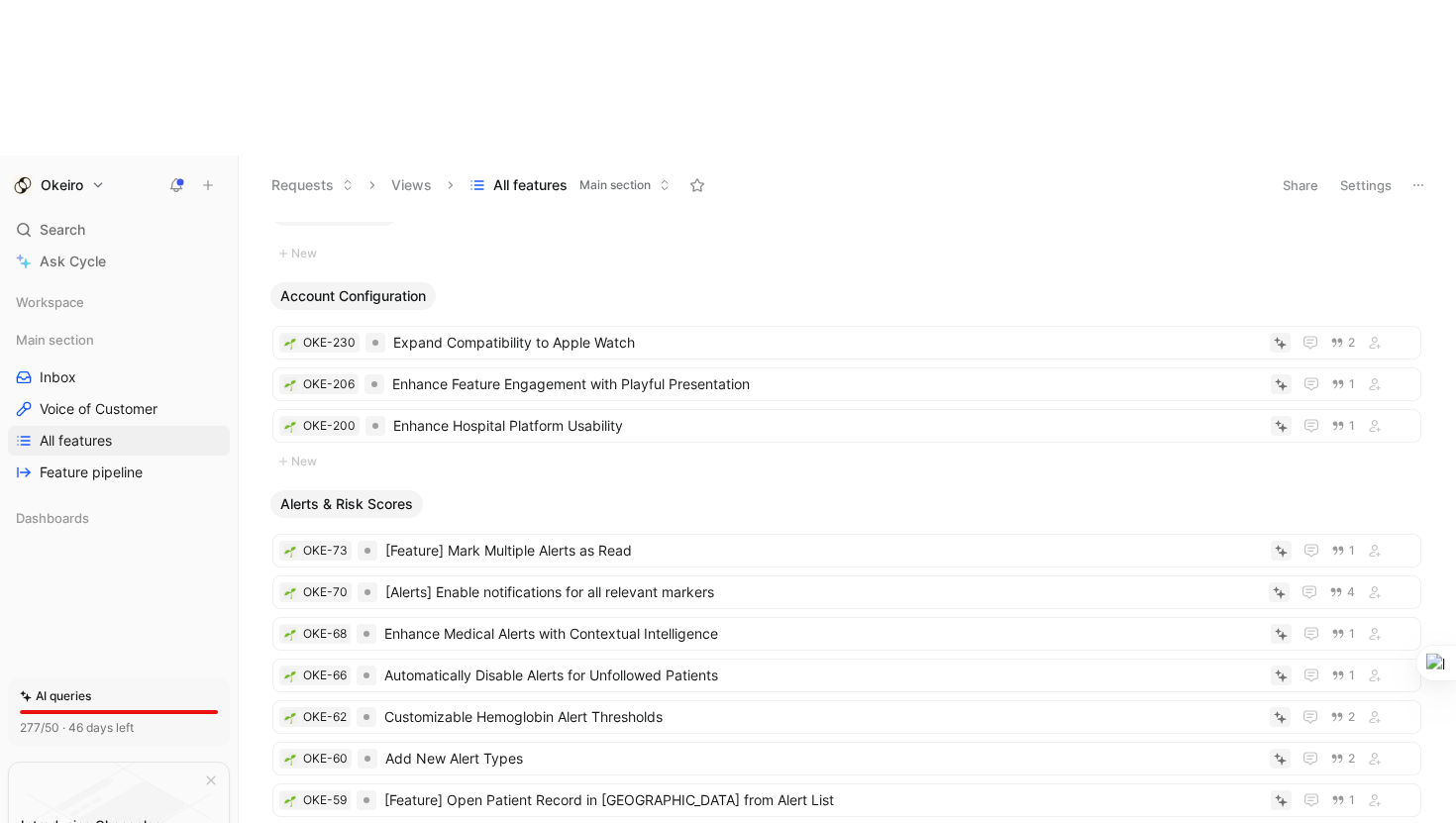click on "Okeiro Search ⌘ K Ask Cycle Workspace Main section Inbox Voice of Customer All features Feature pipeline Dashboards
To pick up a draggable item, press the space bar.
While dragging, use the arrow keys to move the item.
Press space again to drop the item in its new position, or press escape to cancel.
AI queries 277/50 · 46 days left Introducing Changelog Enable now Help center Invite member Requests Views All features Main section Share Settings No Product Area New Account Configuration OKE-230 Expand Compatibility to Apple Watch 2 OKE-206 Enhance Feature Engagement with Playful Presentation 1 OKE-200 Enhance Hospital Platform Usability 1 New Alerts & Risk Scores OKE-73 [Feature] Mark Multiple Alerts as Read 1 OKE-70 [Alerts] Enable notifications for all relevant markers 4 OKE-68 Enhance Medical Alerts with Contextual Intelligence 1 OKE-66 Automatically Disable Alerts for Unfollowed Patients 1 OKE-62 Customizable Hemoglobin Alert Thresholds 2 OKE-60 Add New Alert Types 2 1 1" at bounding box center [728, 411] 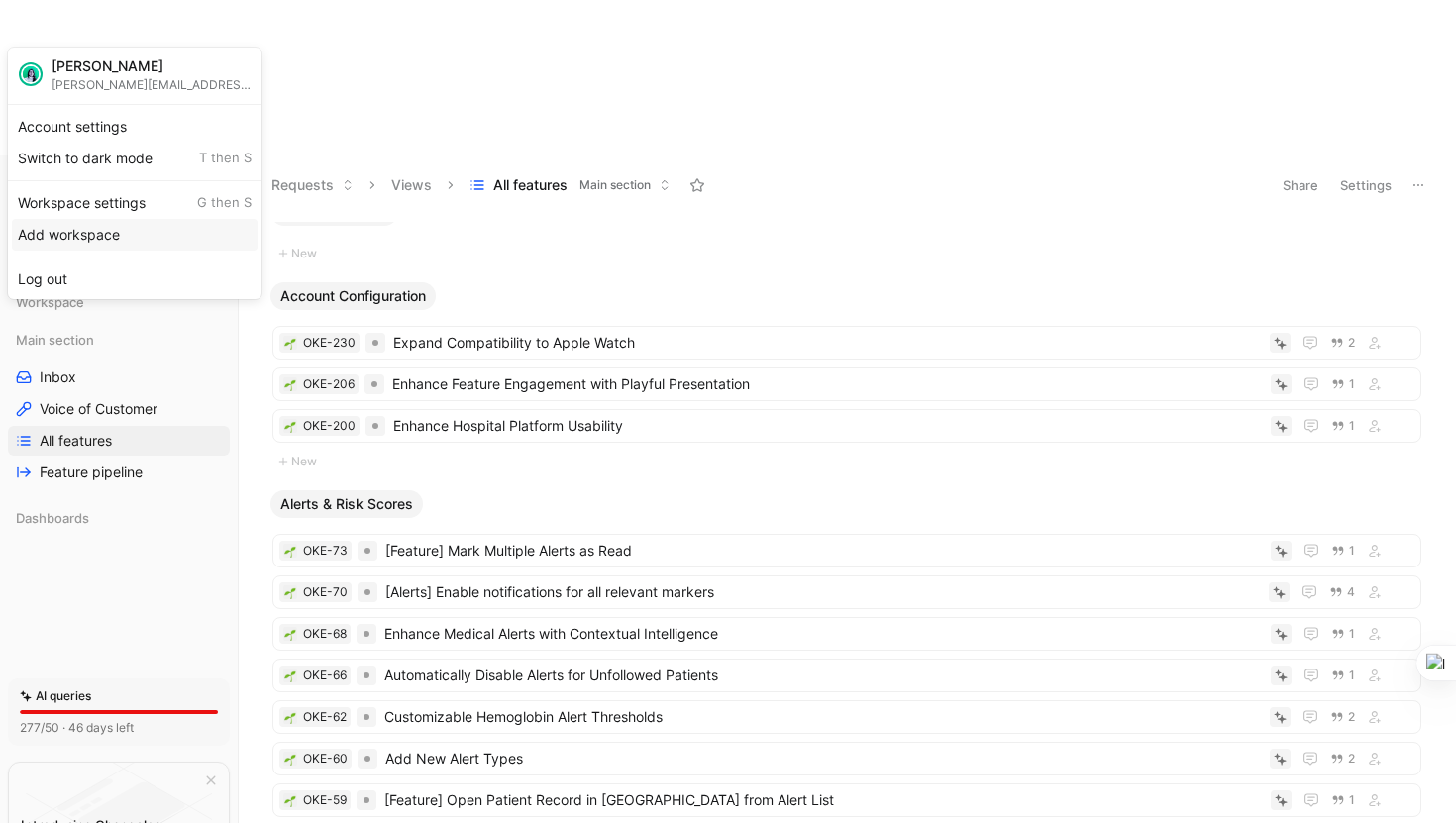 click on "Add workspace" at bounding box center (135, 235) 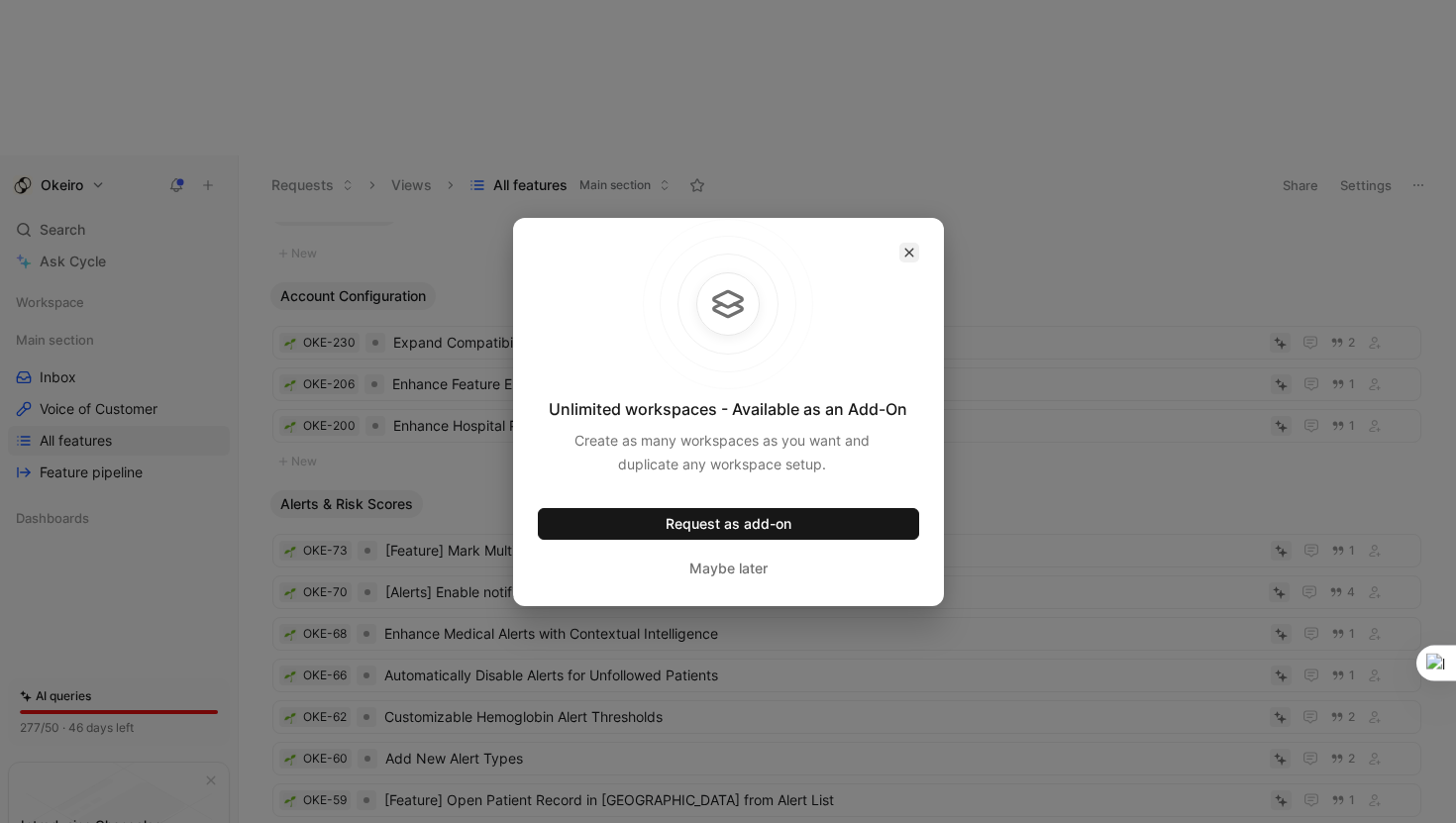 click 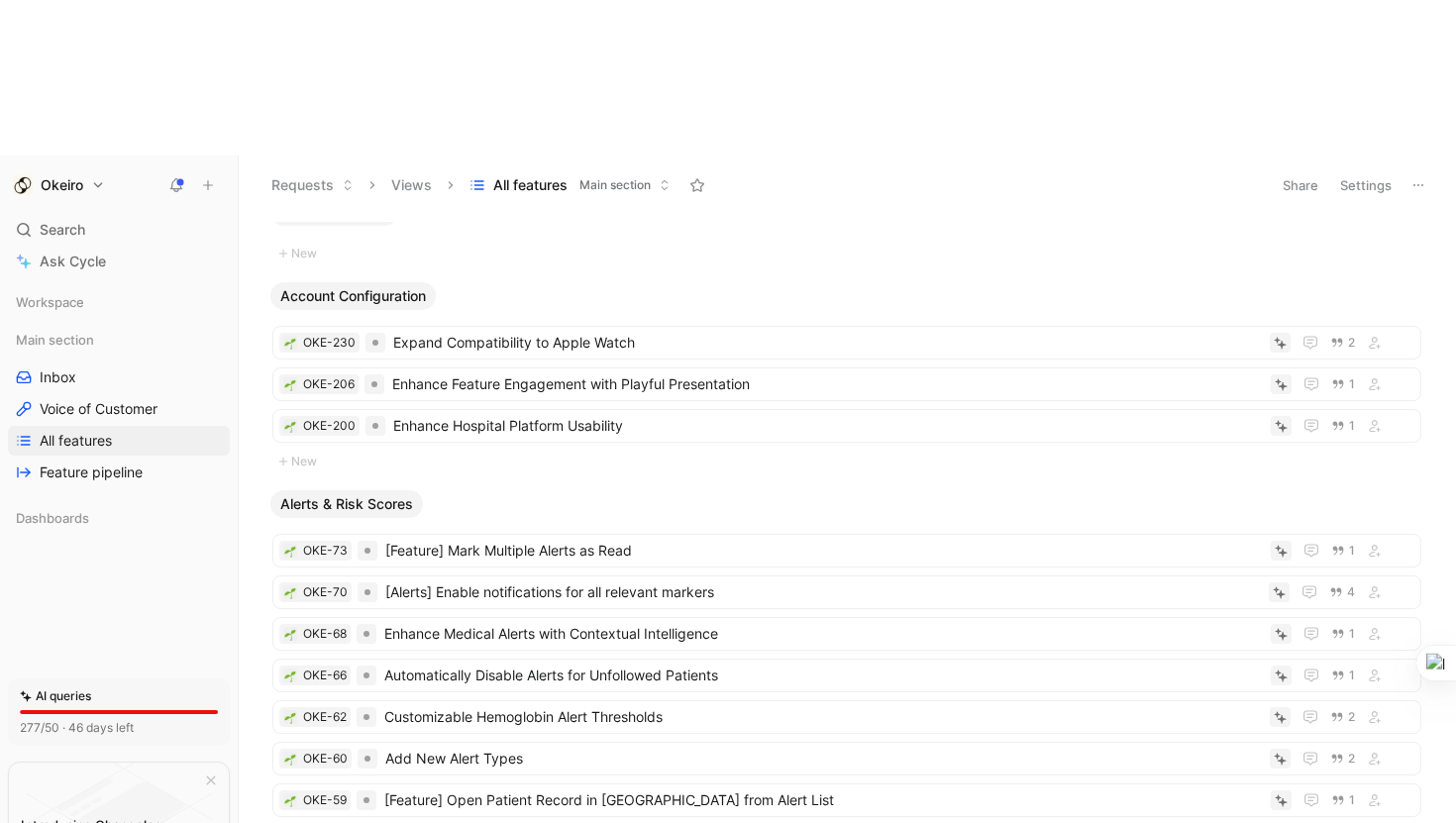 click on "Okeiro Search ⌘ K Ask Cycle Workspace Main section Inbox Voice of Customer All features Feature pipeline Dashboards
To pick up a draggable item, press the space bar.
While dragging, use the arrow keys to move the item.
Press space again to drop the item in its new position, or press escape to cancel.
AI queries 277/50 · 46 days left Introducing Changelog Enable now Help center Invite member" at bounding box center (119, 566) 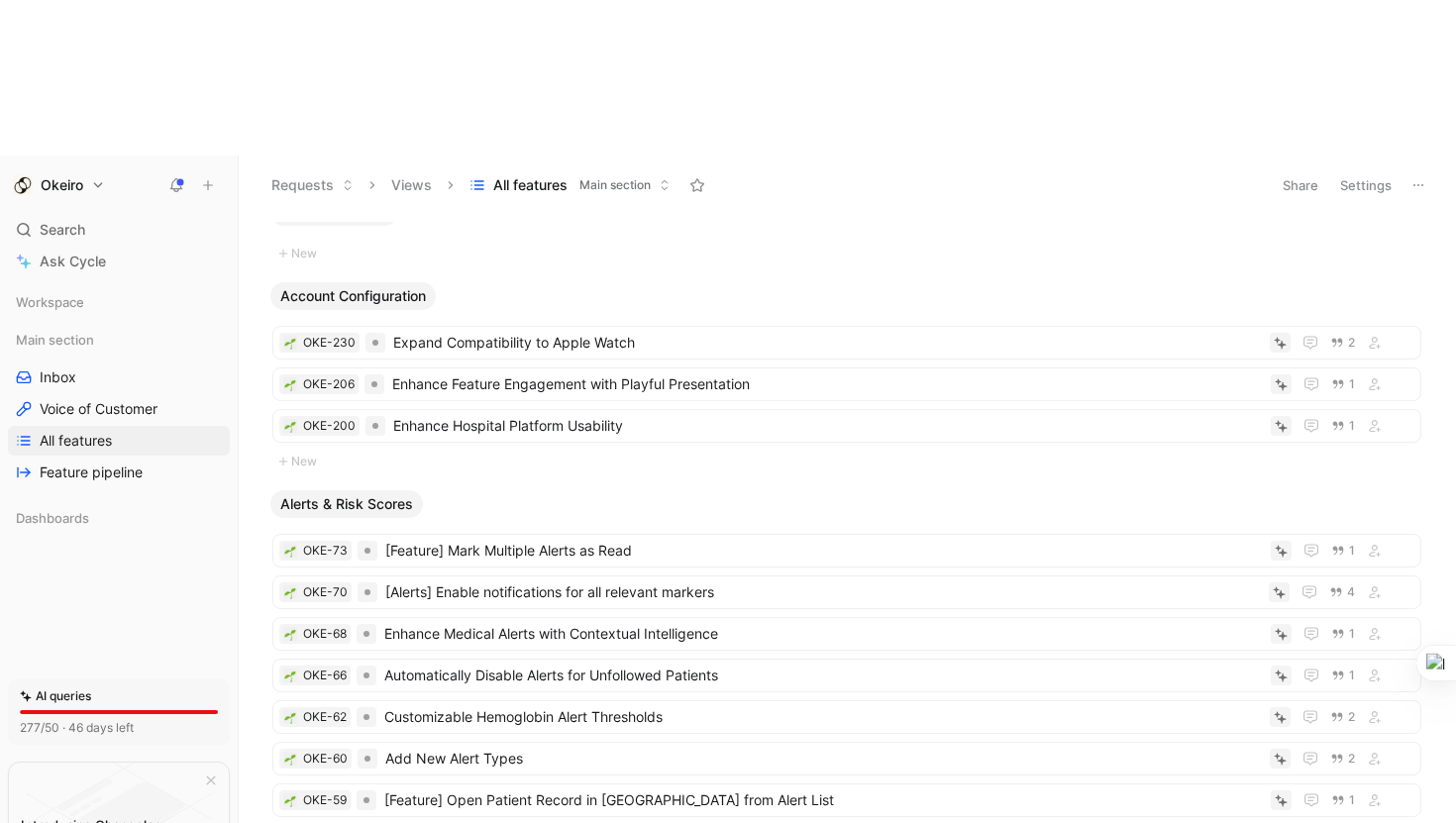 click on "Okeiro Search ⌘ K Ask Cycle Workspace Main section Inbox Voice of Customer All features Feature pipeline Dashboards
To pick up a draggable item, press the space bar.
While dragging, use the arrow keys to move the item.
Press space again to drop the item in its new position, or press escape to cancel.
AI queries 277/50 · 46 days left Introducing Changelog Enable now Help center Invite member Requests Views All features Main section Share Settings No Product Area New Account Configuration OKE-230 Expand Compatibility to Apple Watch 2 OKE-206 Enhance Feature Engagement with Playful Presentation 1 OKE-200 Enhance Hospital Platform Usability 1 New Alerts & Risk Scores OKE-73 [Feature] Mark Multiple Alerts as Read 1 OKE-70 [Alerts] Enable notifications for all relevant markers 4 OKE-68 Enhance Medical Alerts with Contextual Intelligence 1 OKE-66 Automatically Disable Alerts for Unfollowed Patients 1 OKE-62 Customizable Hemoglobin Alert Thresholds 2 OKE-60 Add New Alert Types 2 1 1" at bounding box center [728, 411] 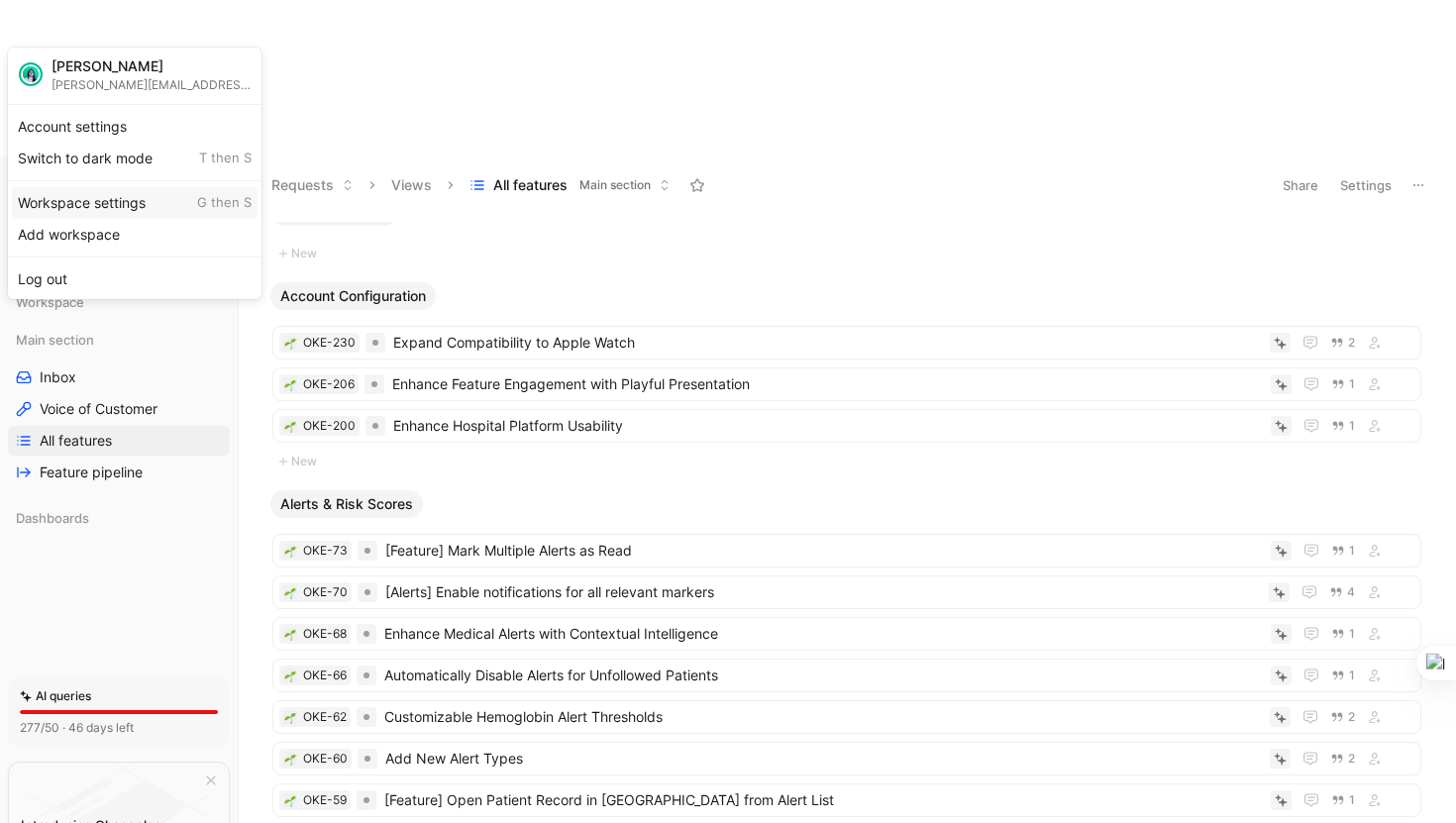 click on "Workspace settings G then S" at bounding box center [135, 203] 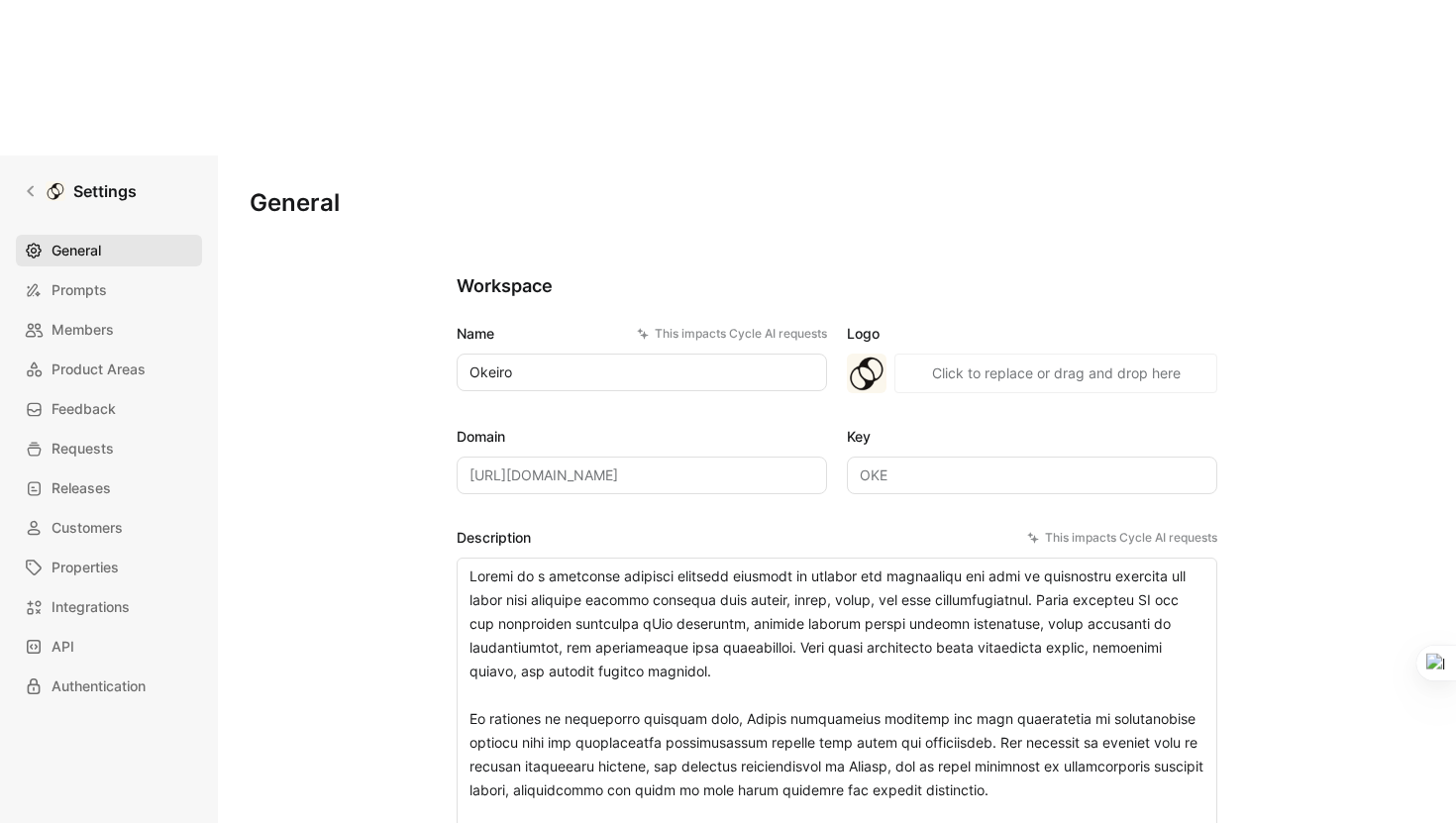 click on "General" at bounding box center (76, 251) 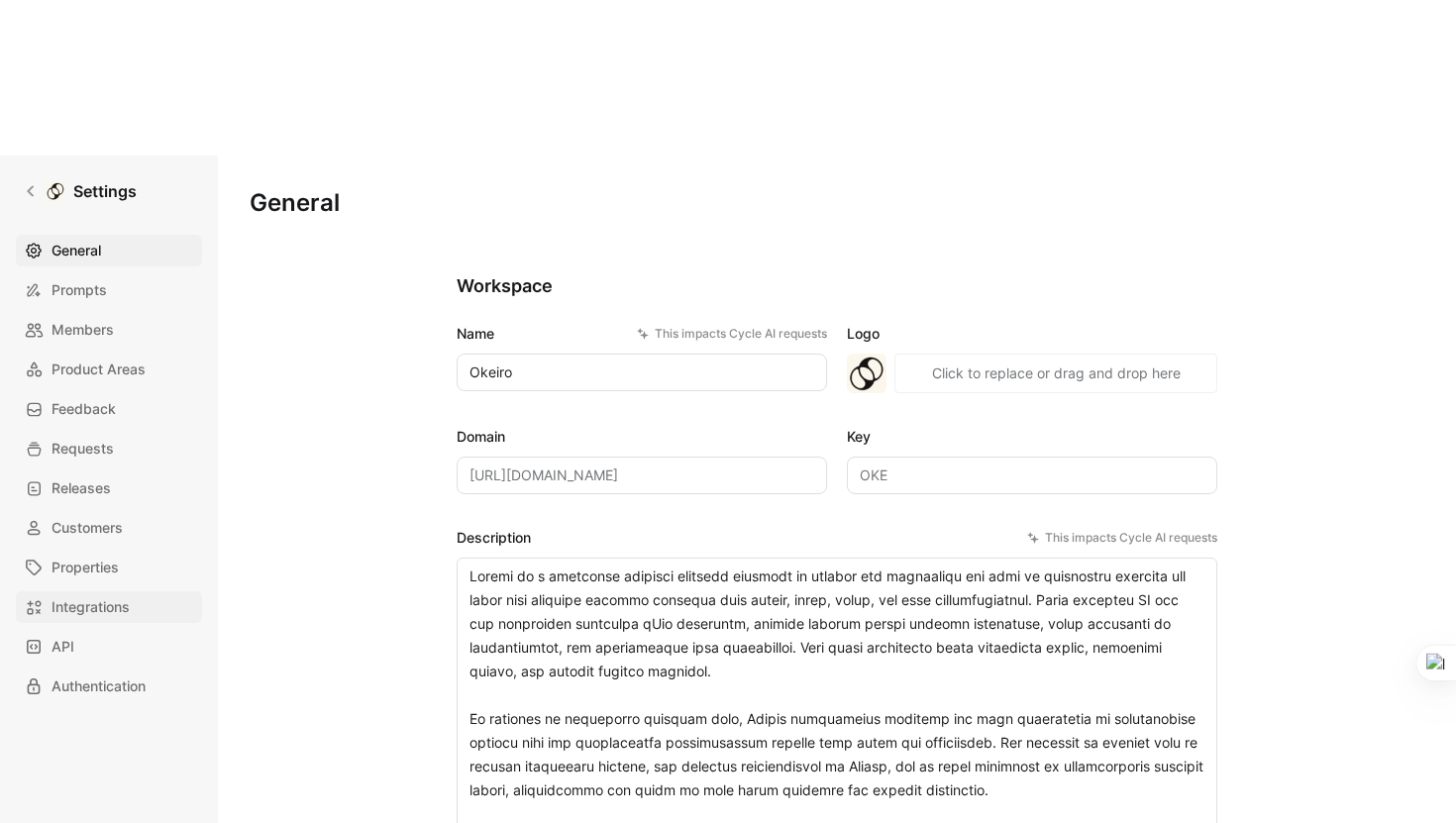 click on "Integrations" at bounding box center [90, 607] 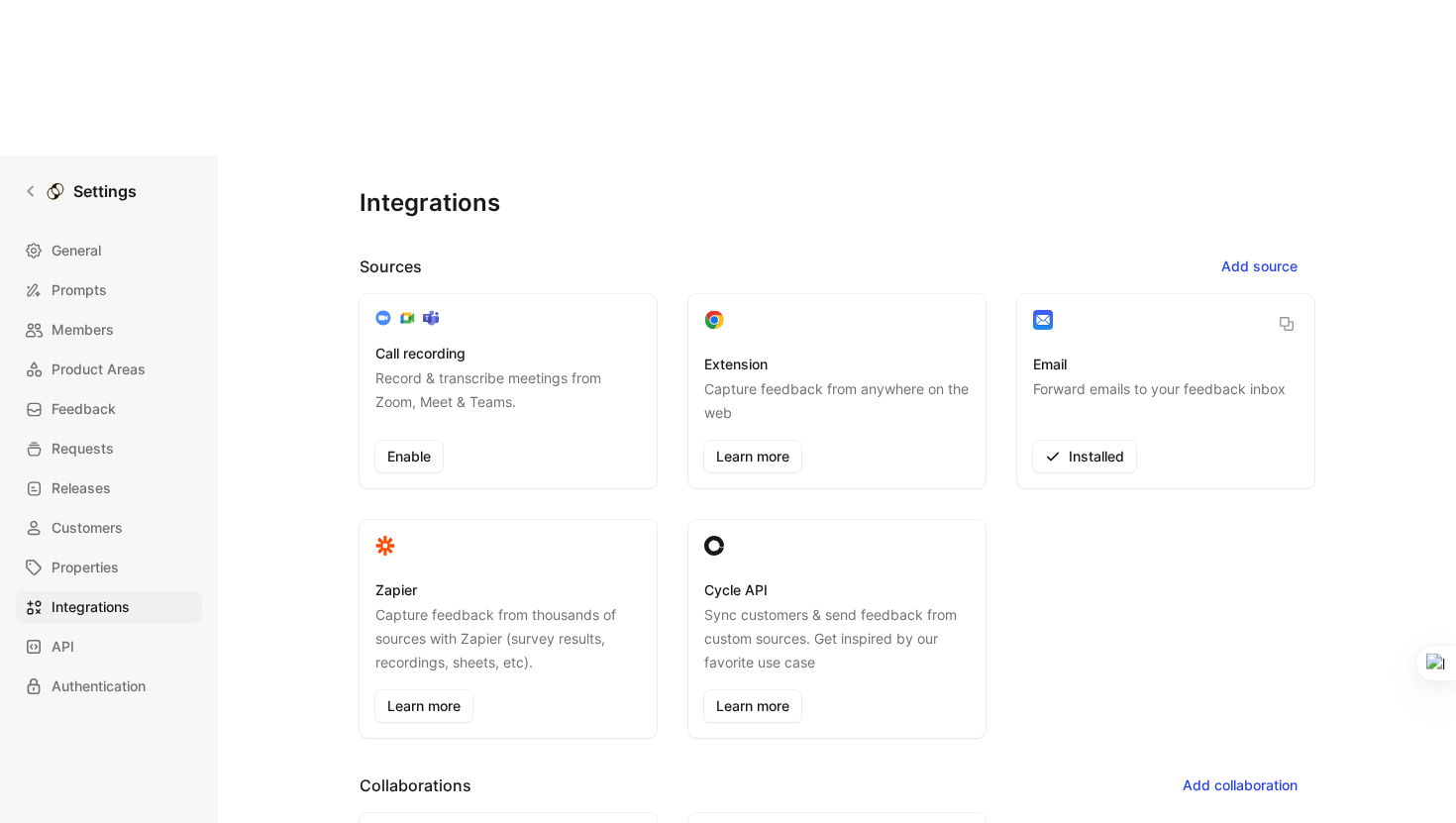 scroll, scrollTop: 193, scrollLeft: 0, axis: vertical 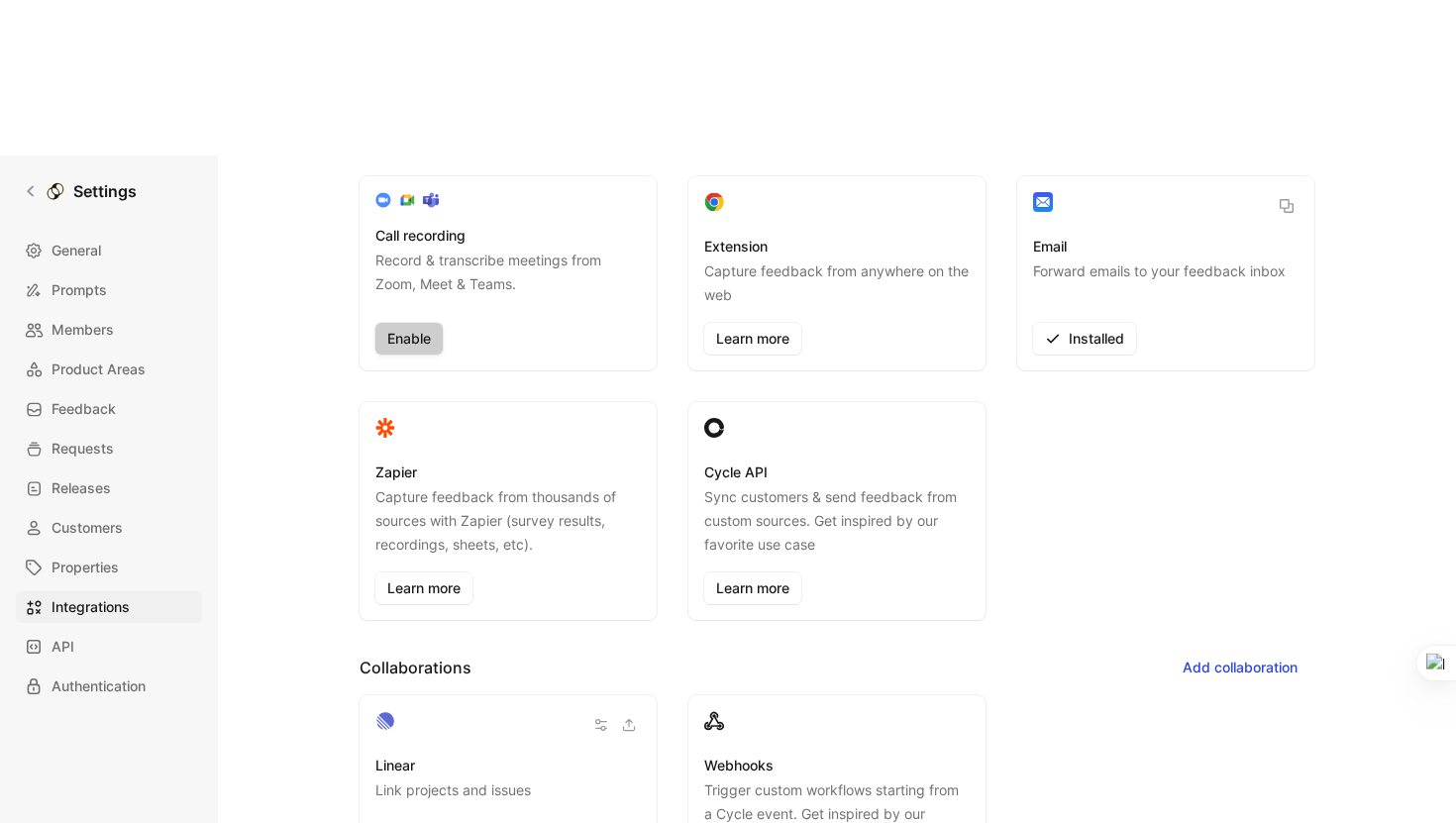 click on "Enable" at bounding box center [409, 339] 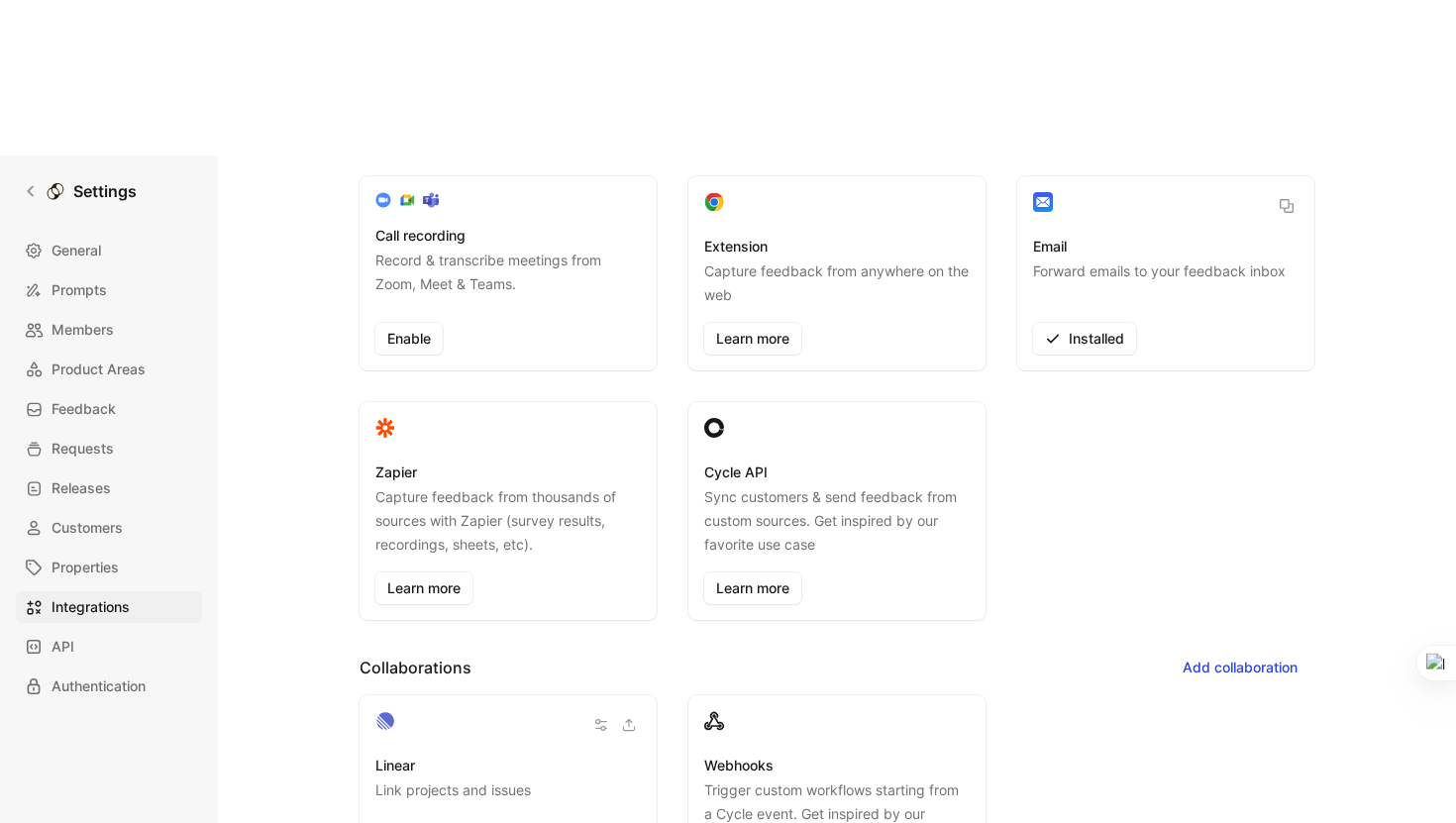 scroll, scrollTop: 0, scrollLeft: 0, axis: both 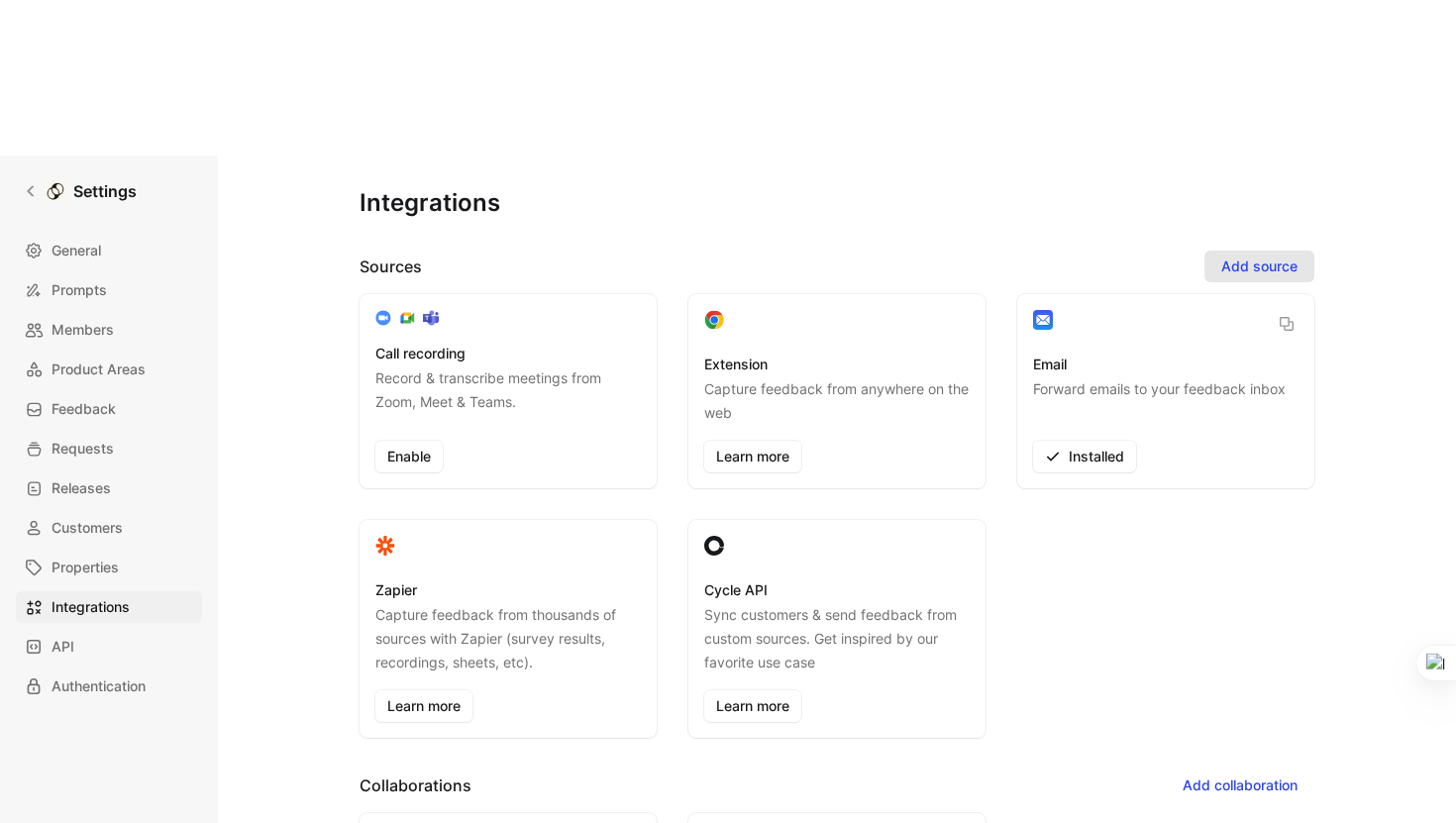 click on "Add   source" at bounding box center (1259, 266) 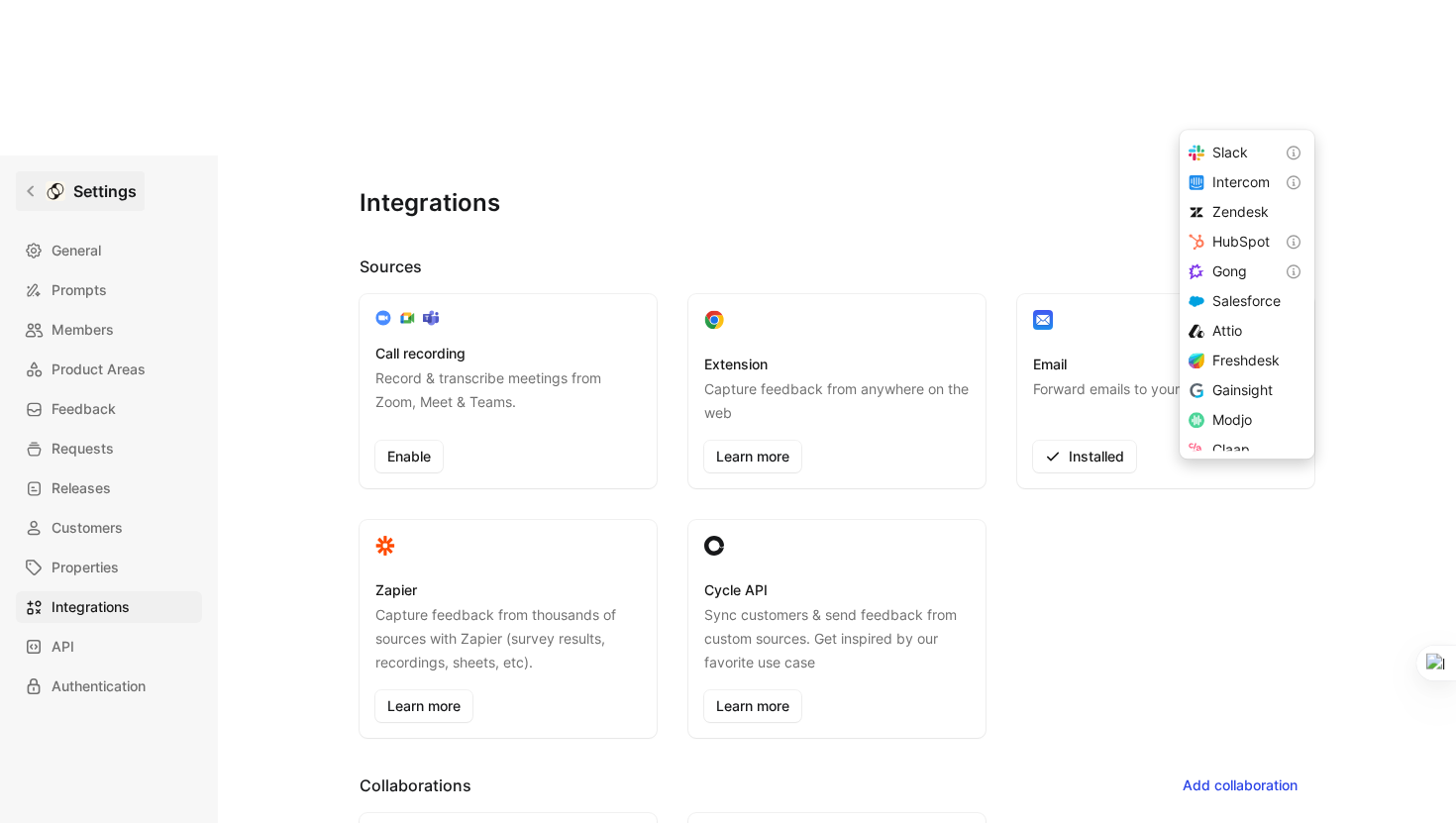 click at bounding box center (55, 191) 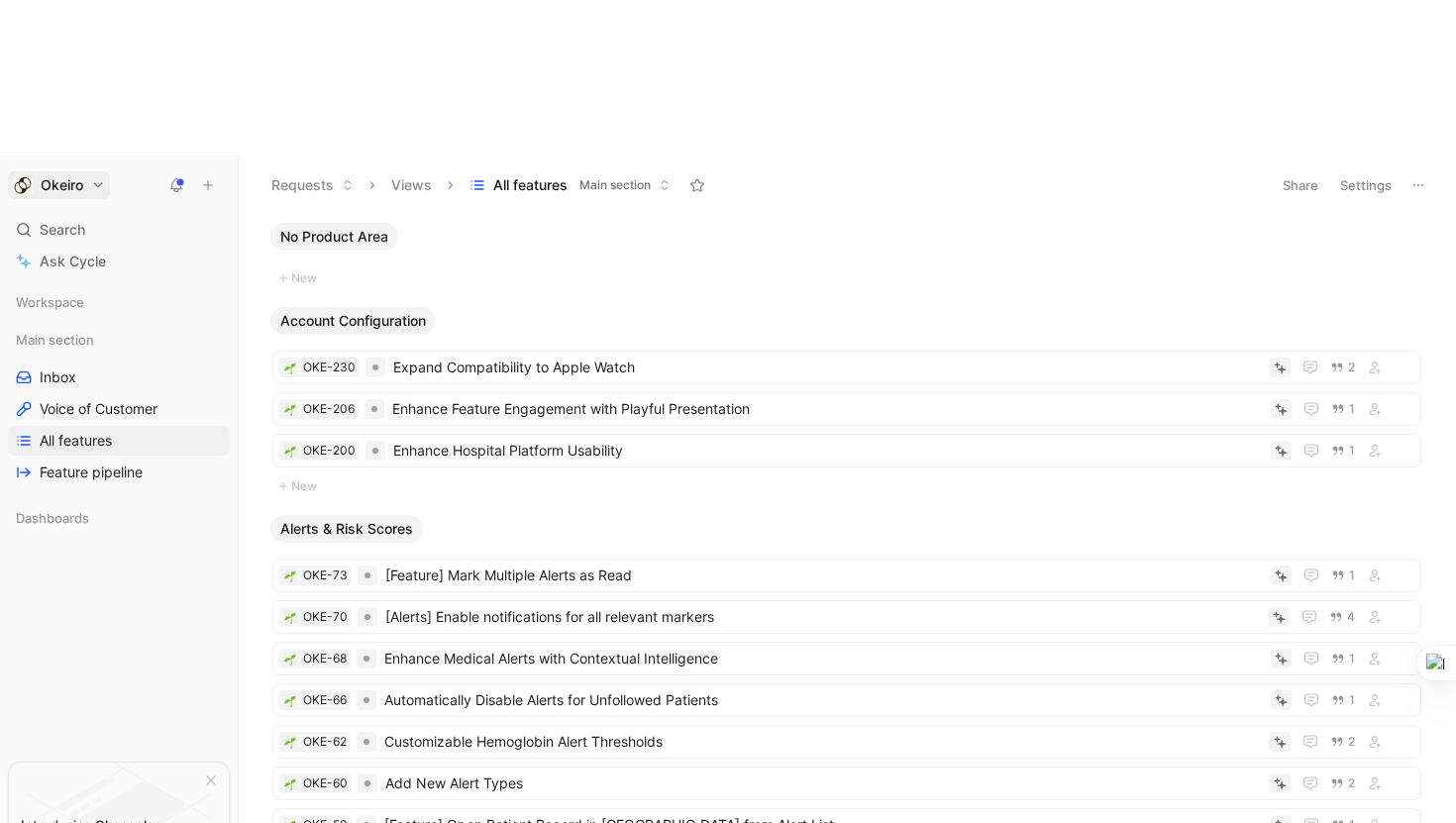 click on "Okeiro Search ⌘ K Ask Cycle Workspace Main section Inbox Voice of Customer All features Feature pipeline Dashboards
To pick up a draggable item, press the space bar.
While dragging, use the arrow keys to move the item.
Press space again to drop the item in its new position, or press escape to cancel.
Introducing Changelog Enable now Help center Invite member Requests Views All features Main section Share Settings No Product Area New Account Configuration OKE-230 Expand Compatibility to Apple Watch 2 OKE-206 Enhance Feature Engagement with Playful Presentation 1 OKE-200 Enhance Hospital Platform Usability 1 New Alerts & Risk Scores OKE-73 [Feature] Mark Multiple Alerts as Read 1 OKE-70 [Alerts] Enable notifications for all relevant markers 4 OKE-68 Enhance Medical Alerts with Contextual Intelligence 1 OKE-66 Automatically Disable Alerts for Unfollowed Patients 1 OKE-62 Customizable Hemoglobin Alert Thresholds 2 OKE-60 Add New Alert Types 2 OKE-59 1 OKE-57 1 OKE-55 2 OKE-54 1 1" at bounding box center (728, 411) 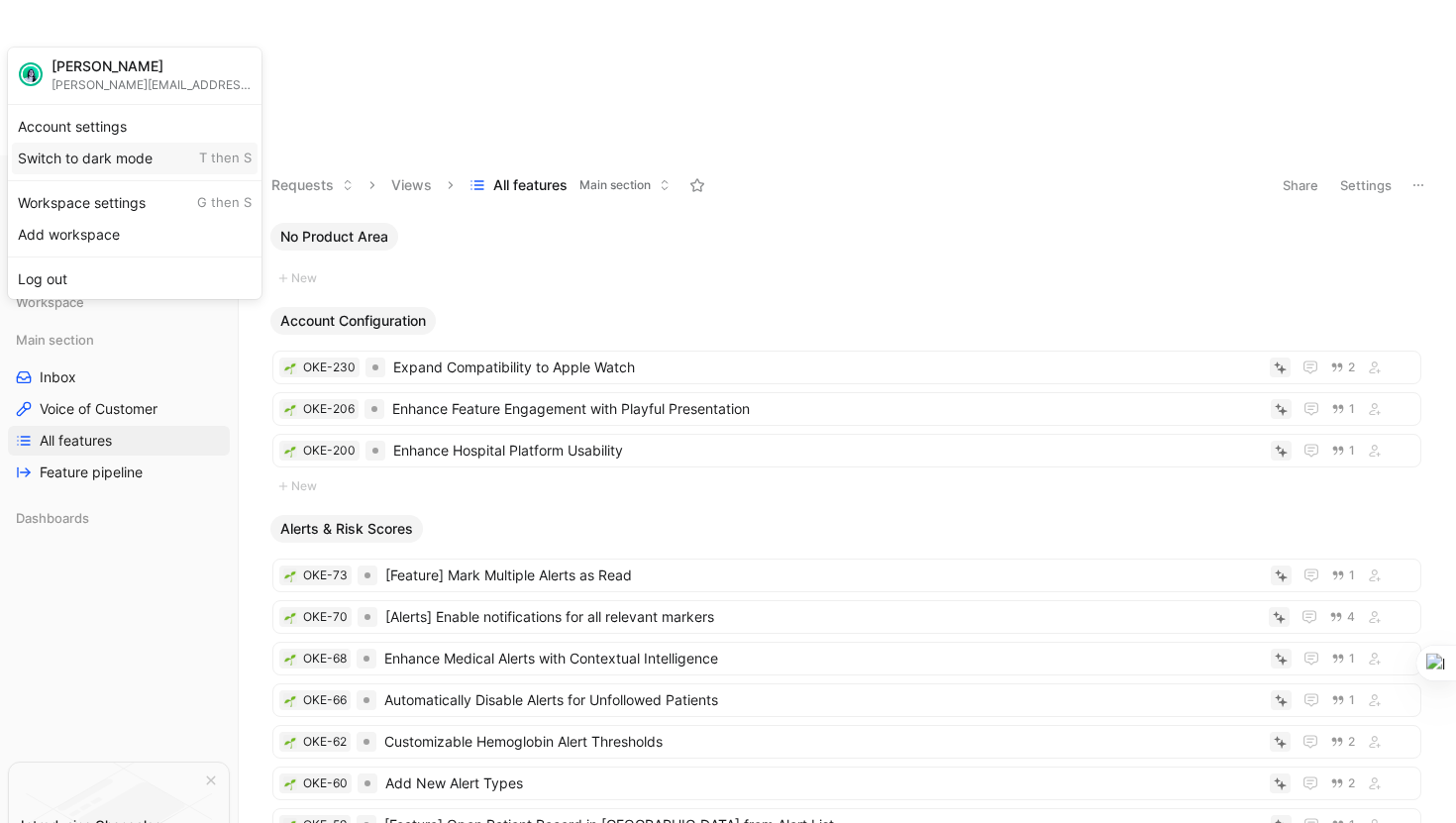 click on "Switch to dark mode T then S" at bounding box center [135, 158] 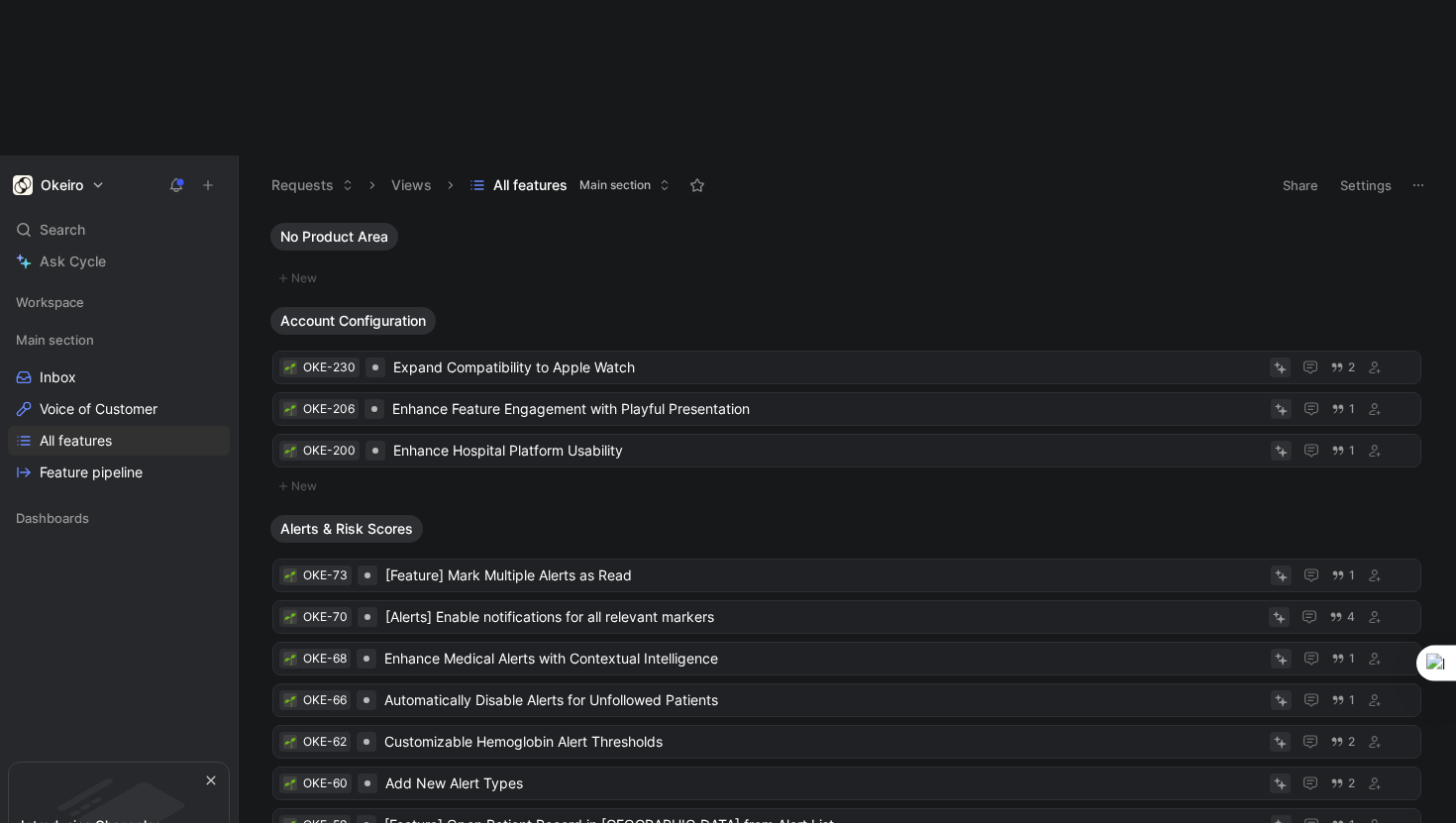 click on "Okeiro Search ⌘ K Ask Cycle Workspace Main section Inbox Voice of Customer All features Feature pipeline Dashboards
To pick up a draggable item, press the space bar.
While dragging, use the arrow keys to move the item.
Press space again to drop the item in its new position, or press escape to cancel.
Introducing Changelog Enable now Help center Invite member Requests Views All features Main section Share Settings No Product Area New Account Configuration OKE-230 Expand Compatibility to Apple Watch 2 OKE-206 Enhance Feature Engagement with Playful Presentation 1 OKE-200 Enhance Hospital Platform Usability 1 New Alerts & Risk Scores OKE-73 [Feature] Mark Multiple Alerts as Read 1 OKE-70 [Alerts] Enable notifications for all relevant markers 4 OKE-68 Enhance Medical Alerts with Contextual Intelligence 1 OKE-66 Automatically Disable Alerts for Unfollowed Patients 1 OKE-62 Customizable Hemoglobin Alert Thresholds 2 OKE-60 Add New Alert Types 2 OKE-59 1 OKE-57 1 OKE-55 2 OKE-54 1 1" at bounding box center (728, 411) 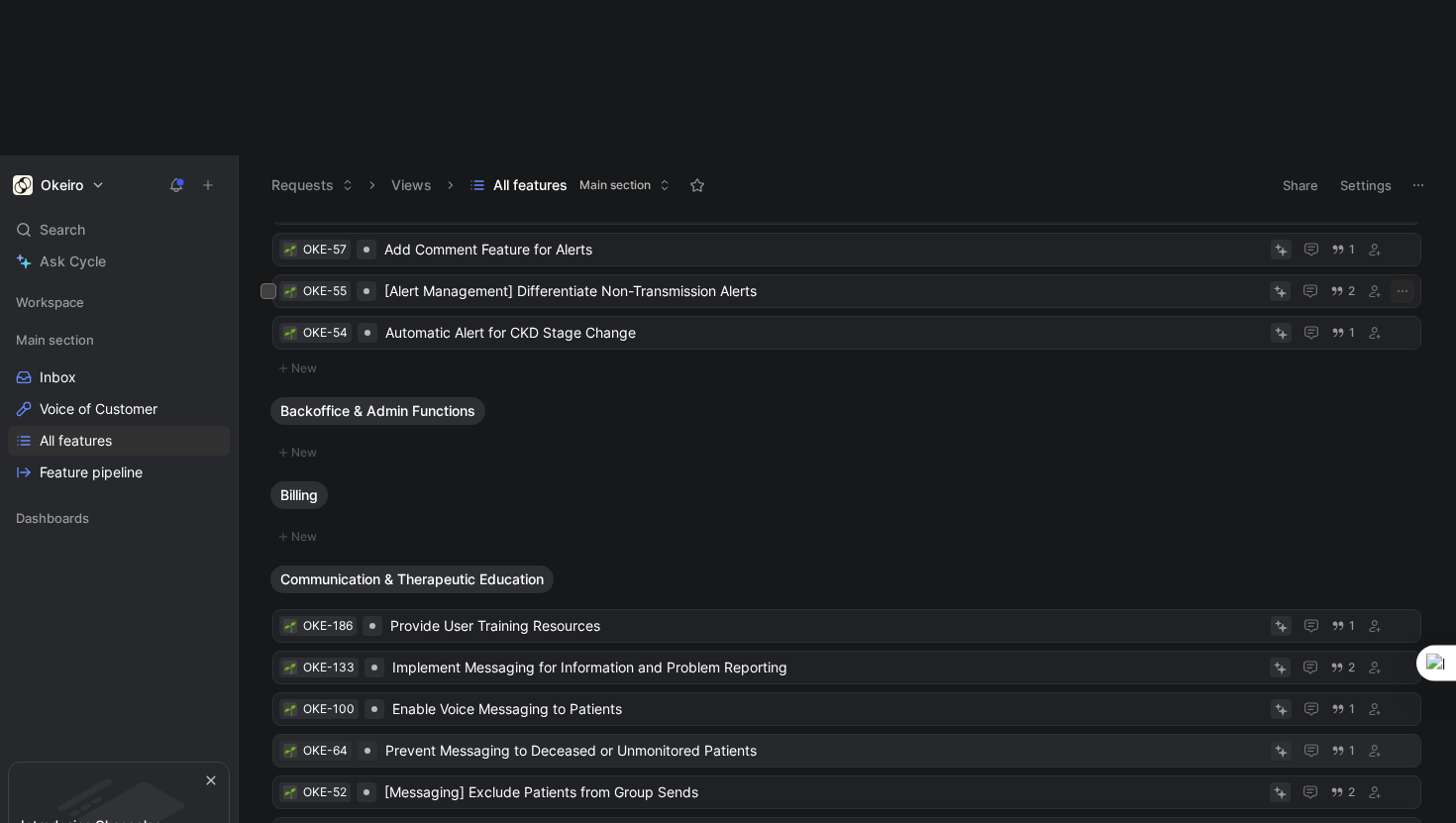 scroll, scrollTop: 582, scrollLeft: 0, axis: vertical 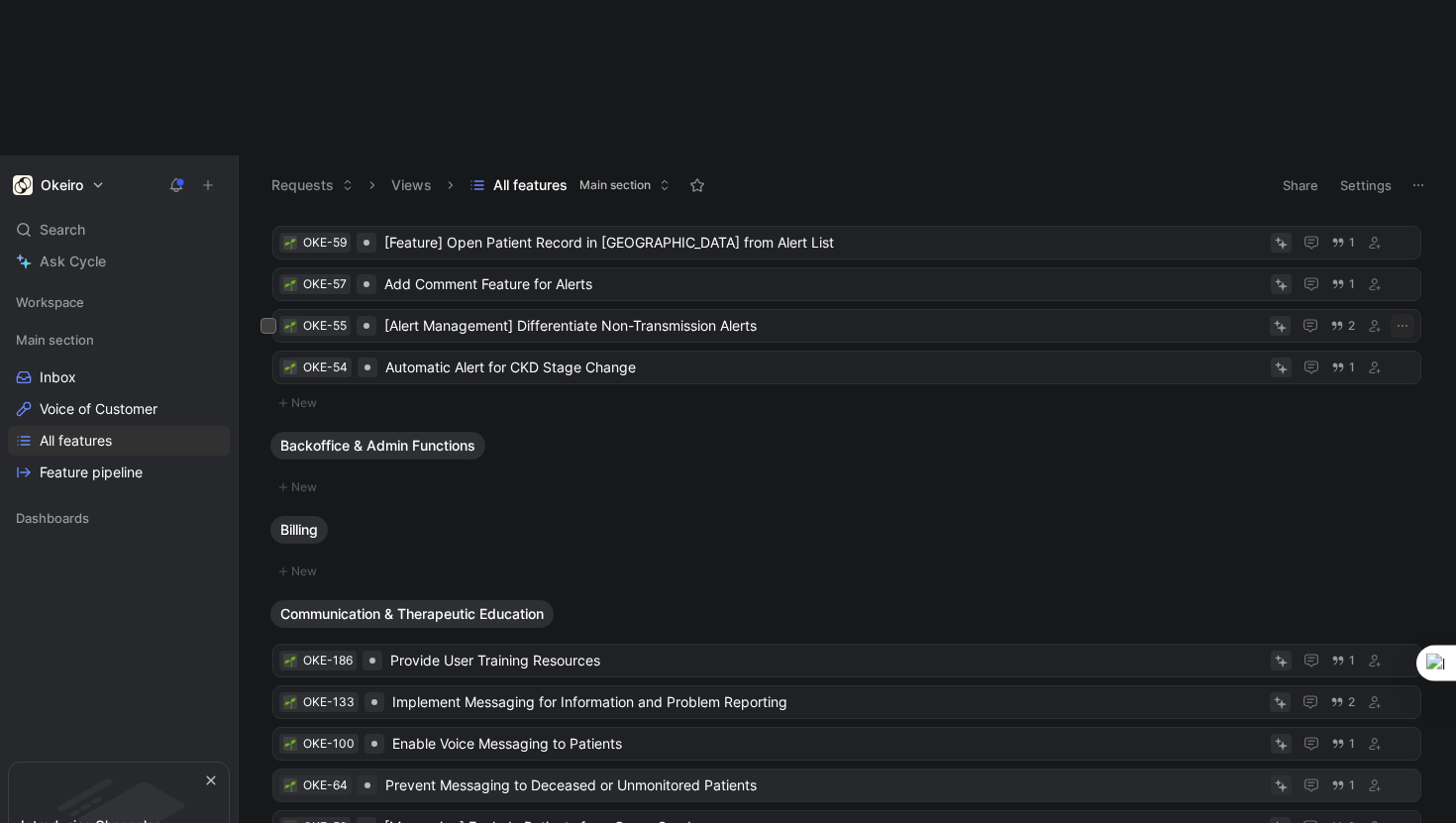 type 